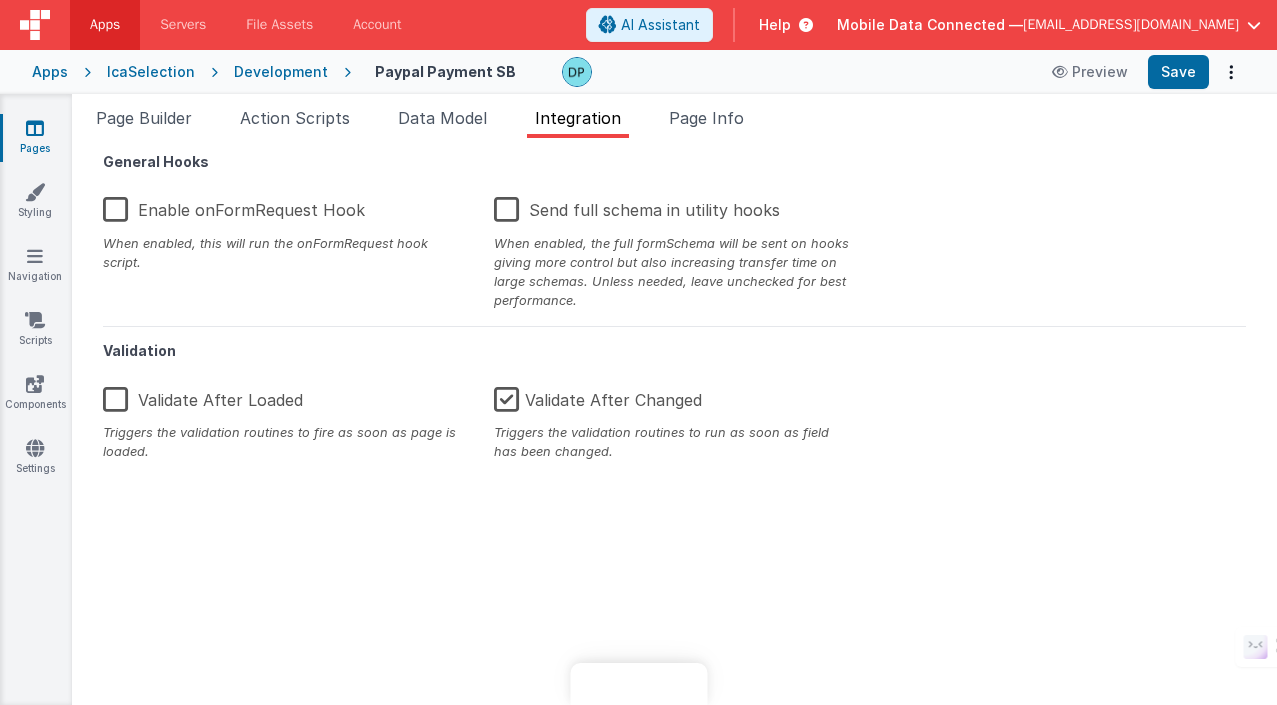 scroll, scrollTop: 0, scrollLeft: 0, axis: both 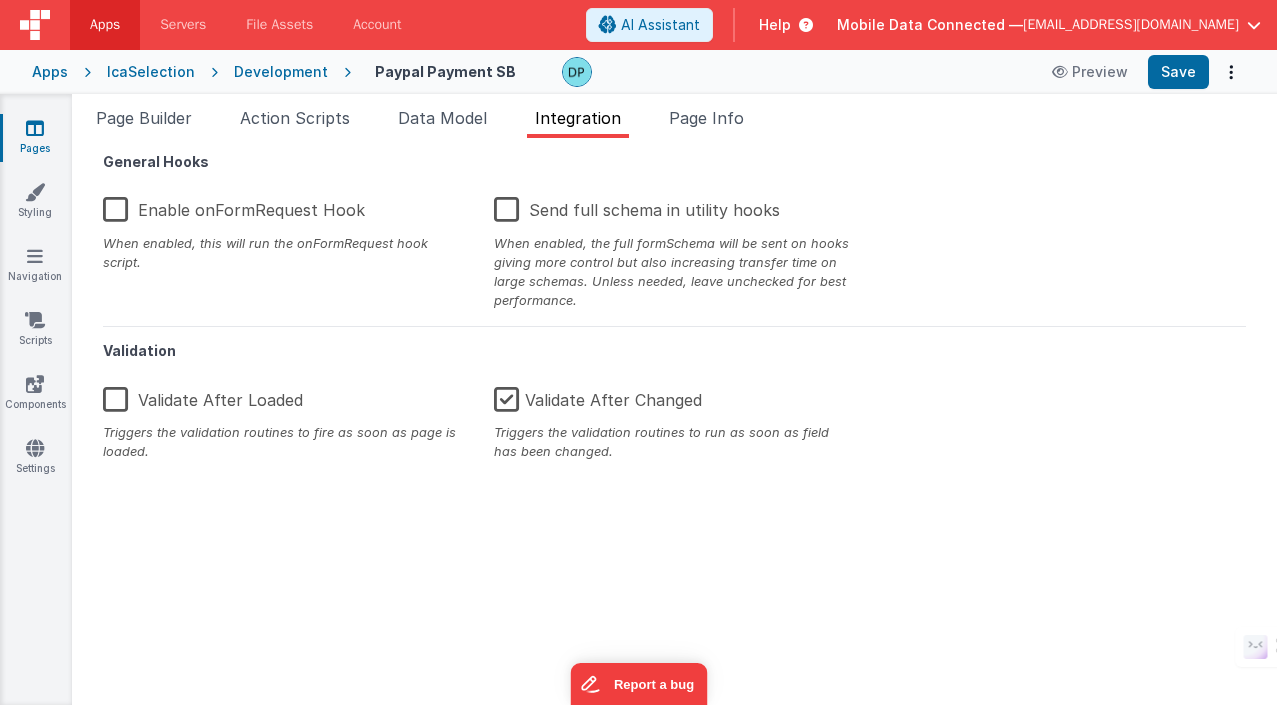 click on "Enable onFormRequest Hook" at bounding box center [234, 206] 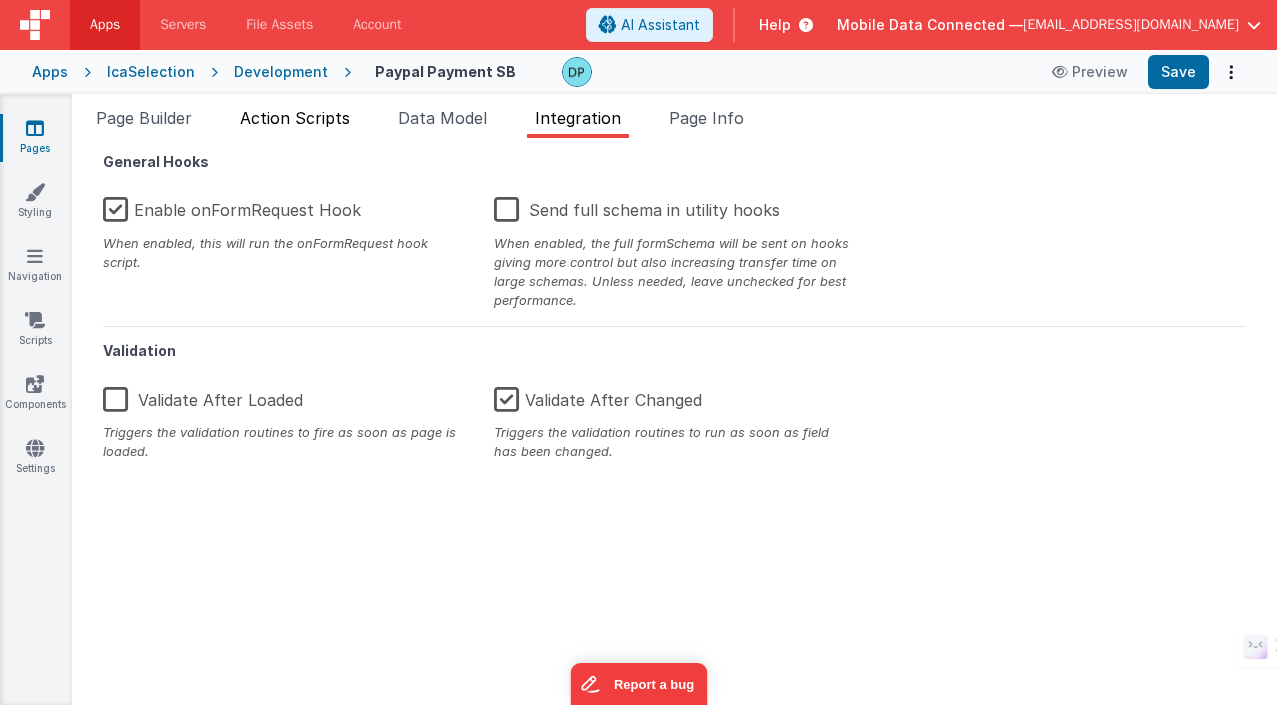 click on "Action Scripts" at bounding box center [295, 118] 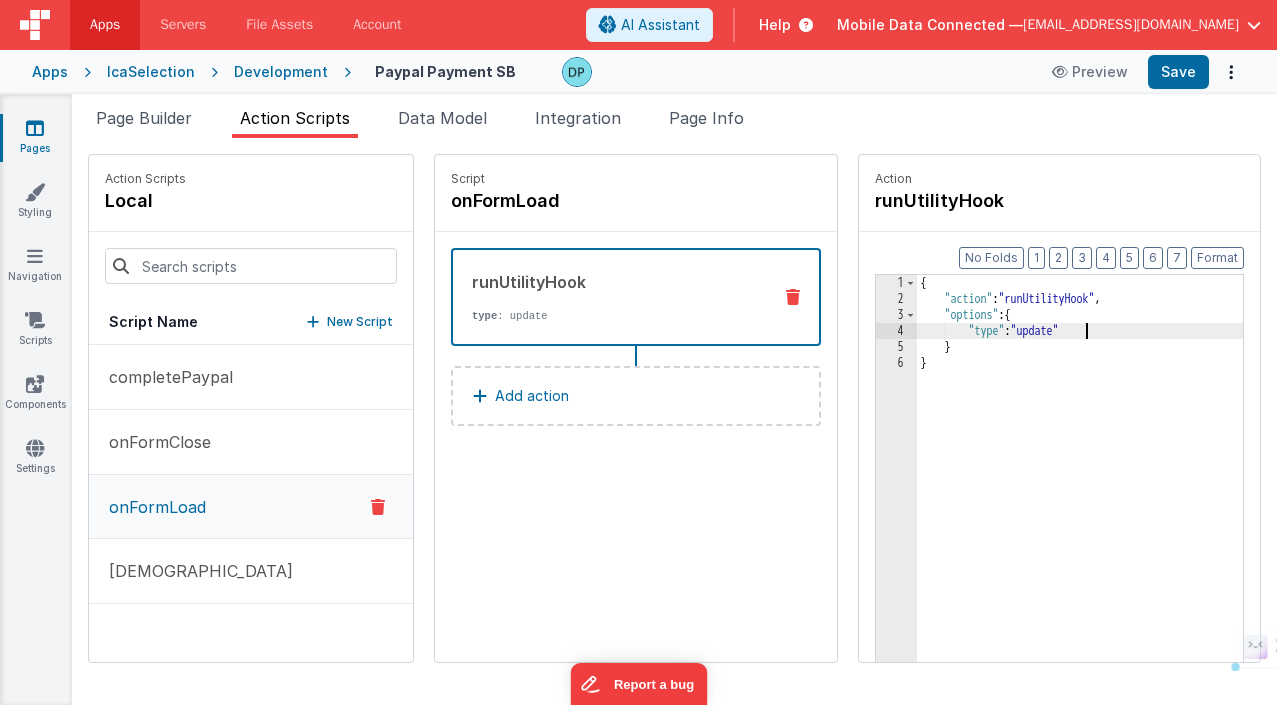 click on "{      "action" :  "runUtilityHook" ,      "options" :  {           "type" :  "update"      } }" at bounding box center [1095, 515] 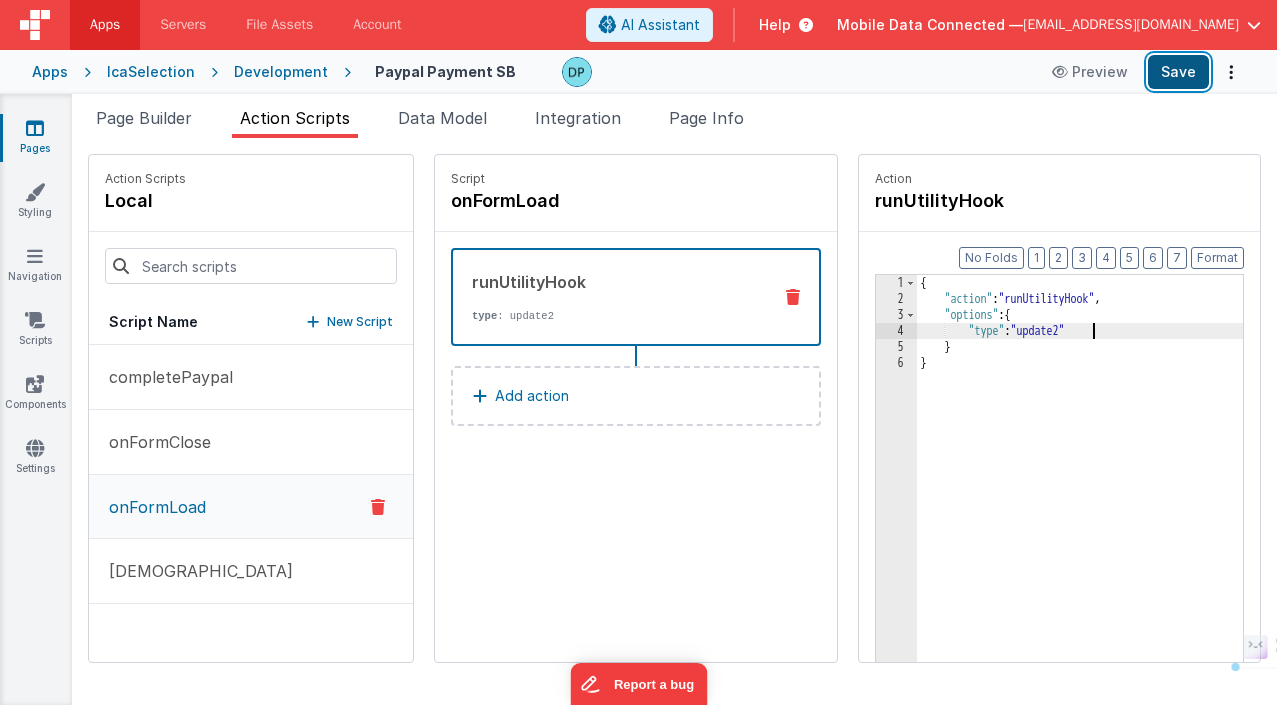 click on "Save" at bounding box center (1178, 72) 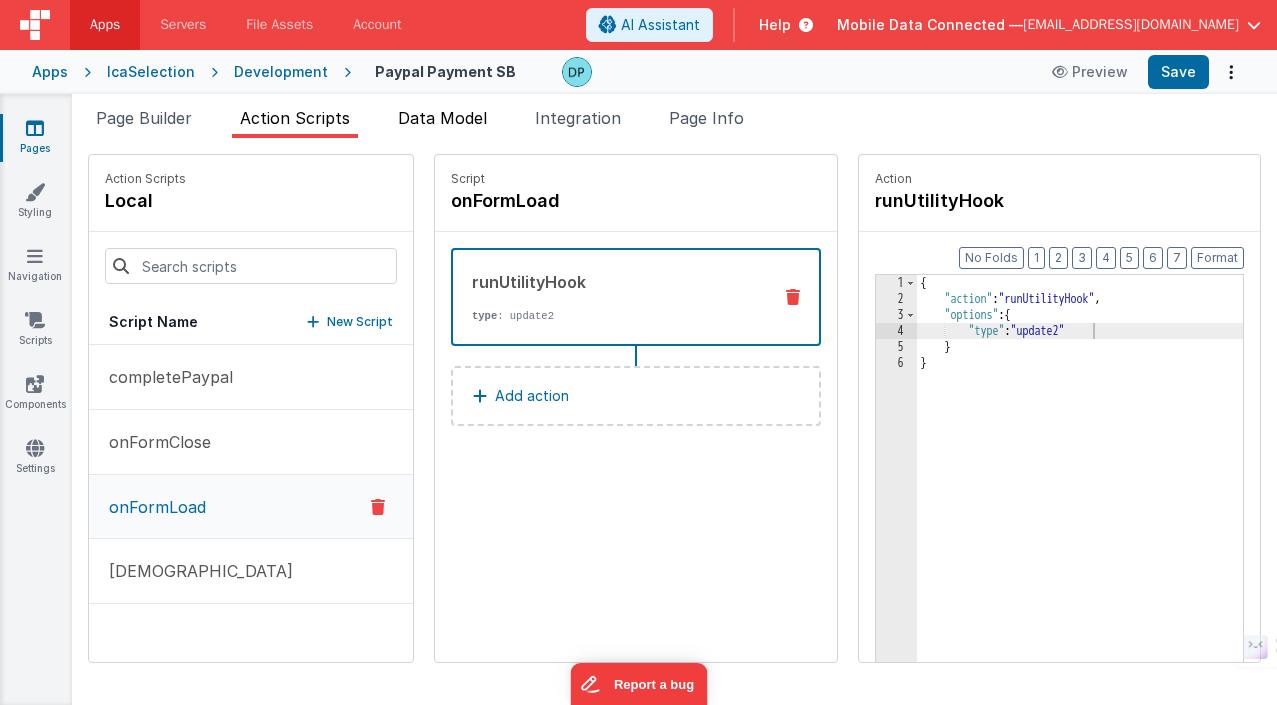 click on "Data Model" at bounding box center (442, 118) 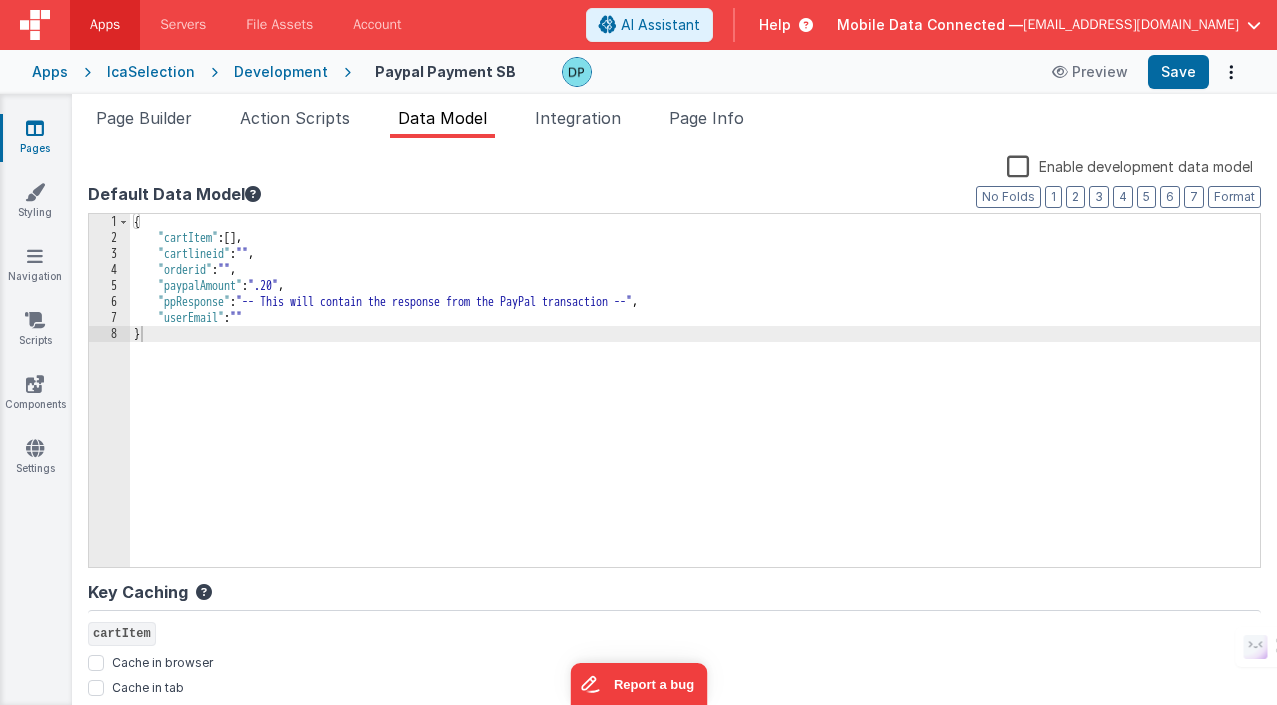 click on "{      "cartItem" :  [ ] ,      "cartlineid" :  "" ,      "orderid" :  "" ,      "paypalAmount" :  ".20" ,      "ppResponse" :  "-- This will contain the response from the PayPal transaction --" ,      "userEmail" :  "" }" at bounding box center (695, 406) 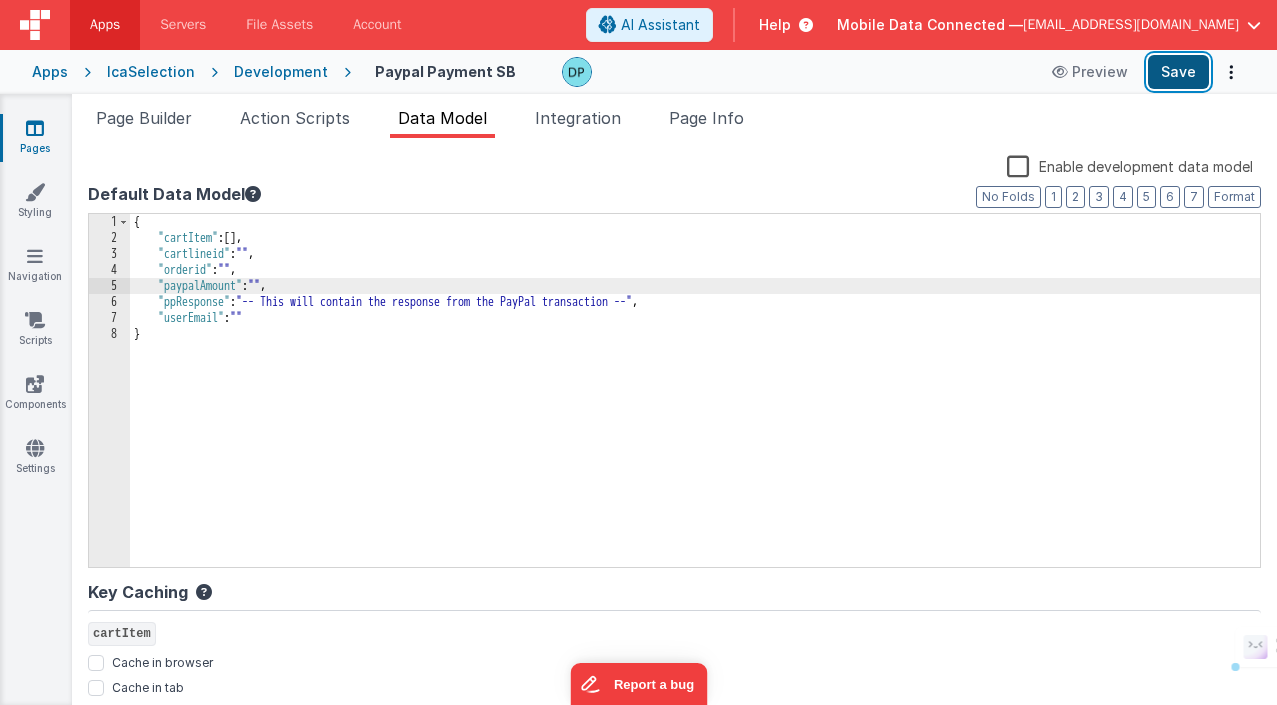 click on "Save" at bounding box center [1178, 72] 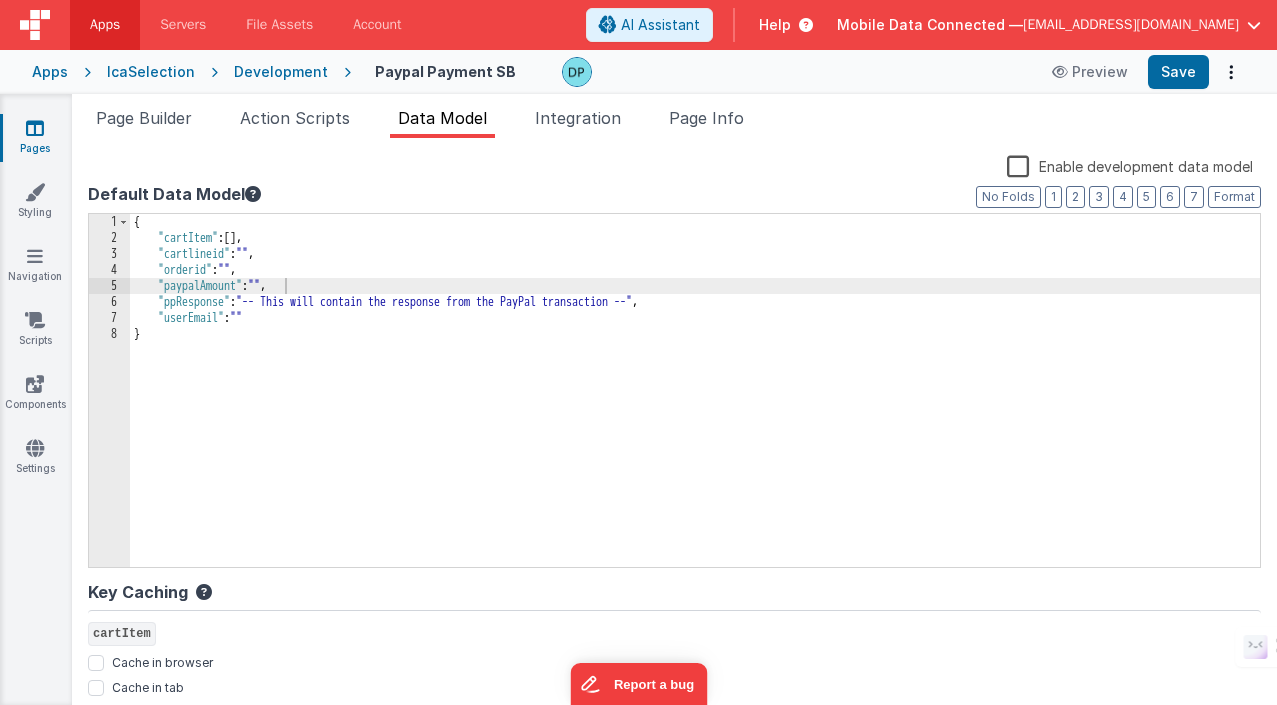 click on "Data Model" at bounding box center [442, 118] 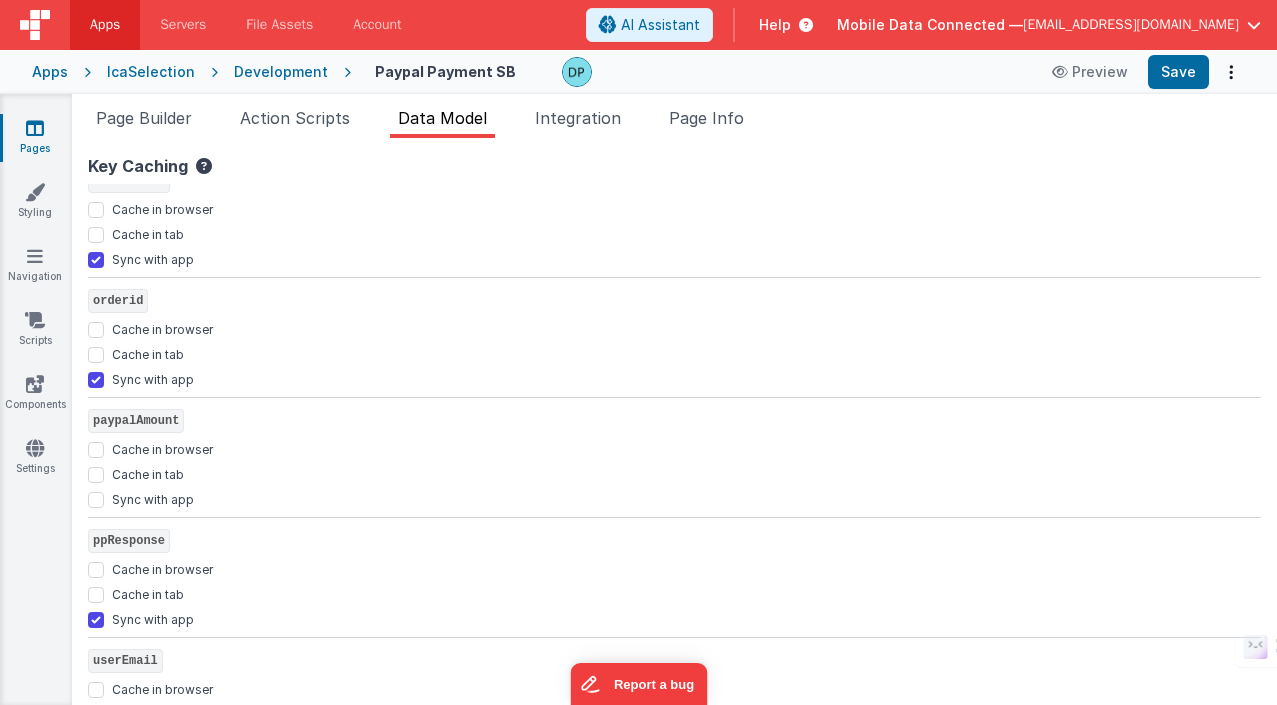 scroll, scrollTop: 617, scrollLeft: 0, axis: vertical 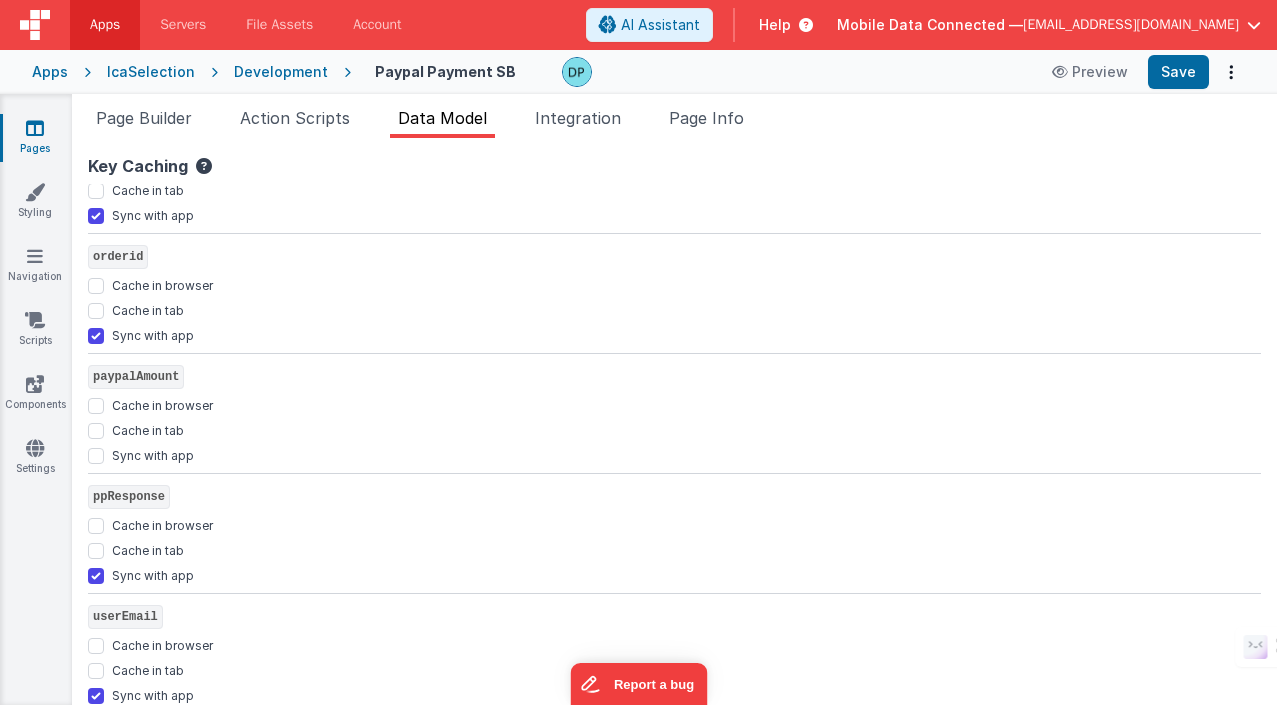 click on "Sync with app" at bounding box center (153, 454) 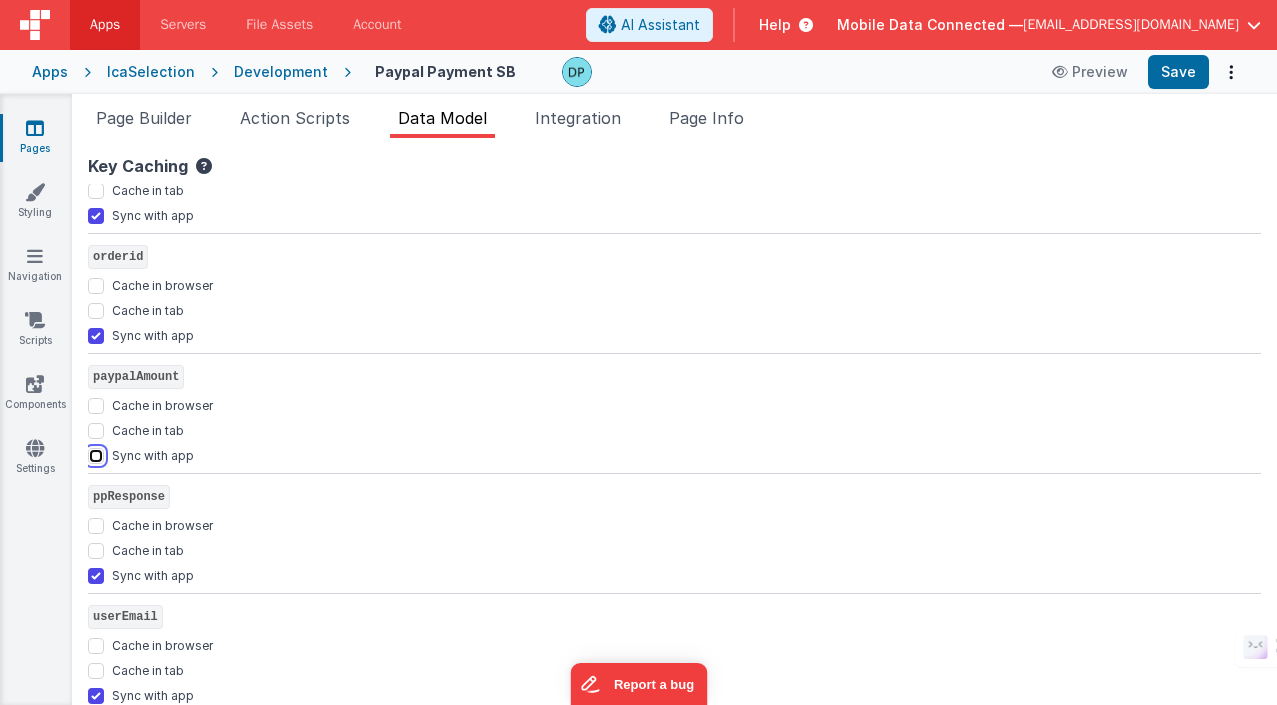 click on "Sync with app" at bounding box center [96, 456] 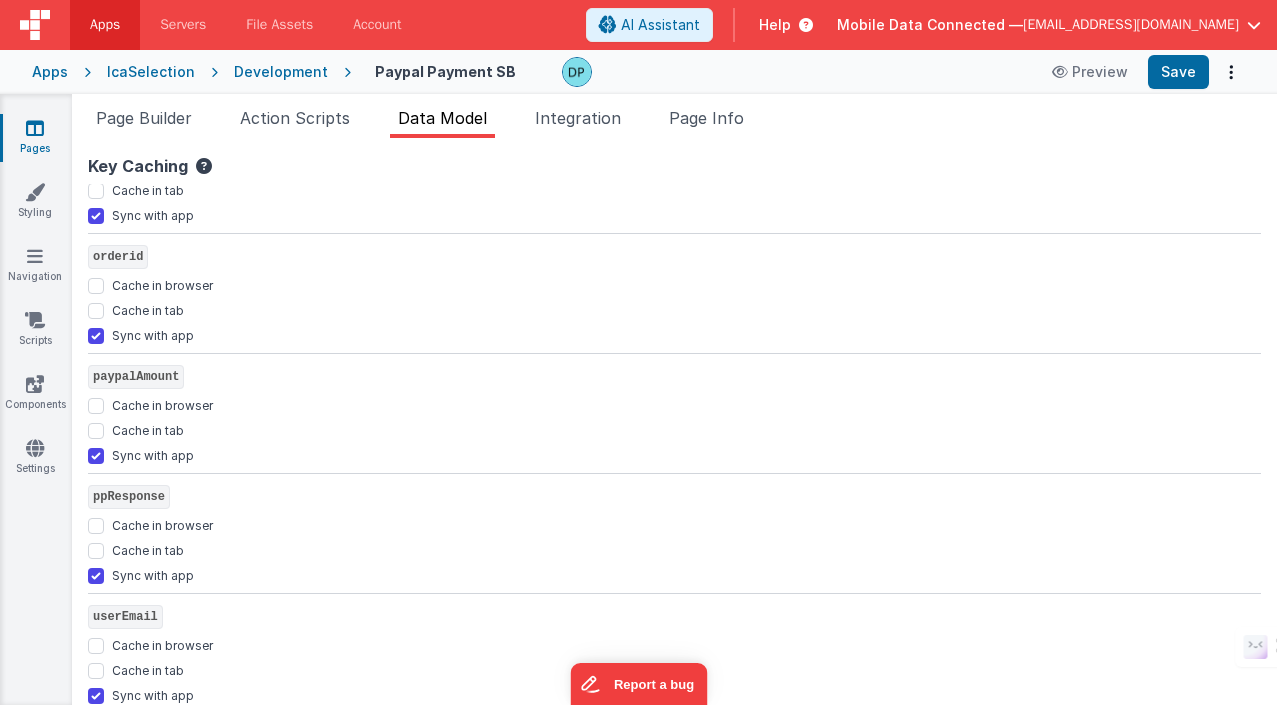 click on "Sync with app" at bounding box center [153, 454] 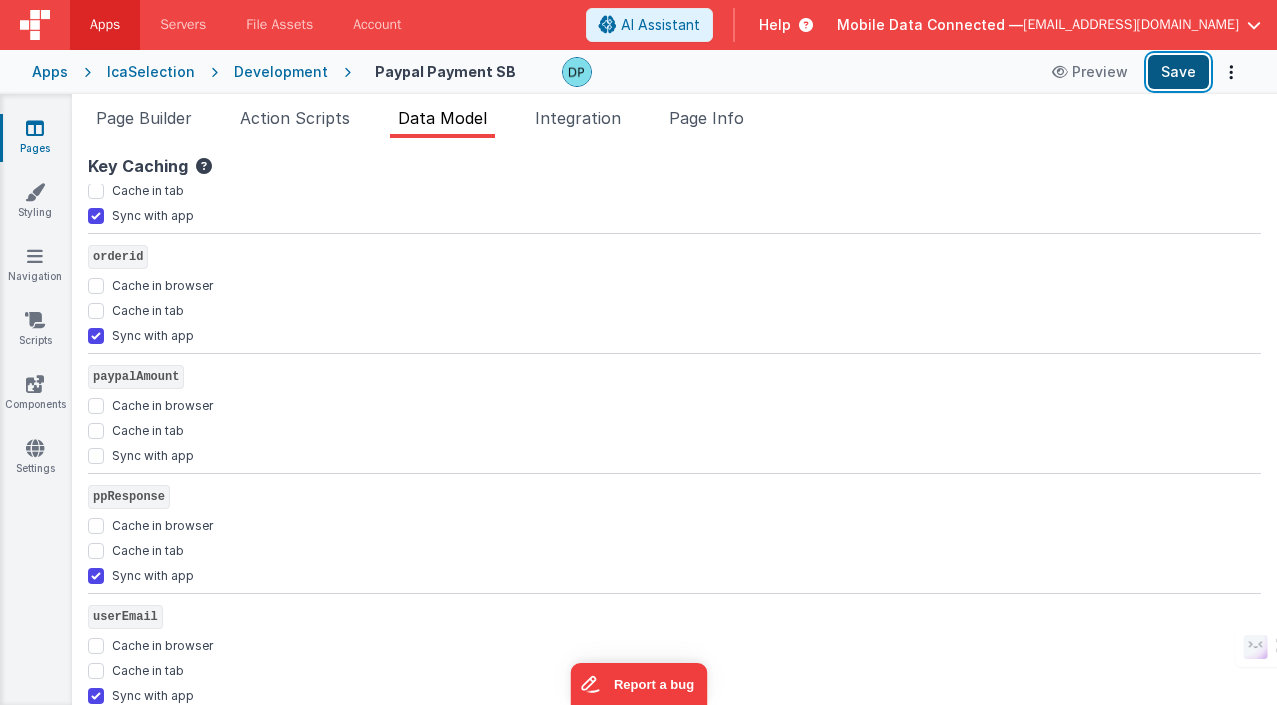 click on "Save" at bounding box center [1178, 72] 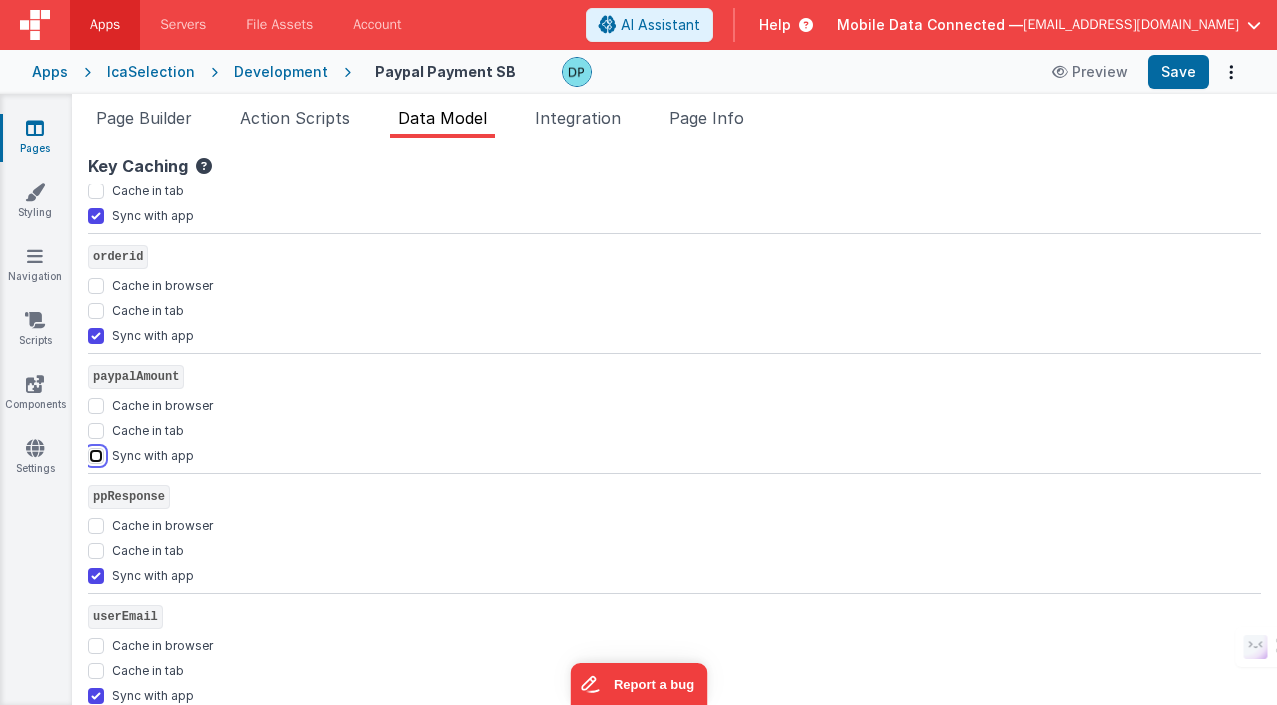 click on "Sync with app" at bounding box center (96, 456) 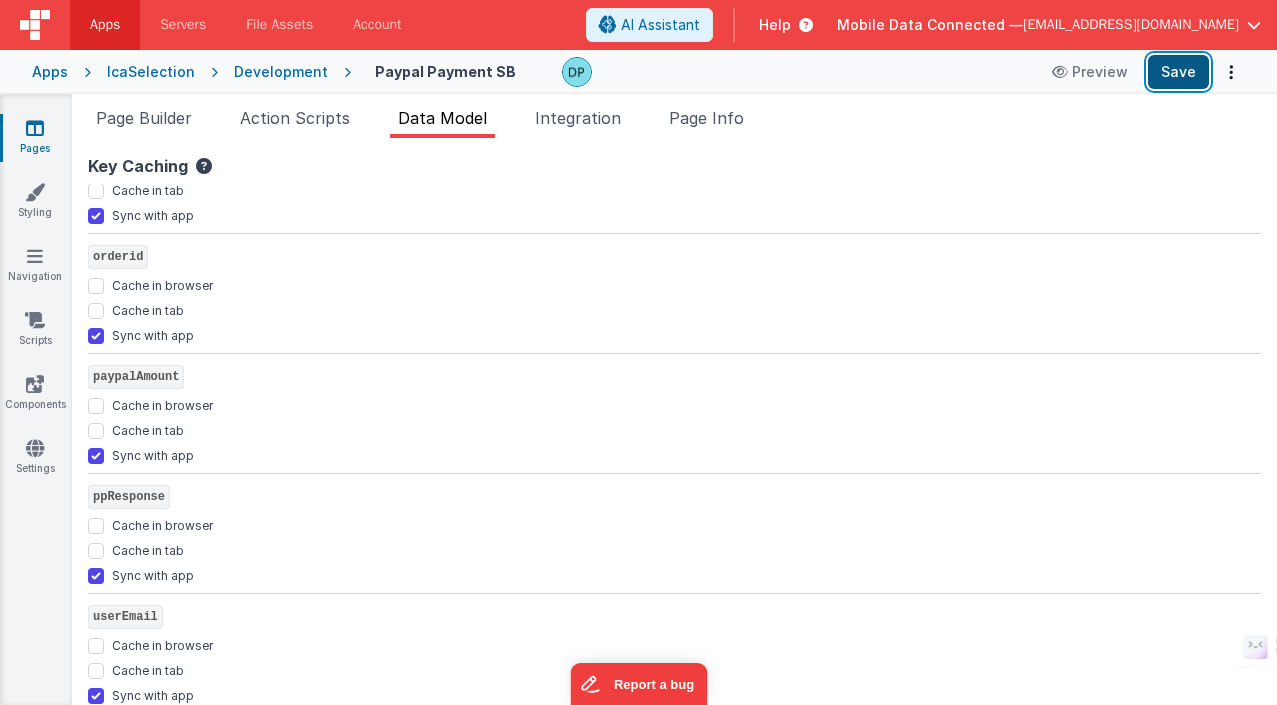 click on "Save" at bounding box center [1178, 72] 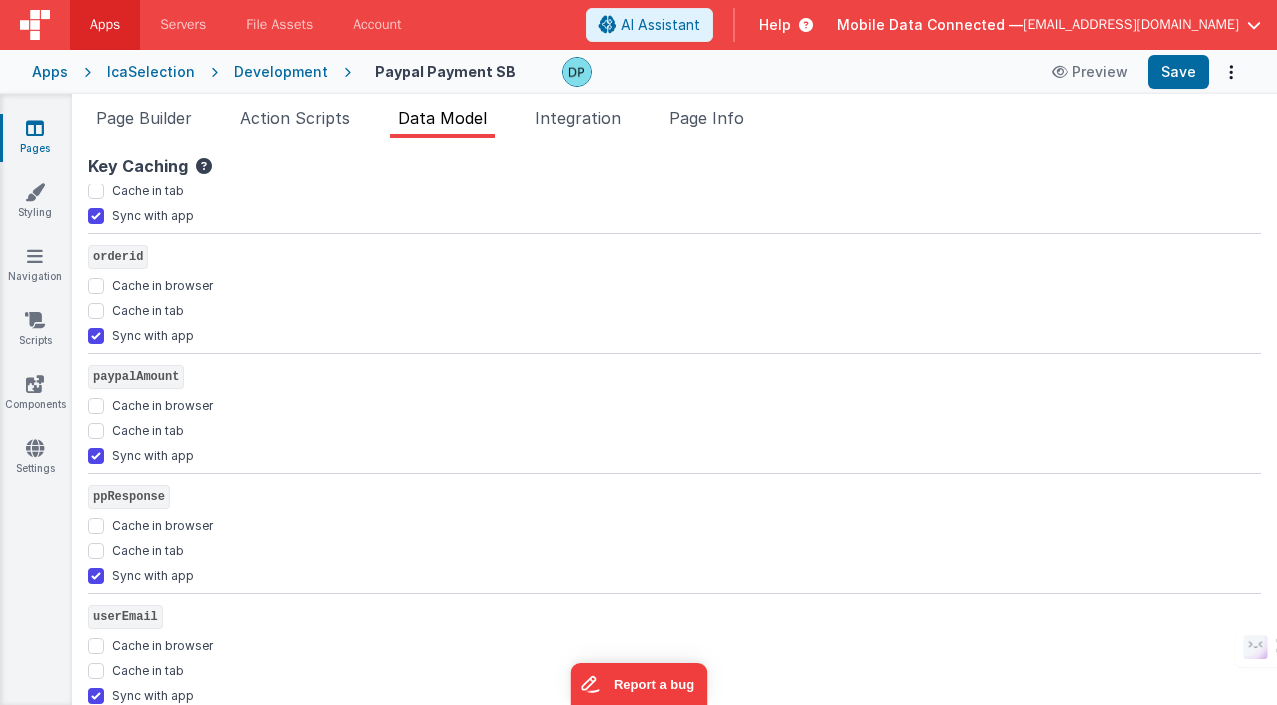 click on "Apps
IcaSelection
Development
Paypal Payment SB
Preview
Save" at bounding box center [638, 72] 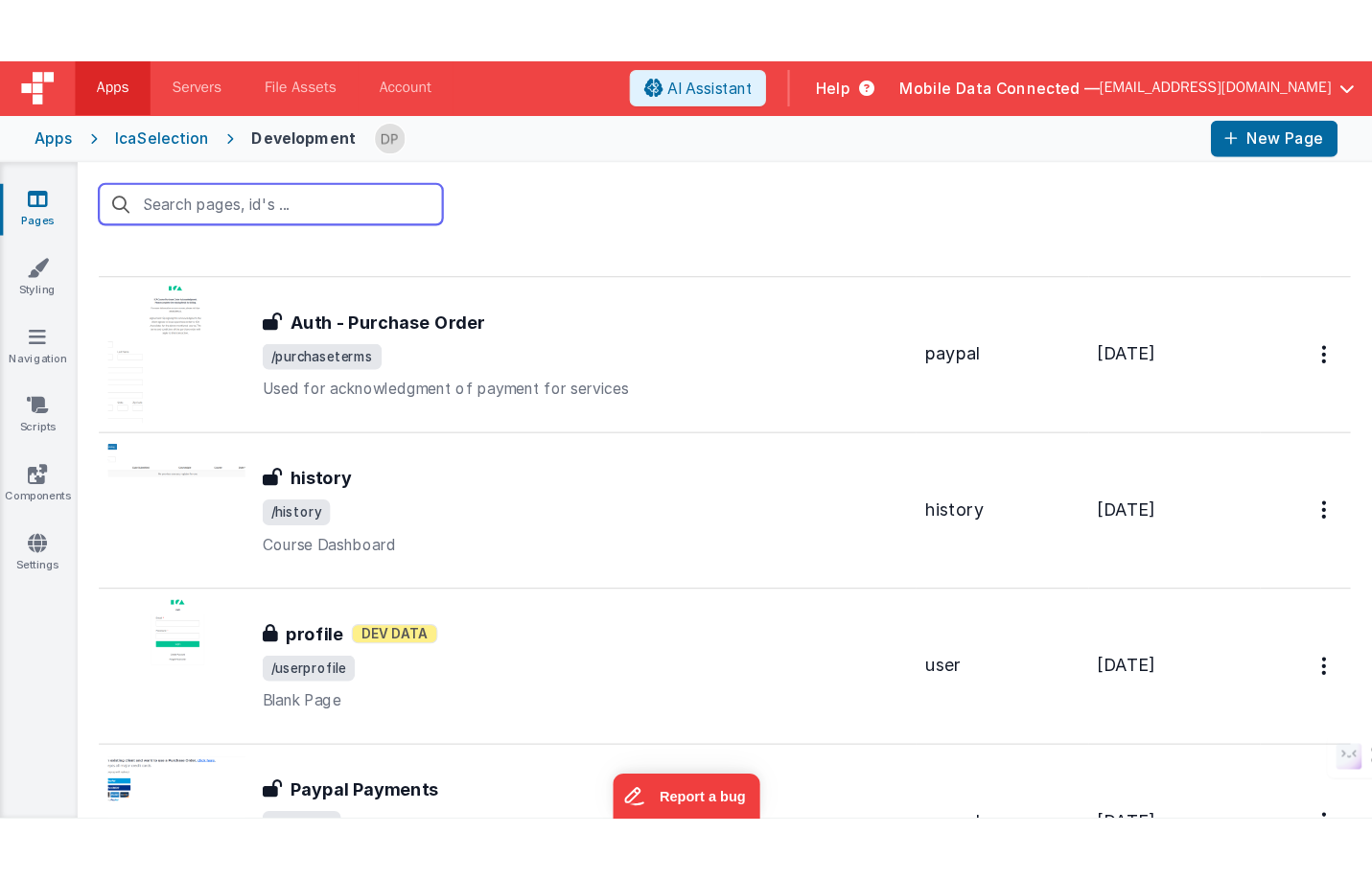 scroll, scrollTop: 4589, scrollLeft: 0, axis: vertical 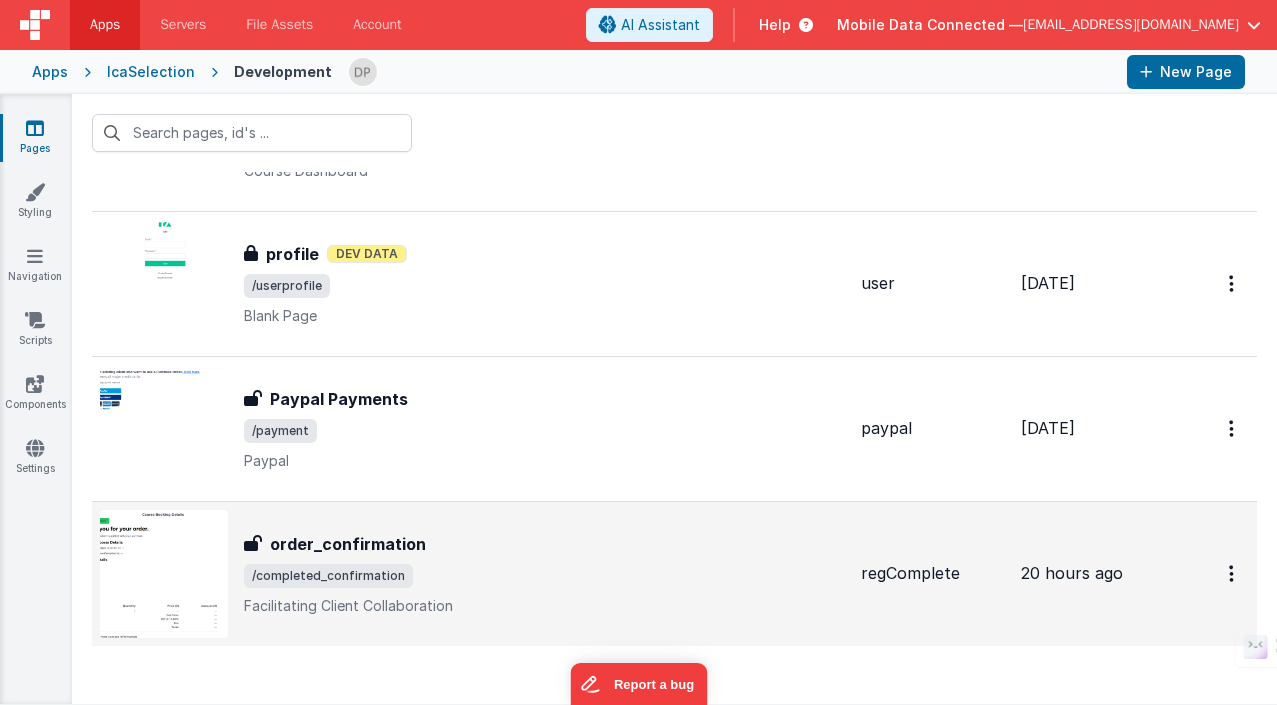click on "/completed_confirmation" at bounding box center (544, 576) 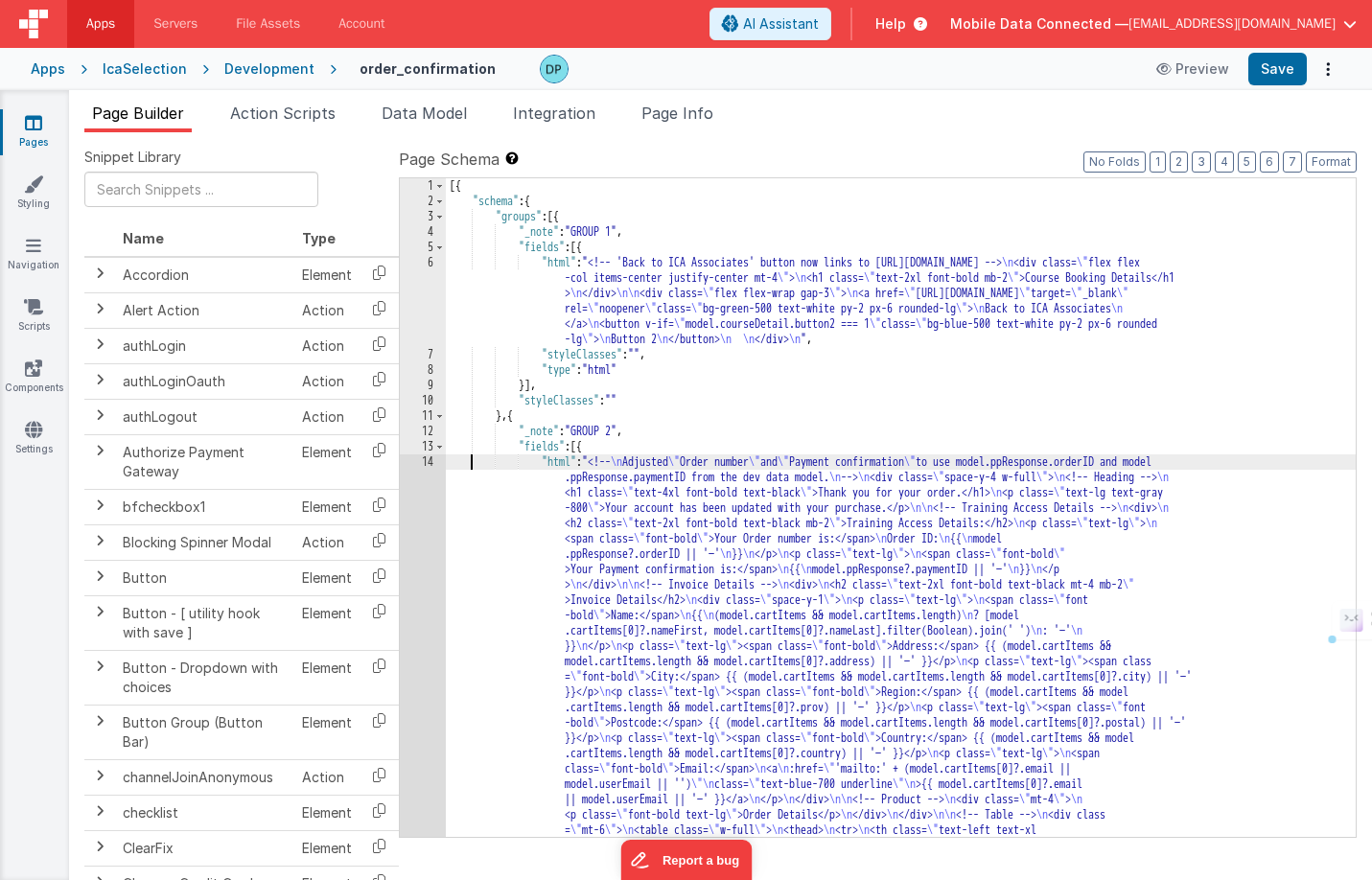 click on "[{      "schema" :  {           "groups" :  [{                "_note" :  "GROUP 1" ,                "fields" :  [{                     "html" :  "<!-- 'Back to ICA Associates' button now links to [URL][DOMAIN_NAME] --> \n <div class= \" flex flex                      -col items-center justify-center mt-4 \" > \n     <h1 class= \" text-2xl font-bold mb-2 \" >Course Booking Details</h1                      > \n </div> \n\n <div class= \" flex flex-wrap gap-3 \" > \n     <a href= \" [URL][DOMAIN_NAME] \"  target= \" _blank \"                        rel= \" noopener \"  class= \" bg-green-500 text-white py-2 px-6 rounded-lg \" > \n         Back to ICA Associates \n                           </a> \n     <button v-if= \" model.courseDetail.button2 === 1 \"  class= \" bg-blue-500 text-white py-2 px-6 rounded                      -lg \" > \n         Button 2 \n     </button> \n    \n </div> \n " ,      :" at bounding box center [900, 990] 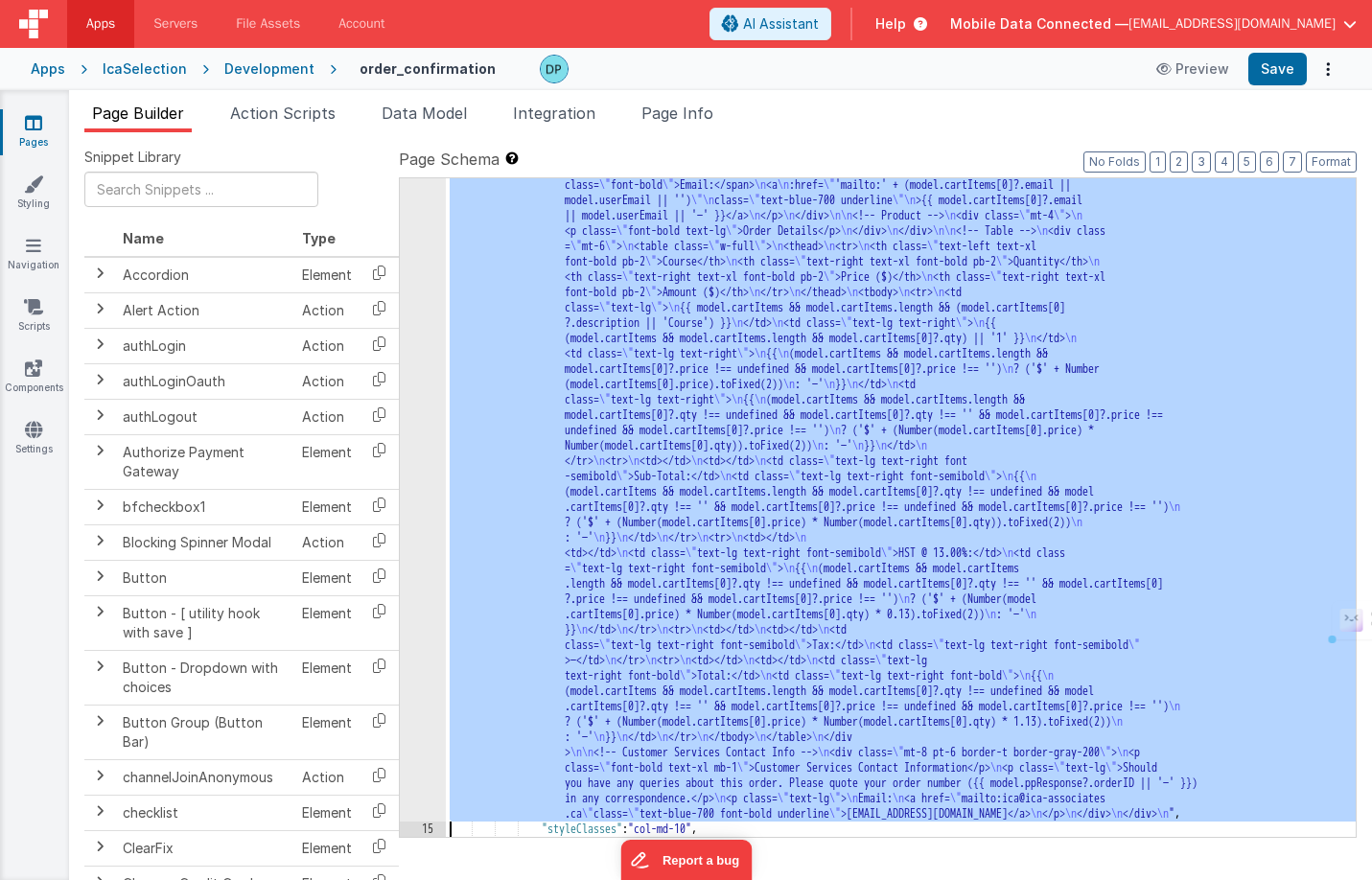 click on "14" at bounding box center (423, 346) 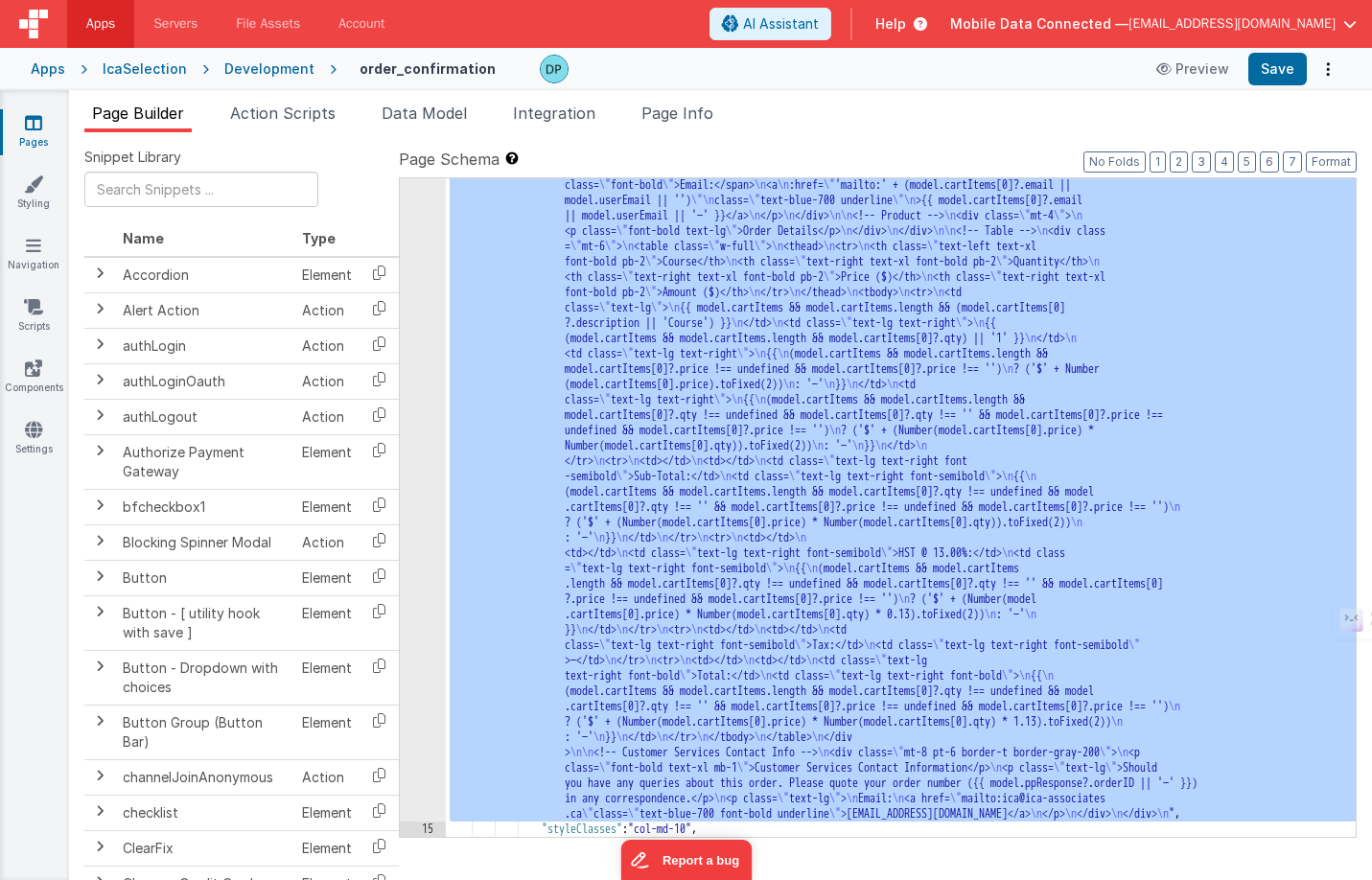 click on ""html" :  "<!-- \n Adjusted  \" Order number \"  and  \" Payment confirmation \"  to use model.ppResponse.orderID and model                      .ppResponse.paymentID from the dev data model. \n --> \n <div class= \" space-y-4 w-full \" > \n   <!-- Heading --> \n                         <h1 class= \" text-4xl font-bold text-black \" >Thank you for your order.</h1> \n   <p class= \" text-lg text-gray                      -800 \" >Your account has been updated with your purchase.</p> \n\n   <!-- Training Access Details --> \n   <div> \n                           <h2 class= \" text-2xl font-bold text-black mb-2 \" >Training Access Details:</h2> \n     <p class= \" text-lg \" > \n                             <span class= \" font-bold \" >Your Order number is:</span> \n       Order ID: \n       {{ \n         model                      .ppResponse?.orderID || '—' \n       }}" at bounding box center [900, 683] 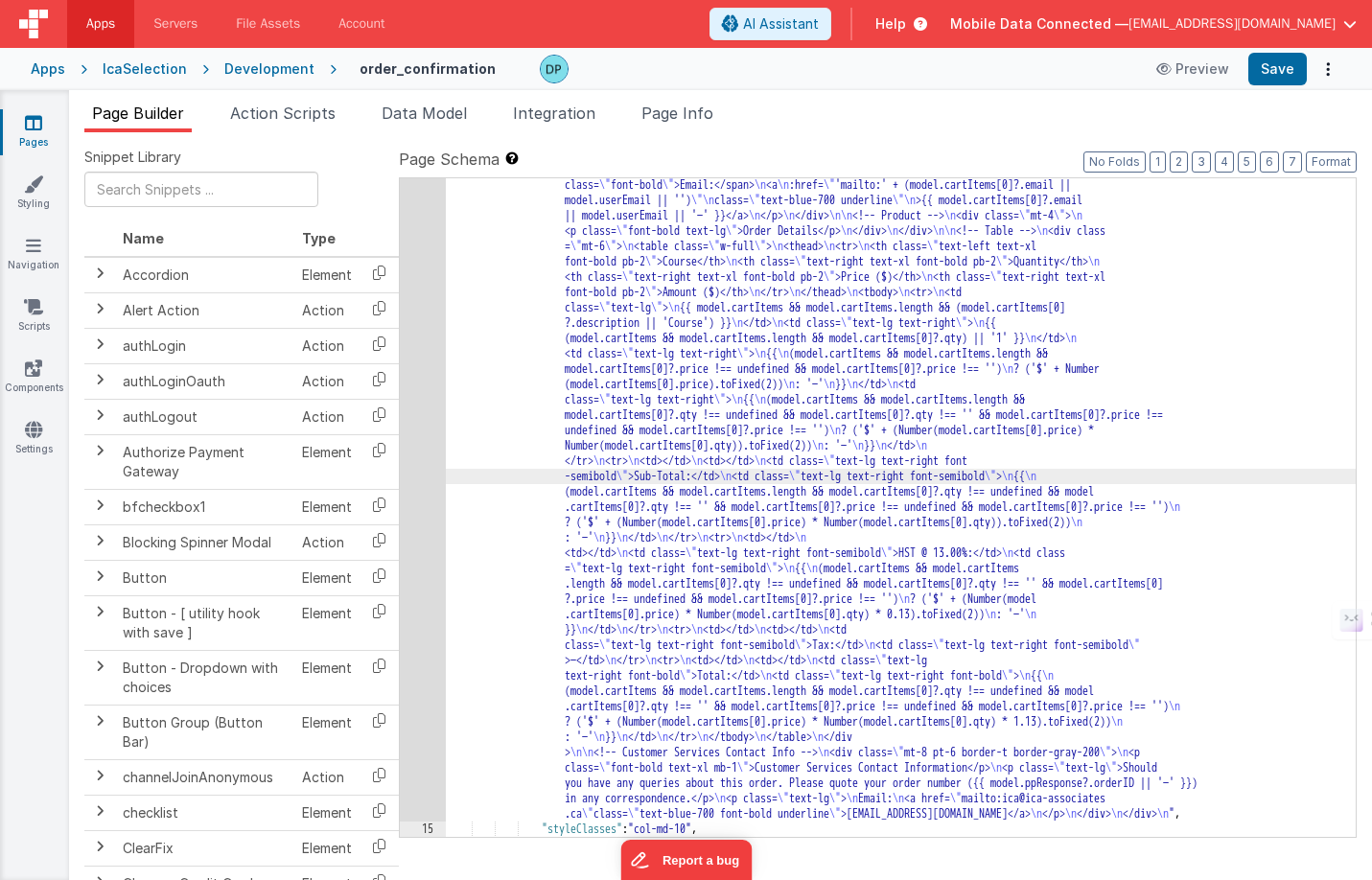 click on "14" at bounding box center [423, 346] 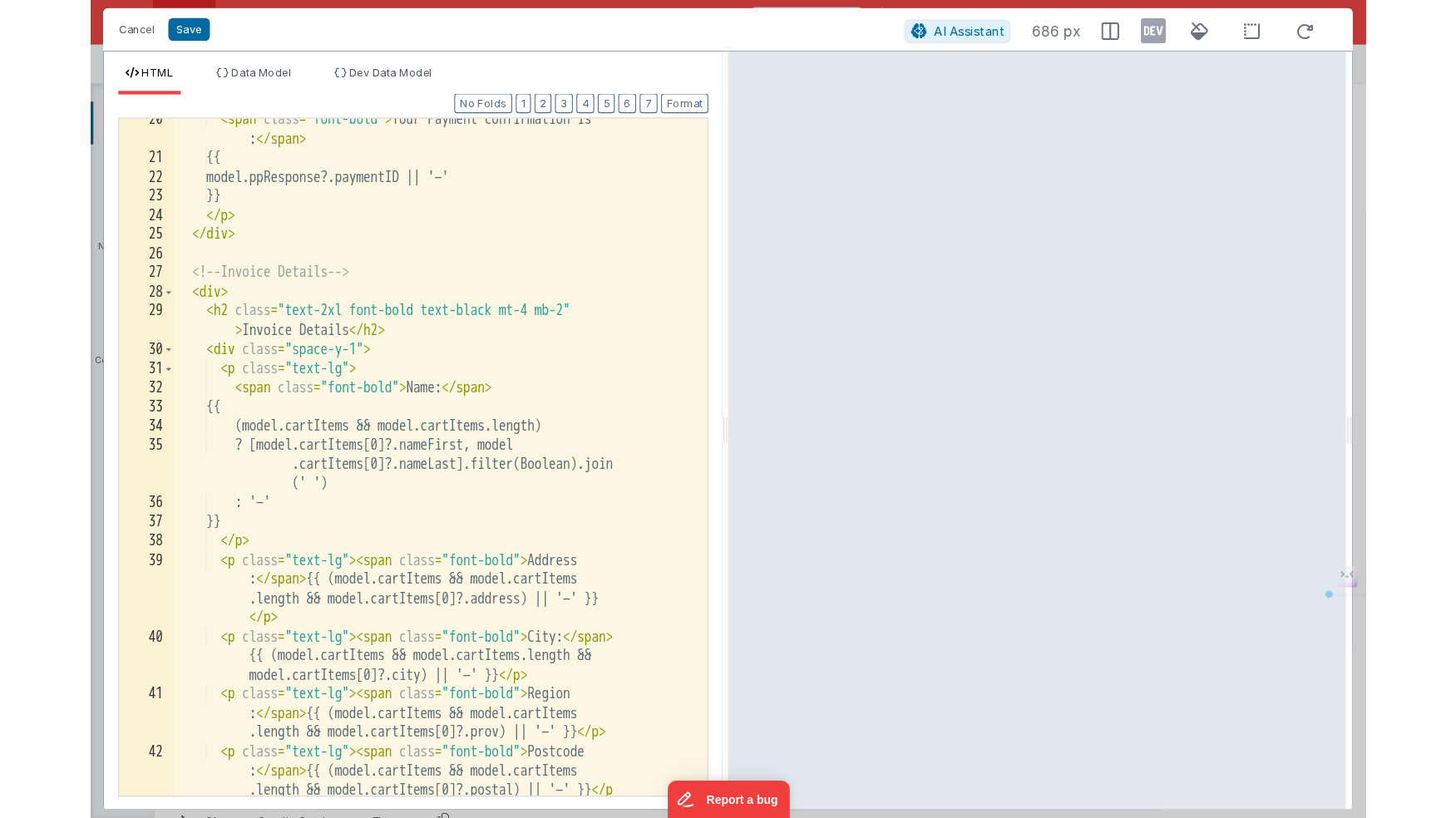 scroll, scrollTop: 726, scrollLeft: 0, axis: vertical 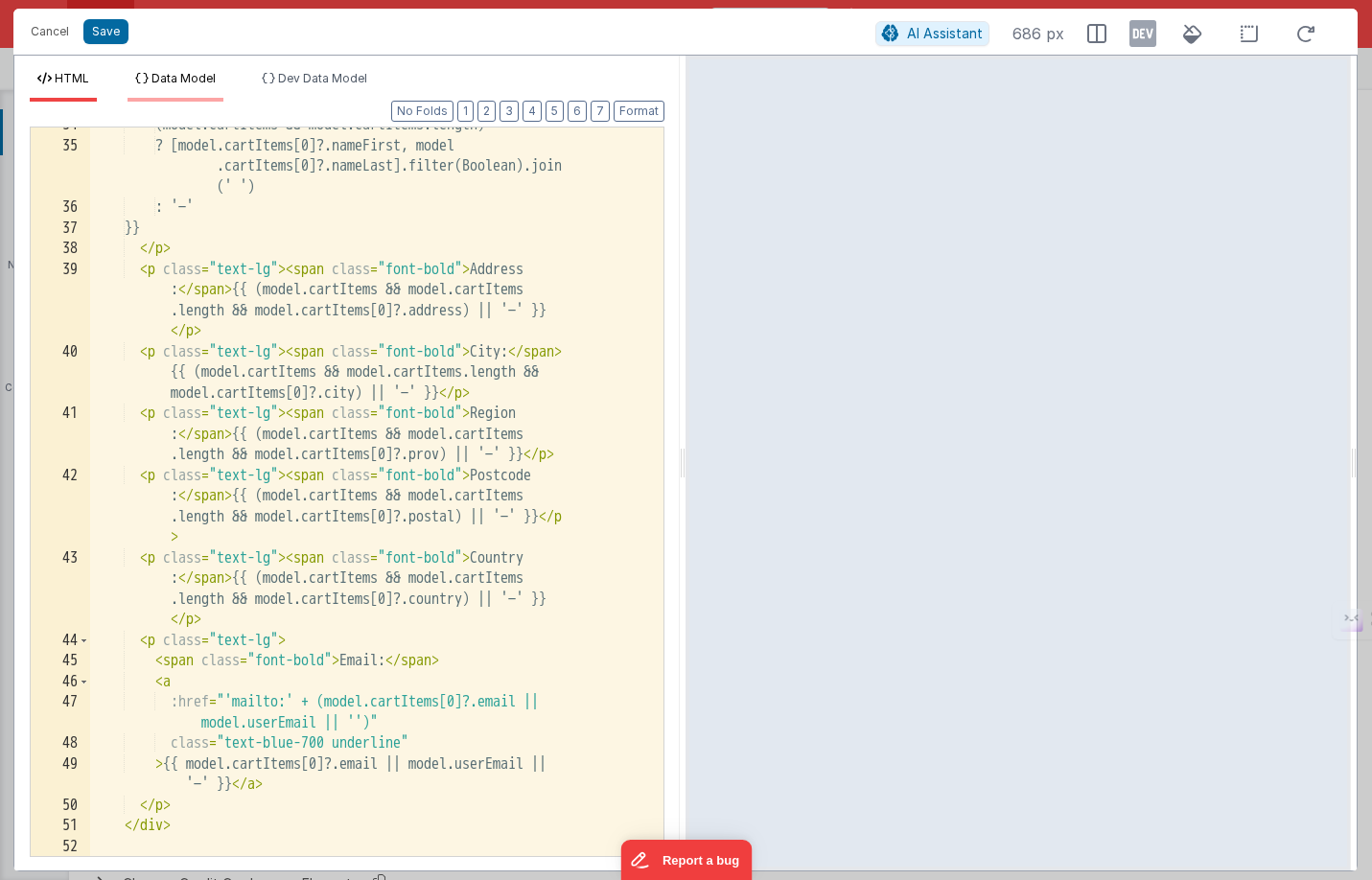 click on "Data Model" at bounding box center (183, 78) 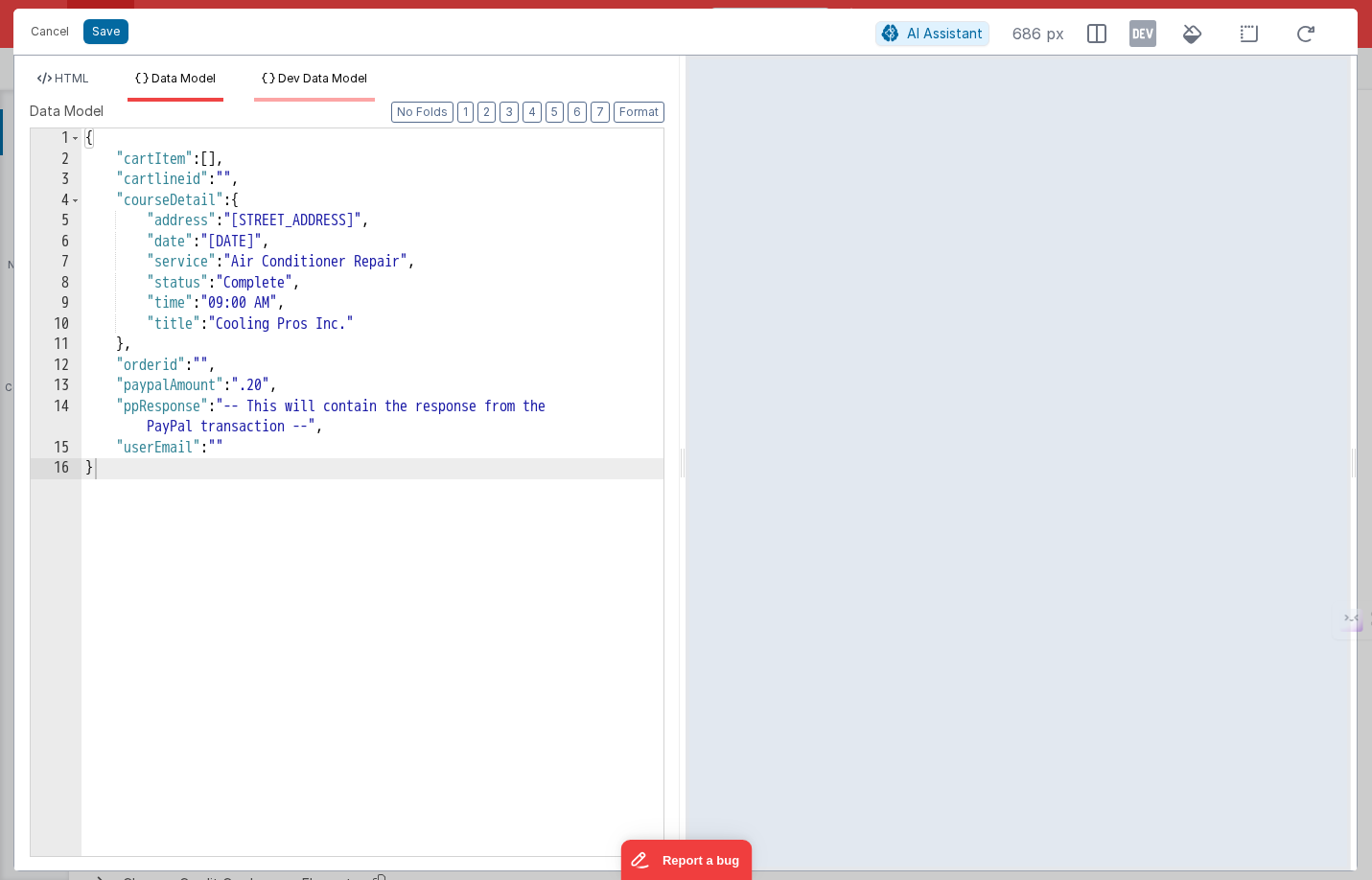 click on "Dev Data Model" at bounding box center [322, 78] 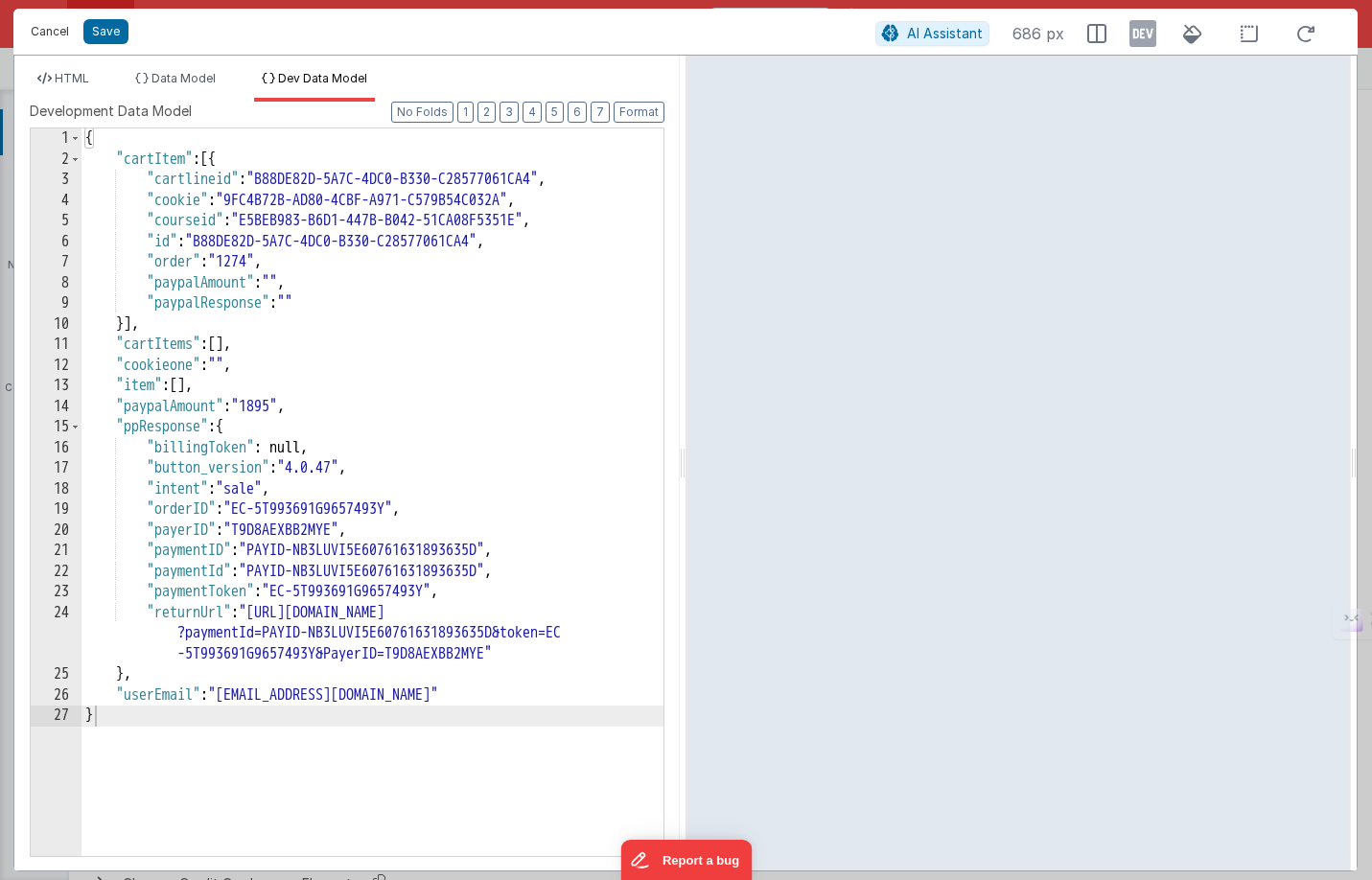 click on "Cancel" at bounding box center (50, 32) 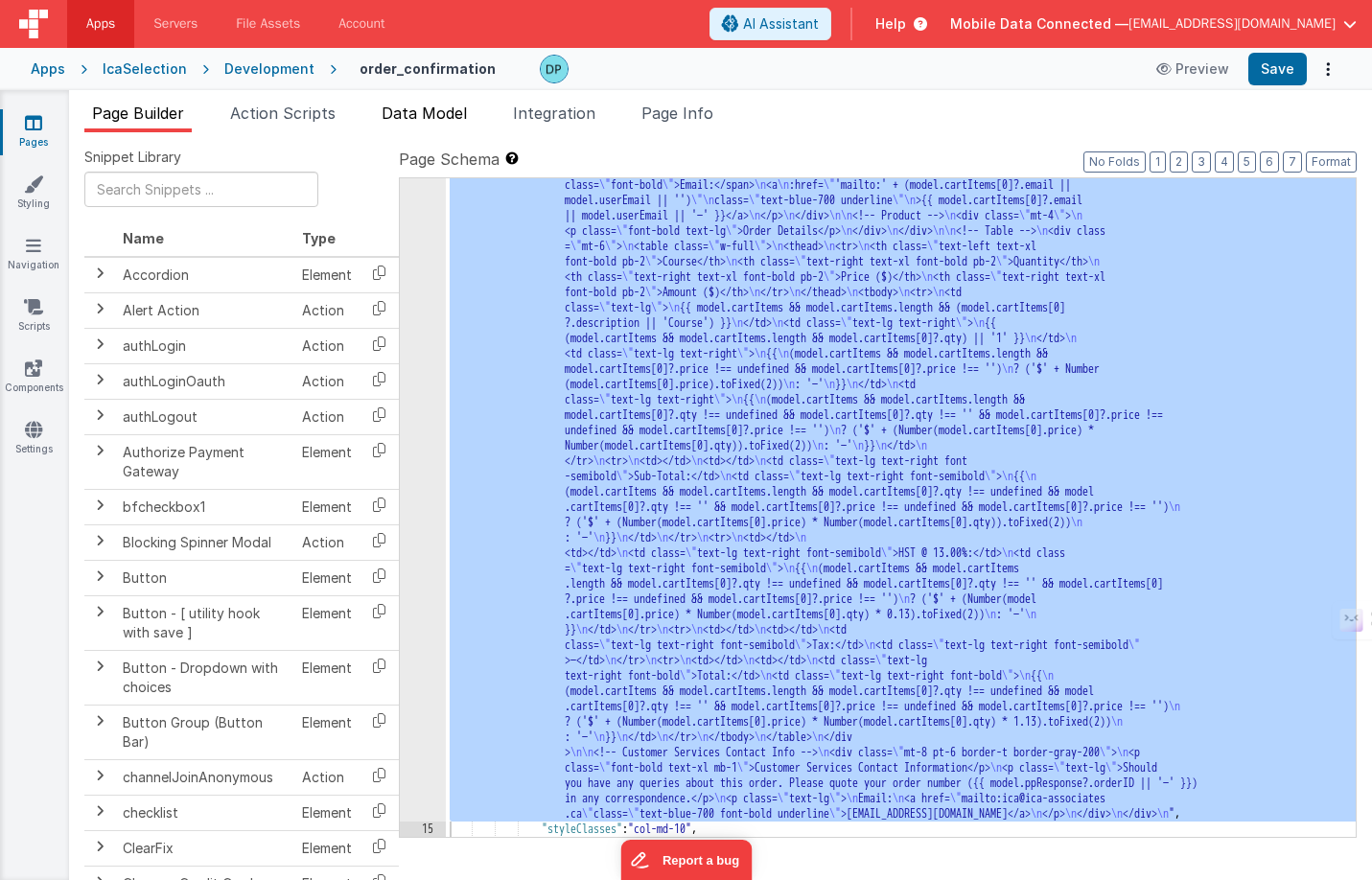 click on "Data Model" at bounding box center [424, 113] 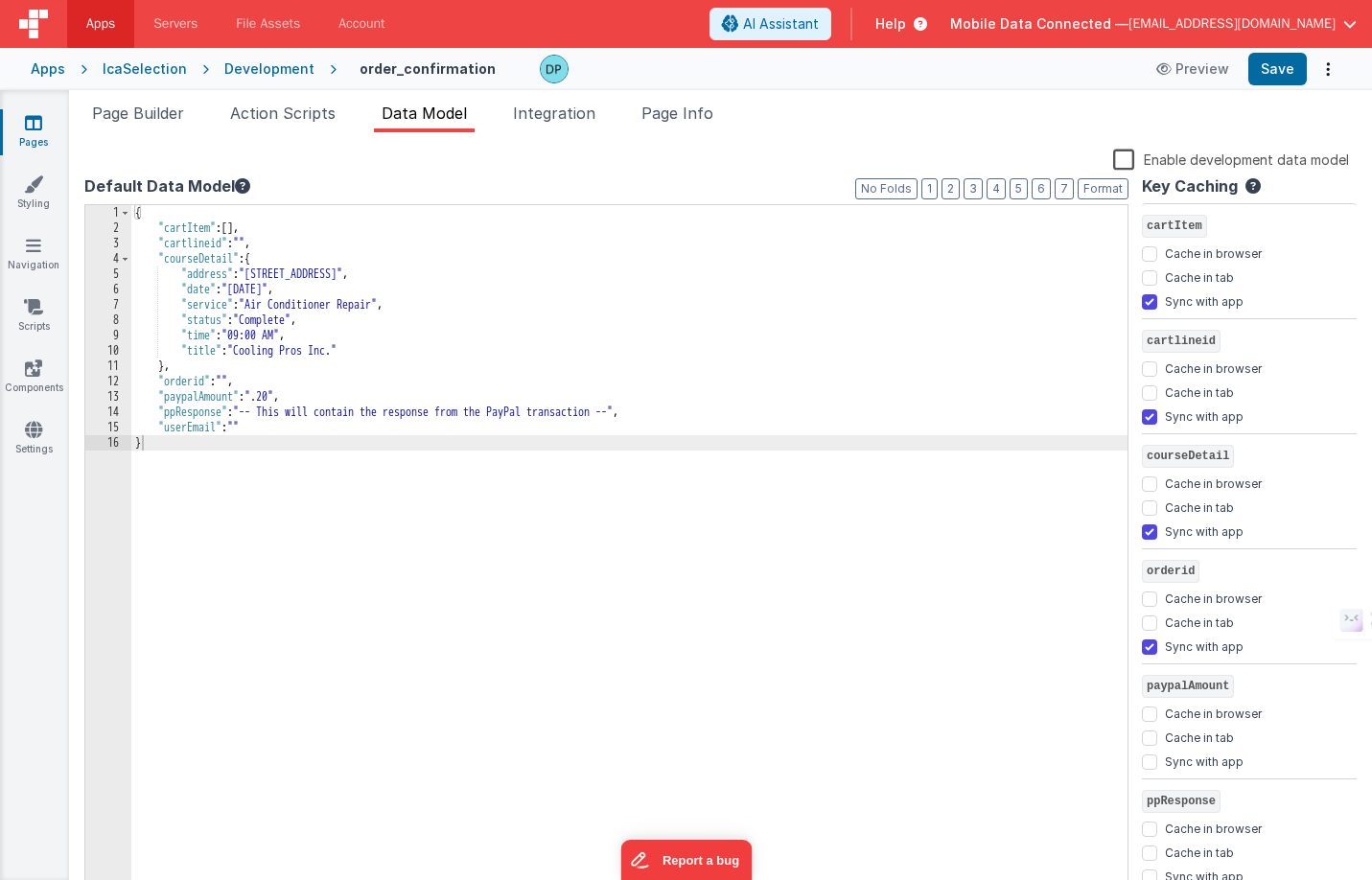 click on "Enable development data model" at bounding box center [1231, 158] 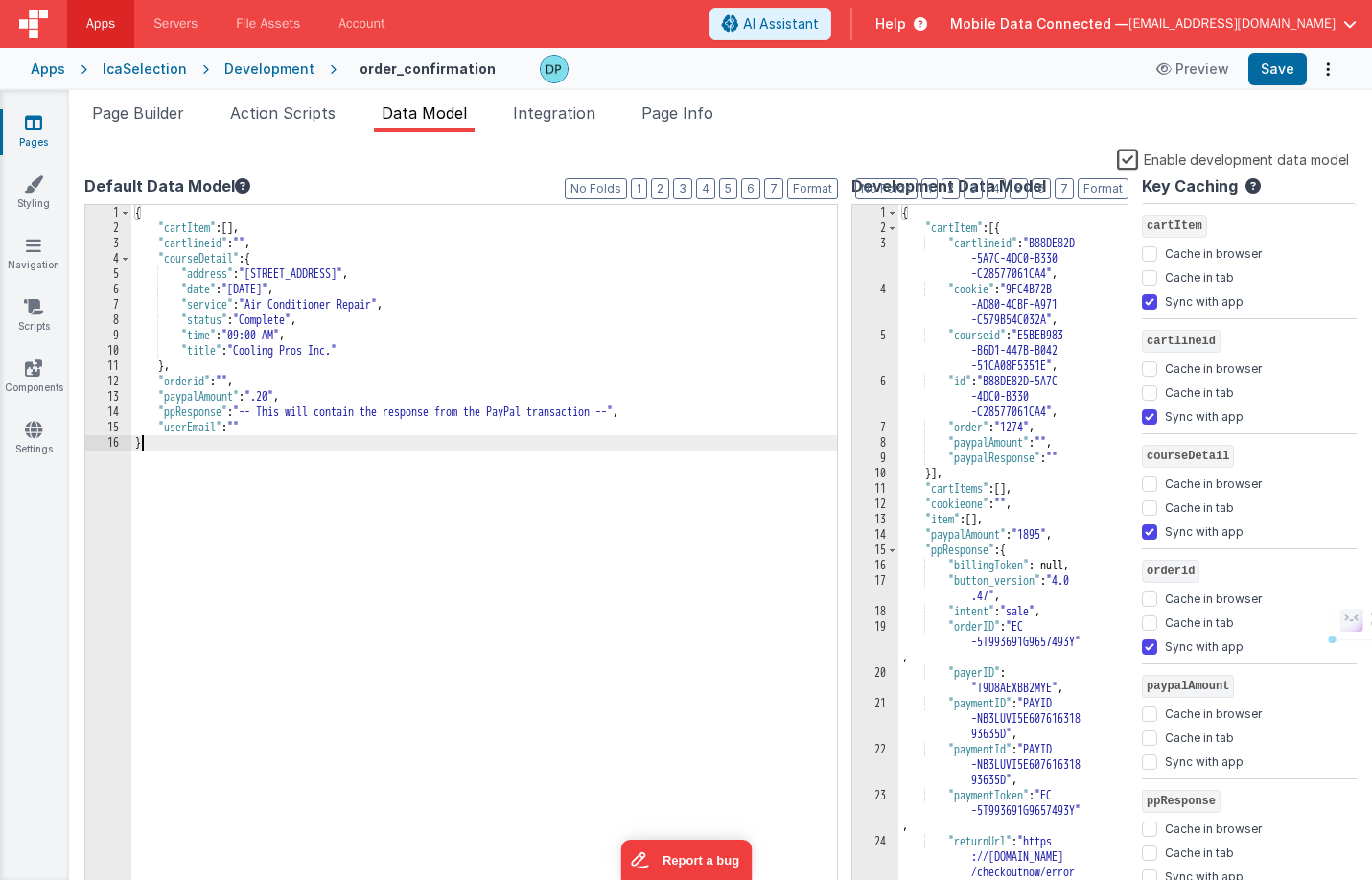 drag, startPoint x: 842, startPoint y: 443, endPoint x: 783, endPoint y: 431, distance: 60.207973 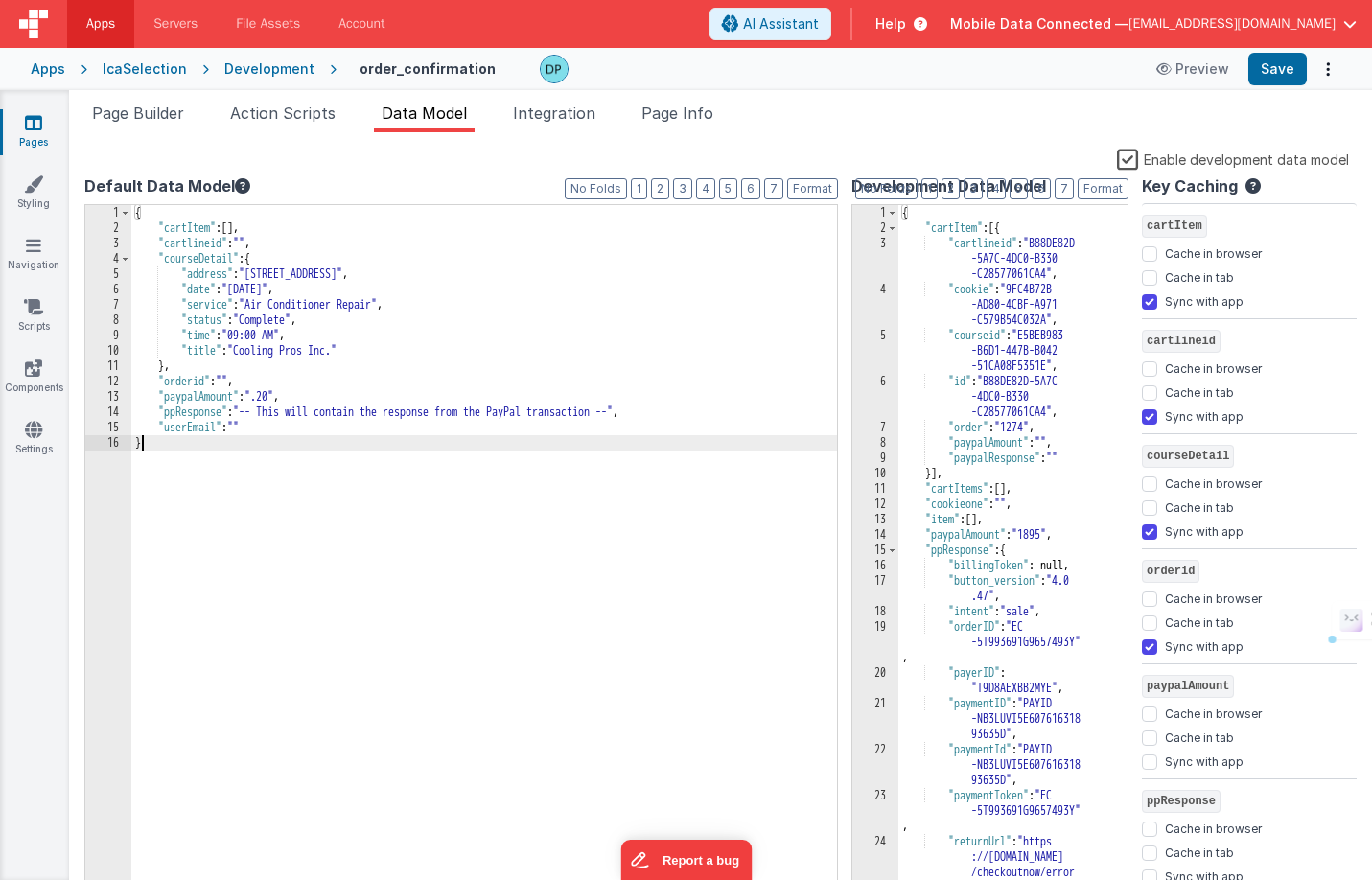 click on "{      "cartItem" :  [ ] ,      "cartlineid" :  "" ,      "courseDetail" :  {           "address" :  "[STREET_ADDRESS]" ,           "date" :  "[DATE]" ,           "service" :  "Air Conditioner Repair" ,           "status" :  "Complete" ,           "time" :  "09:00 AM" ,           "title" :  "Cooling Pros Inc."      } ,      "orderid" :  "" ,      "paypalAmount" :  ".20" ,      "ppResponse" :  "-- This will contain the response from the PayPal transaction --" ,      "userEmail" :  "" }" at bounding box center (629, 566) 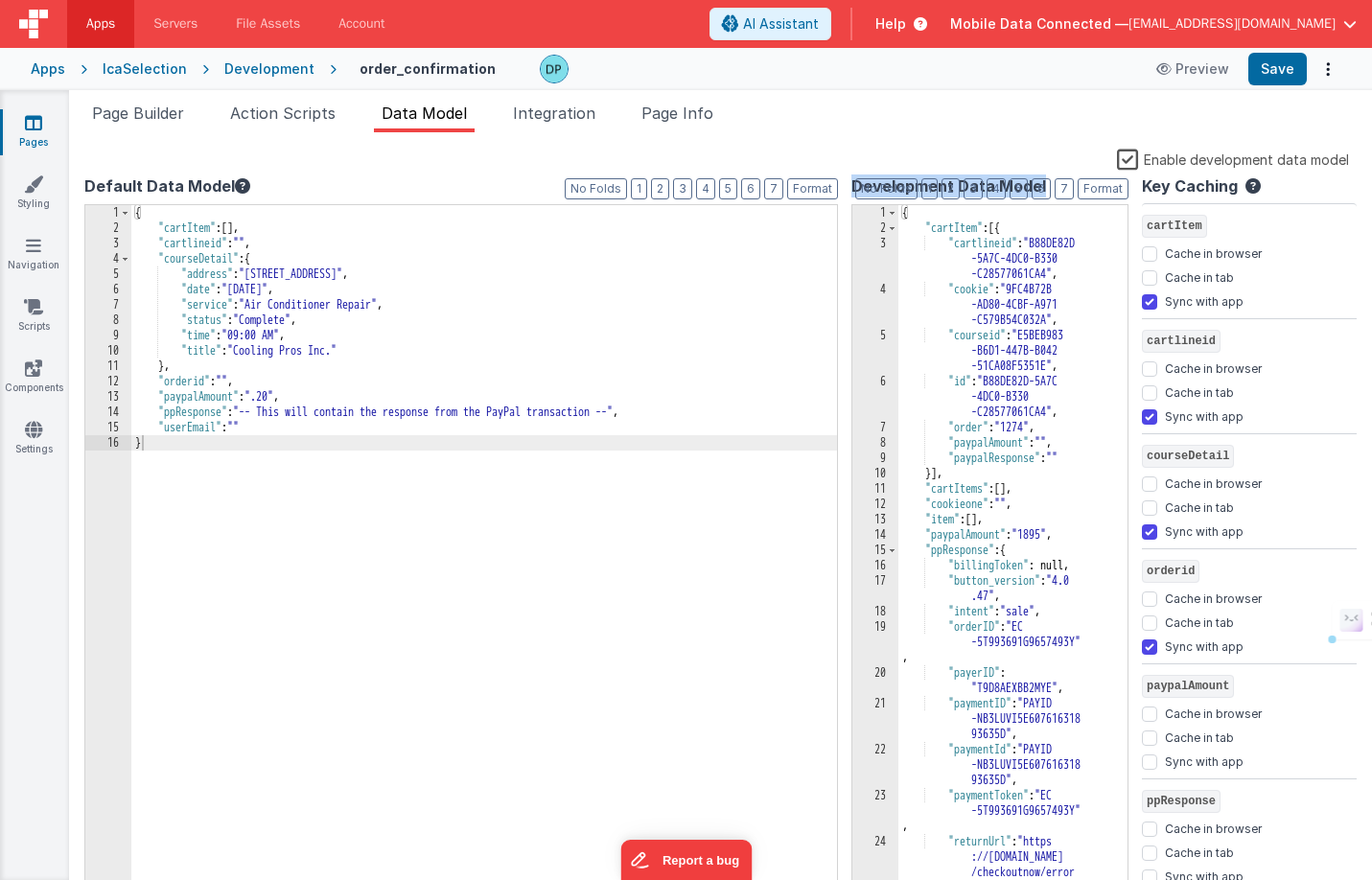 drag, startPoint x: 857, startPoint y: 429, endPoint x: 835, endPoint y: 438, distance: 23.769729 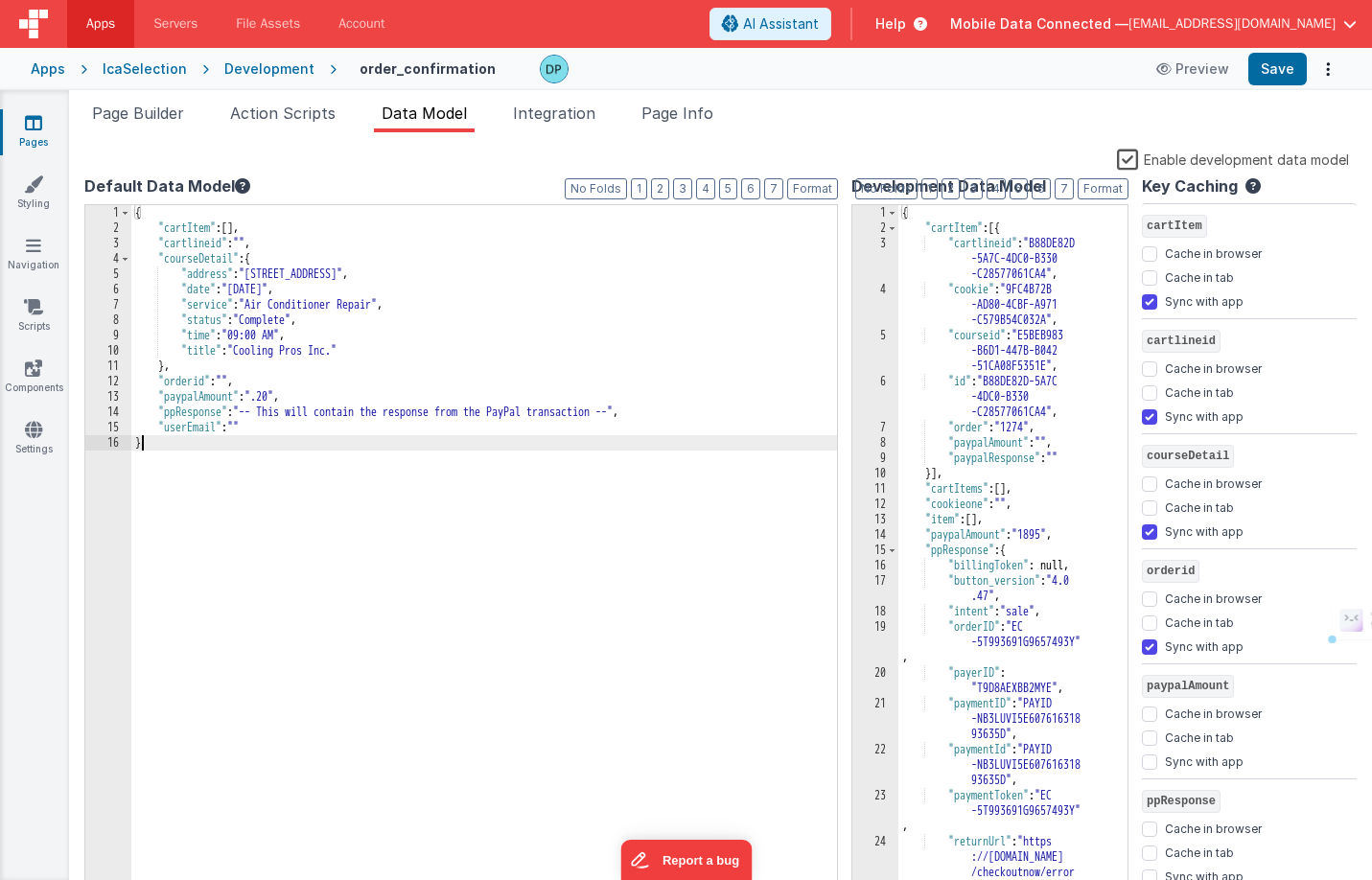 drag, startPoint x: 841, startPoint y: 446, endPoint x: 688, endPoint y: 446, distance: 153 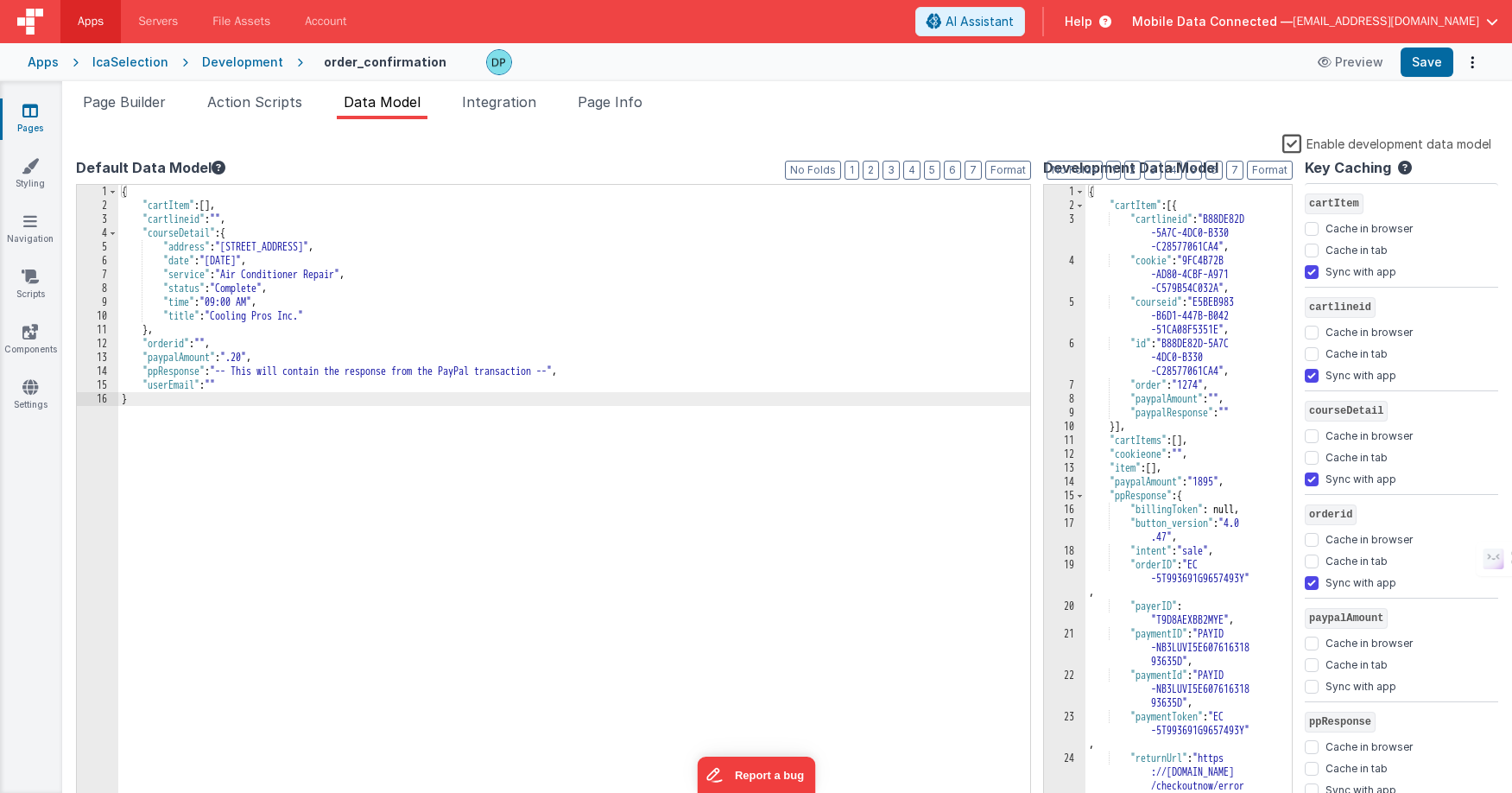 click on "Default Data Model
Format
7
6
5
4
3
2
1
No Folds
1 2 3 4 5 6 7 8 9 10 11 12 13 14 15 16 {      "cartItem" :  [ ] ,      "cartlineid" :  "" ,      "courseDetail" :  {           "address" :  "[STREET_ADDRESS]" ,           "date" :  "[DATE]" ,           "service" :  "Air Conditioner Repair" ,           "status" :  "Complete" ,           "time" :  "09:00 AM" ,           "title" :  "Cooling Pros Inc."      } ,      "orderid" :  "" ,      "paypalAmount" :  ".20" ,      "ppResponse" :  "-- This will contain the response from the PayPal transaction --" ,      "userEmail" :  "" } XXXXXXXXXXXXXXXXXXXXXXXXXXXXXXXXXXXXXXXXXXXXXXXXXX Development Data Model Format
7
6
5
4
1 2" at bounding box center [787, 482] 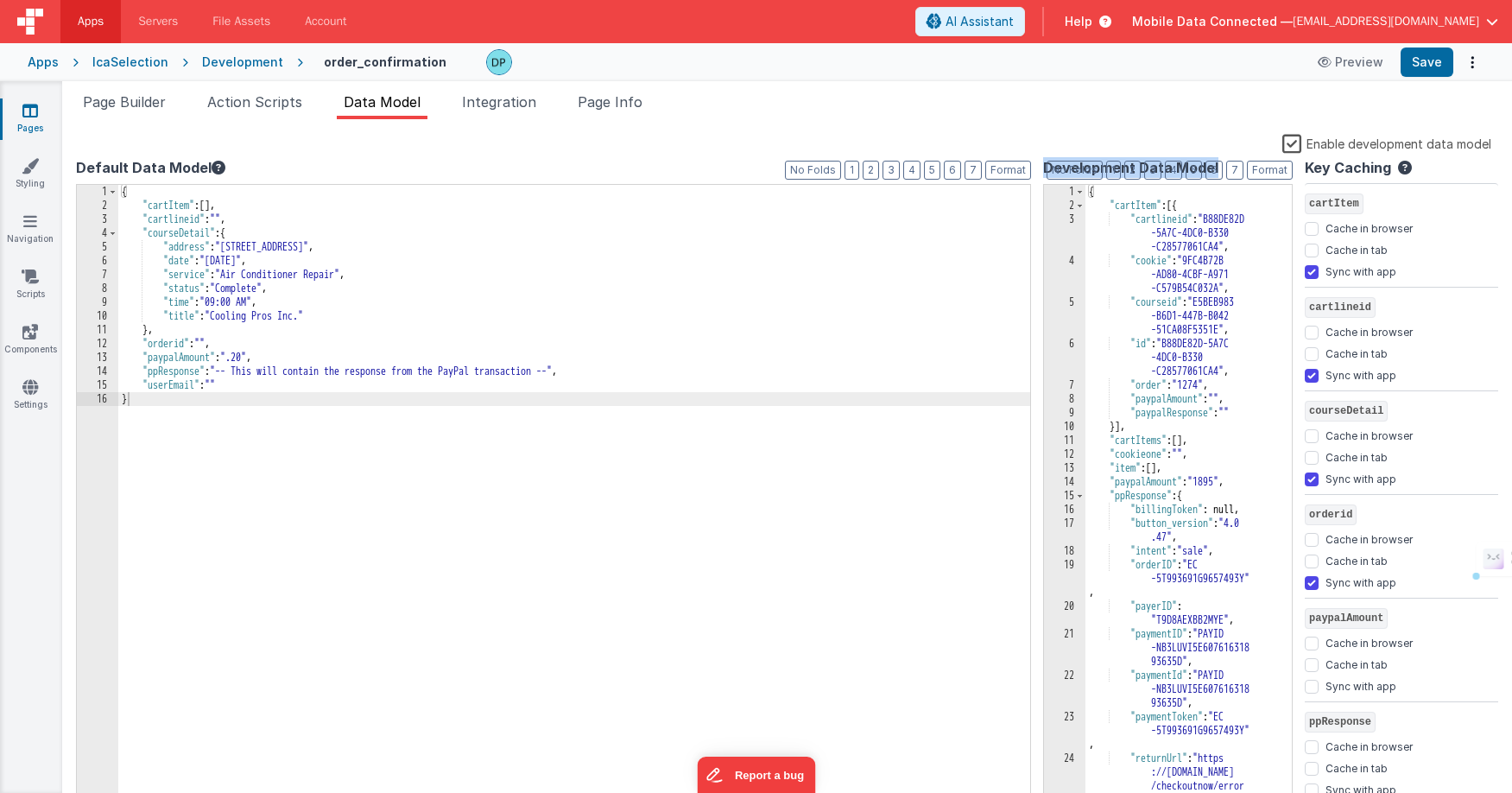 drag, startPoint x: 1041, startPoint y: 409, endPoint x: 978, endPoint y: 419, distance: 63.78871 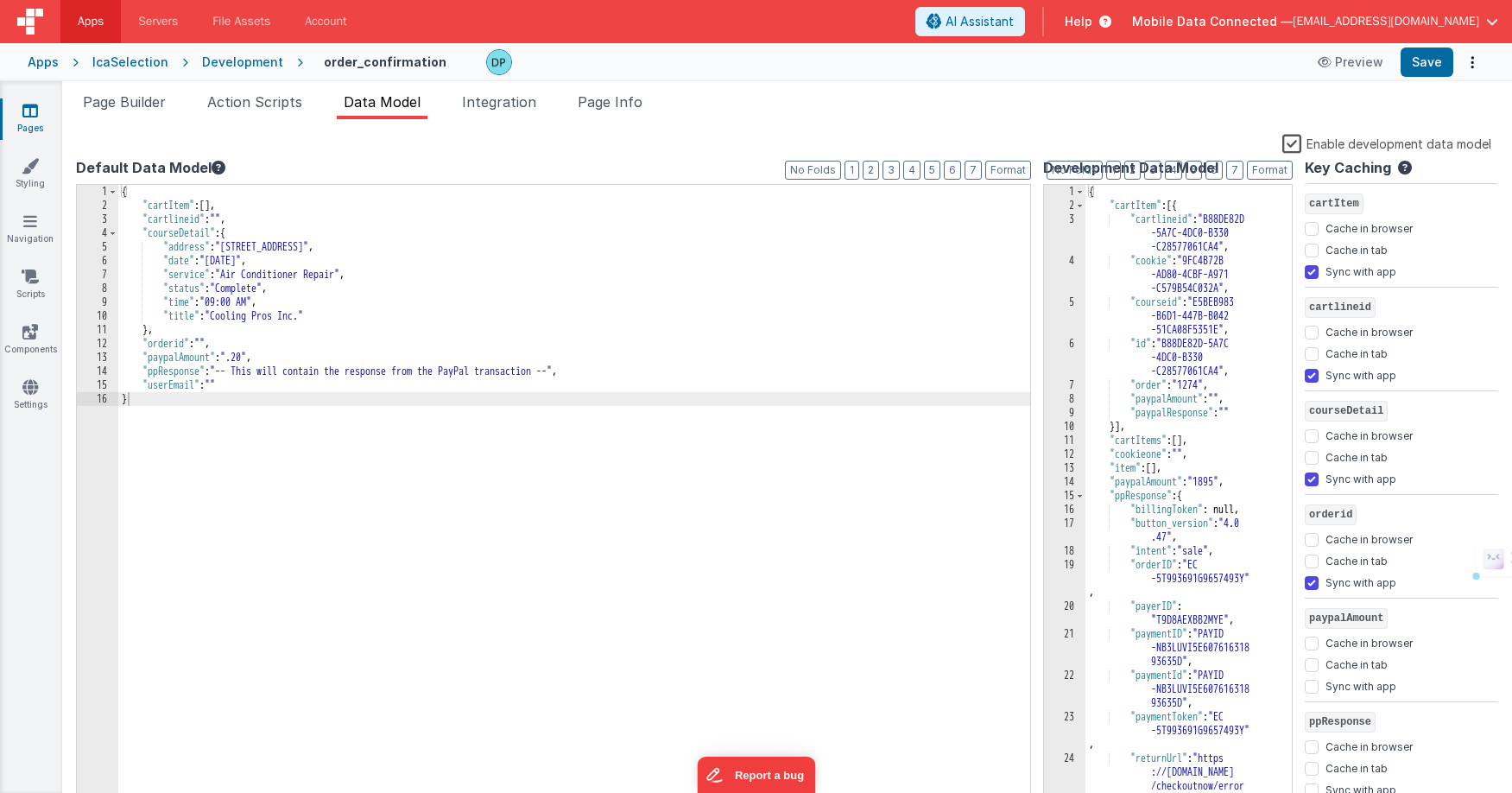 click on "Default Data Model
Format
7
6
5
4
3
2
1
No Folds
1 2 3 4 5 6 7 8 9 10 11 12 13 14 15 16 {      "cartItem" :  [ ] ,      "cartlineid" :  "" ,      "courseDetail" :  {           "address" :  "[STREET_ADDRESS]" ,           "date" :  "[DATE]" ,           "service" :  "Air Conditioner Repair" ,           "status" :  "Complete" ,           "time" :  "09:00 AM" ,           "title" :  "Cooling Pros Inc."      } ,      "orderid" :  "" ,      "paypalAmount" :  ".20" ,      "ppResponse" :  "-- This will contain the response from the PayPal transaction --" ,      "userEmail" :  "" } XXXXXXXXXXXXXXXXXXXXXXXXXXXXXXXXXXXXXXXXXXXXXXXXXX Development Data Model Format
7
6
5
4
1 2" at bounding box center [787, 482] 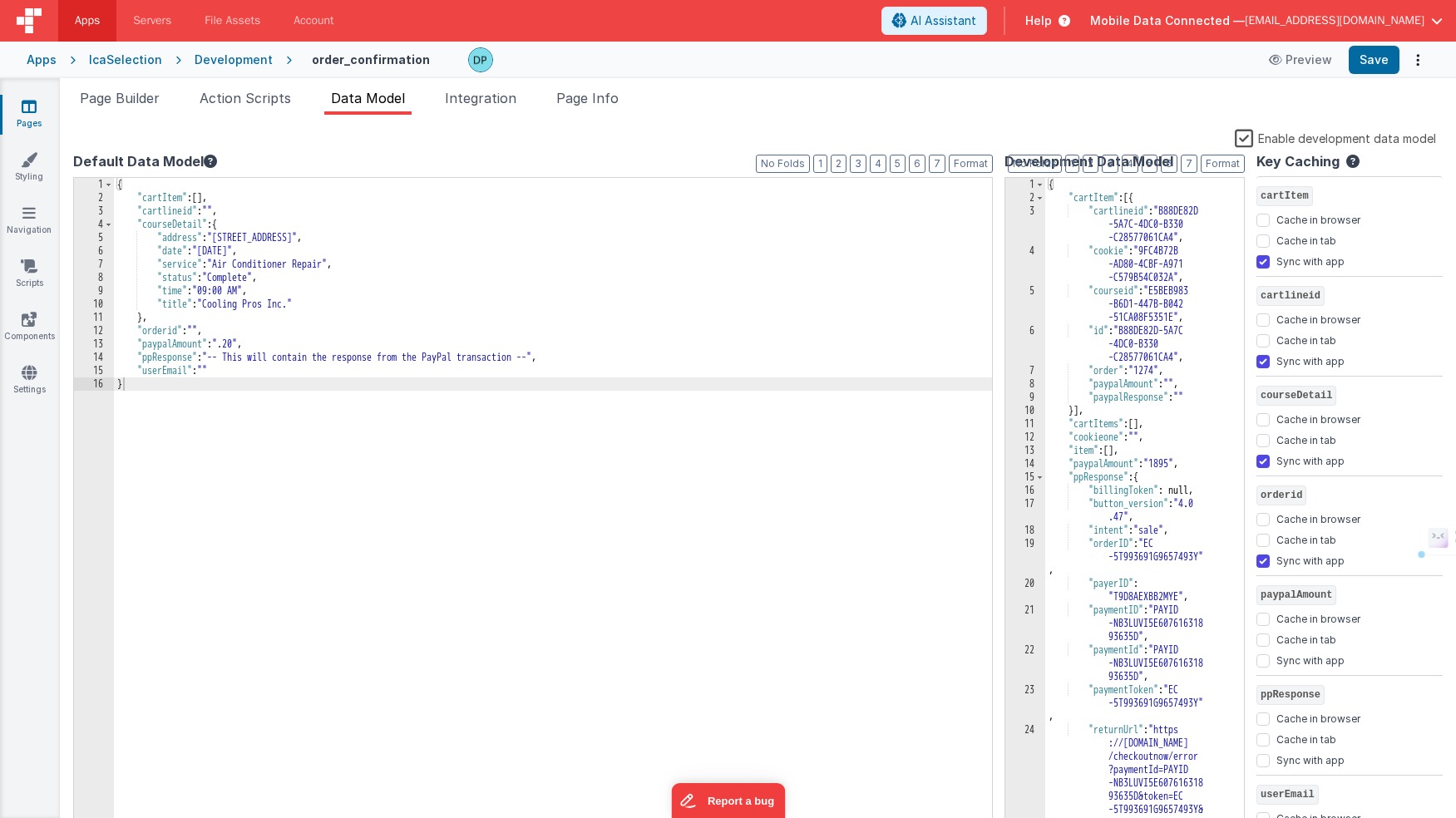 drag, startPoint x: 999, startPoint y: 489, endPoint x: 951, endPoint y: 491, distance: 48.041649 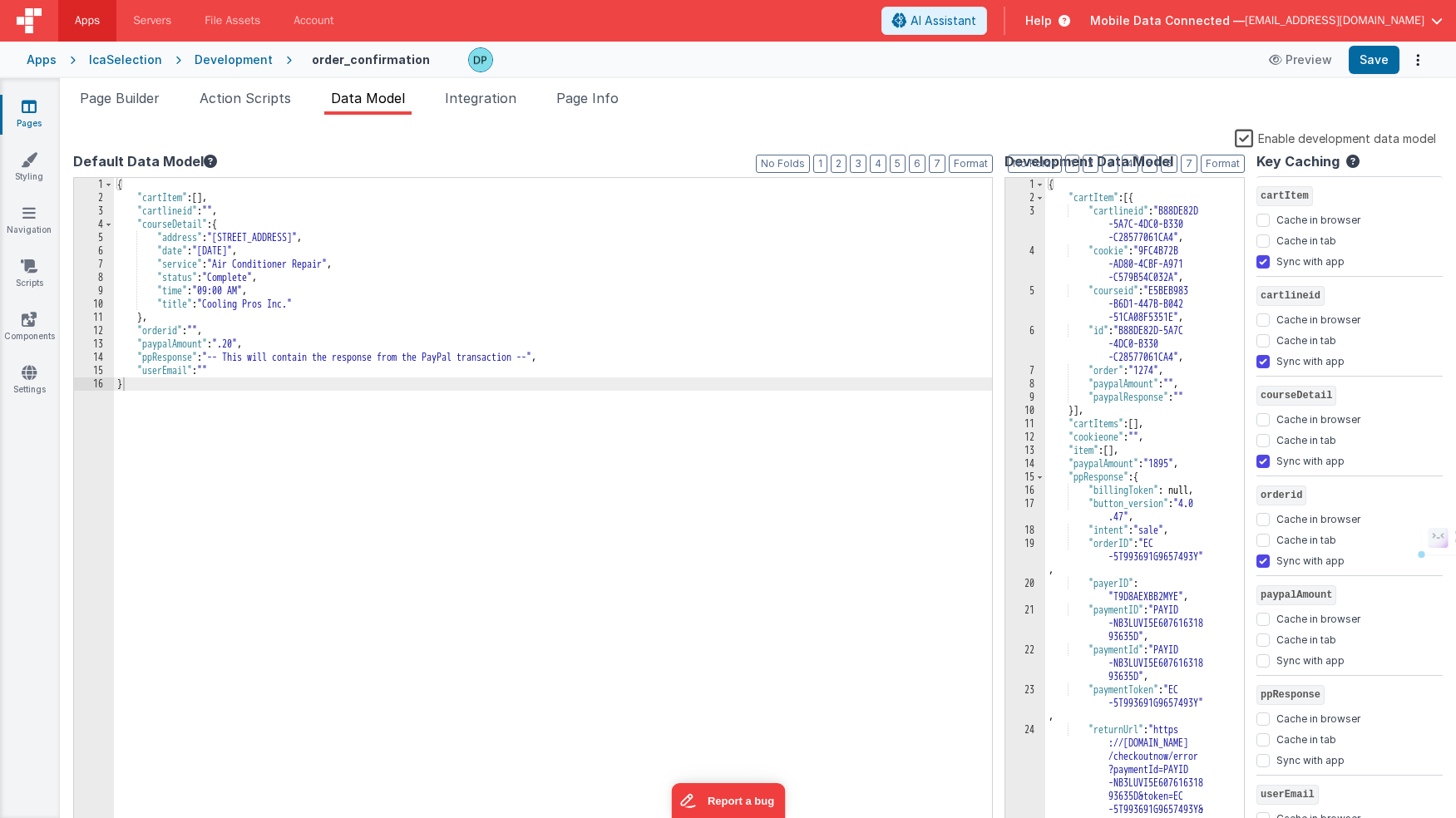 click on "Default Data Model
Format
7
6
5
4
3
2
1
No Folds
1 2 3 4 5 6 7 8 9 10 11 12 13 14 15 16 {      "cartItem" :  [ ] ,      "cartlineid" :  "" ,      "courseDetail" :  {           "address" :  "[STREET_ADDRESS]" ,           "date" :  "[DATE]" ,           "service" :  "Air Conditioner Repair" ,           "status" :  "Complete" ,           "time" :  "09:00 AM" ,           "title" :  "Cooling Pros Inc."      } ,      "orderid" :  "" ,      "paypalAmount" :  ".20" ,      "ppResponse" :  "-- This will contain the response from the PayPal transaction --" ,      "userEmail" :  "" } XXXXXXXXXXXXXXXXXXXXXXXXXXXXXXXXXXXXXXXXXXXXXXXXXX Development Data Model Format
7
6
5
4
1 2" at bounding box center (758, 491) 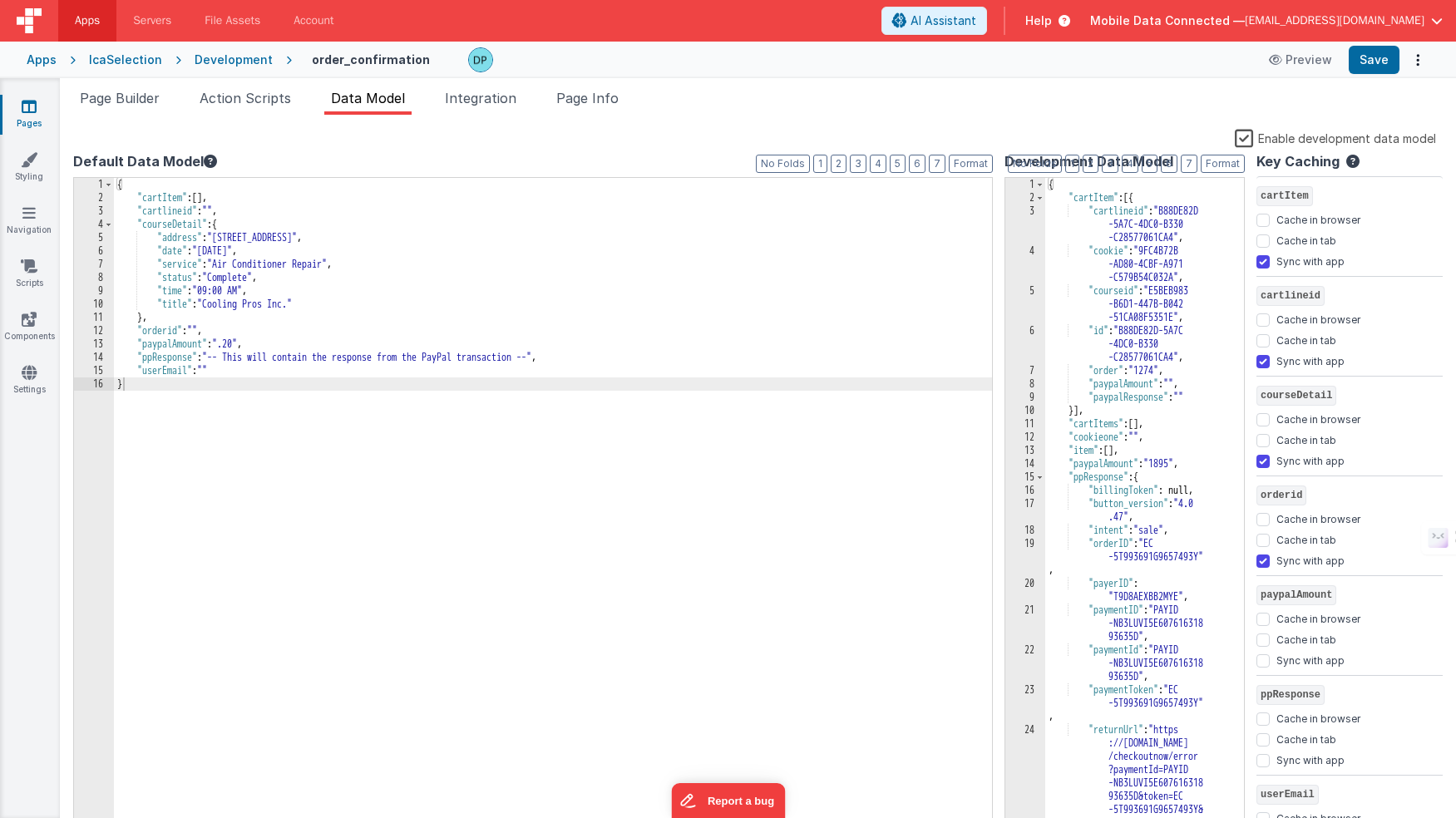 click on "{      "cartItem" :  [{           "cartlineid" :  "B88DE82D              -5A7C-4DC0-B330              -C28577061CA4" ,           "cookie" :  "9FC4B72B              -AD80-4CBF-A971              -C579B54C032A" ,           "courseid" :  "E5BEB983              -B6D1-447B-B042              -51CA08F5351E" ,           "id" :  "B88DE82D-5A7C              -4DC0-B330              -C28577061CA4" ,           "order" :  "1274" ,           "paypalAmount" :  "" ,           "paypalResponse" :  ""      }] ,      "cartItems" :  [ ] ,      "cookieone" :  "" ,      "item" :  [ ] ,      "paypalAmount" :  "1895" ,      "ppResponse" :  {           "billingToken" : null,           "button_version" :  "4.0              .47" ,           "intent" :  "sale" ,           "orderID" :  "EC              -5T993691G9657493Y"             ,           "payerID" :               "T9D8AEXBB2MYE" ," at bounding box center [1144, 518] 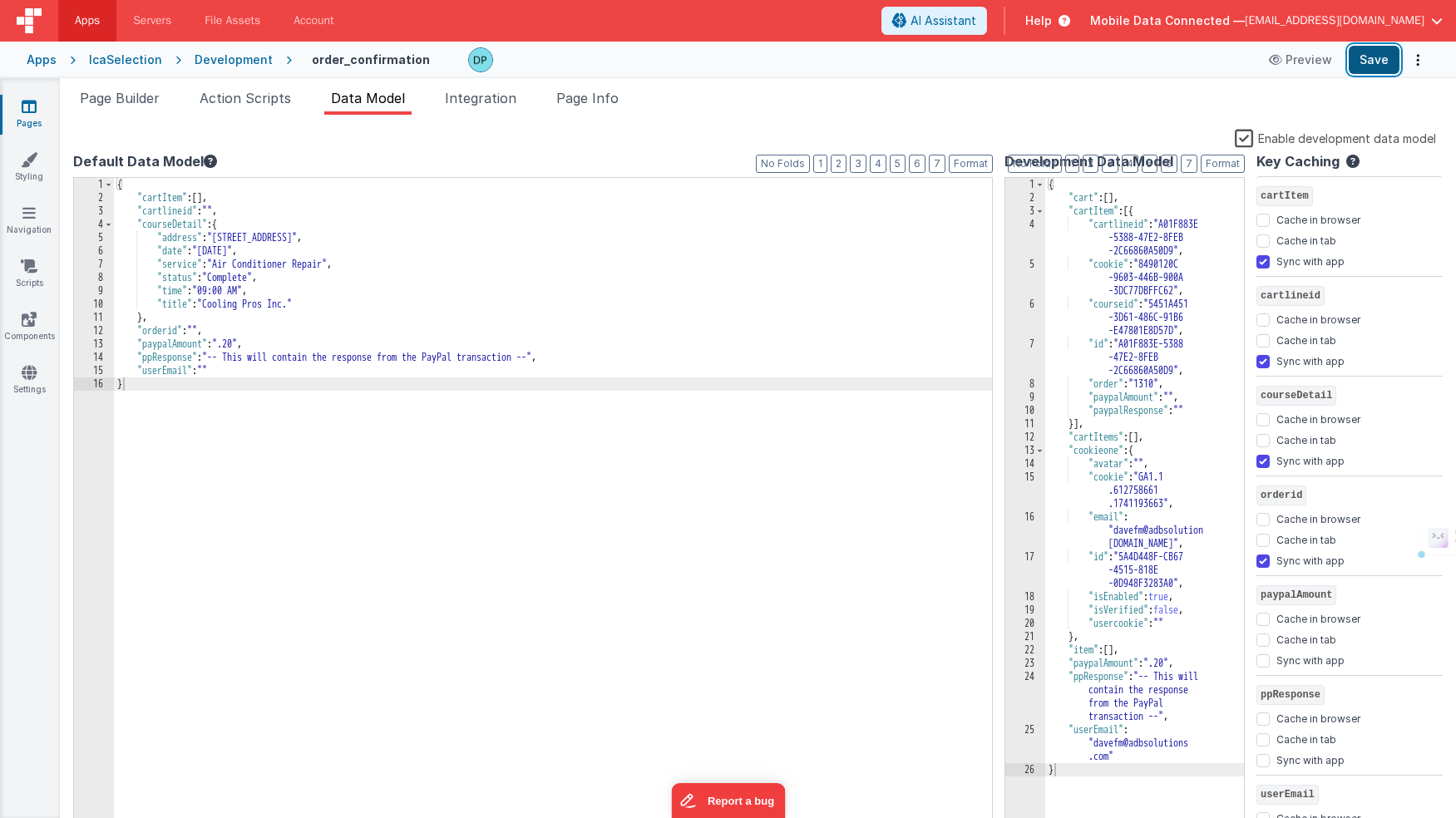 click on "Save" at bounding box center [1374, 60] 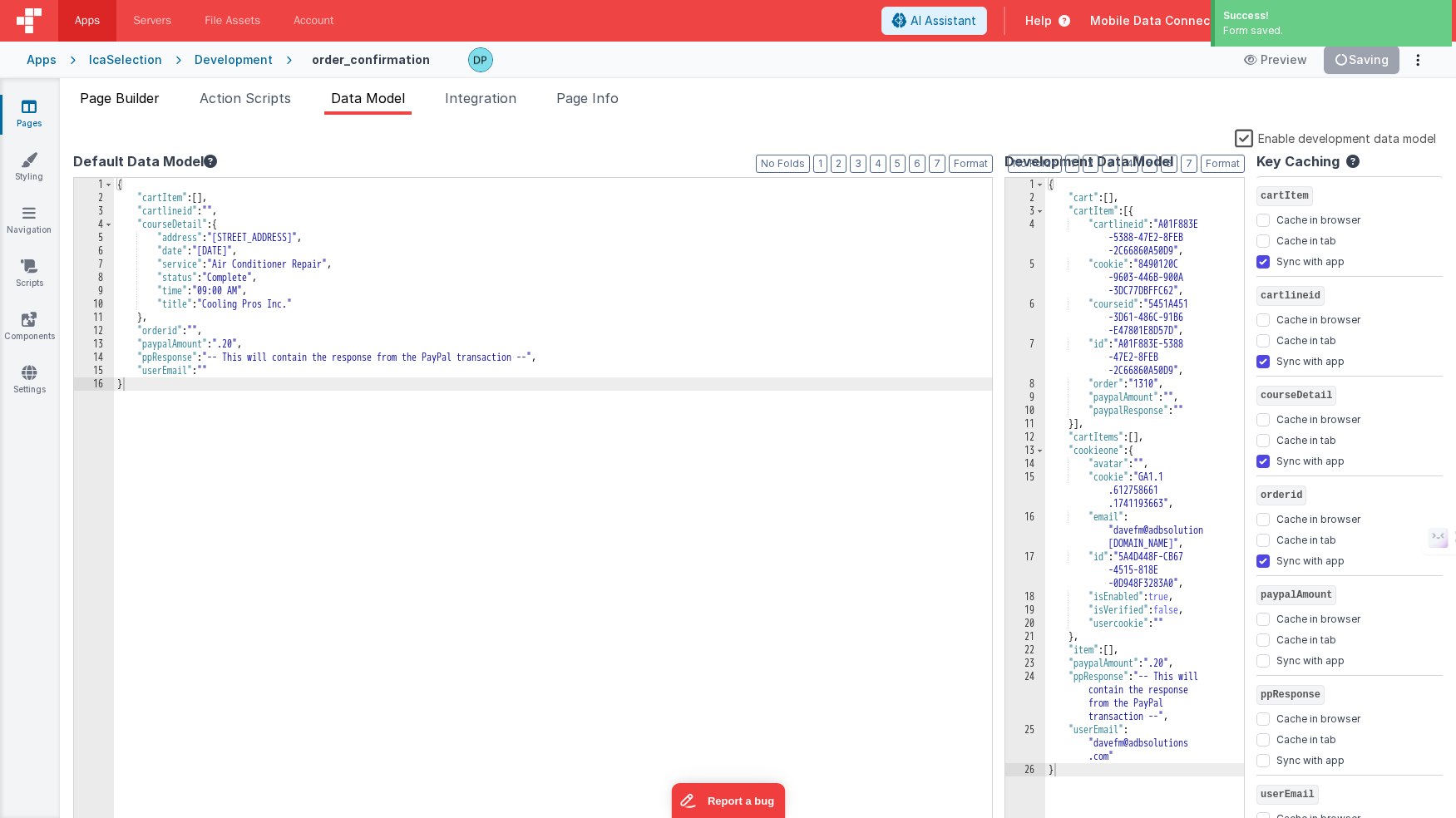 click on "Page Builder" at bounding box center (120, 98) 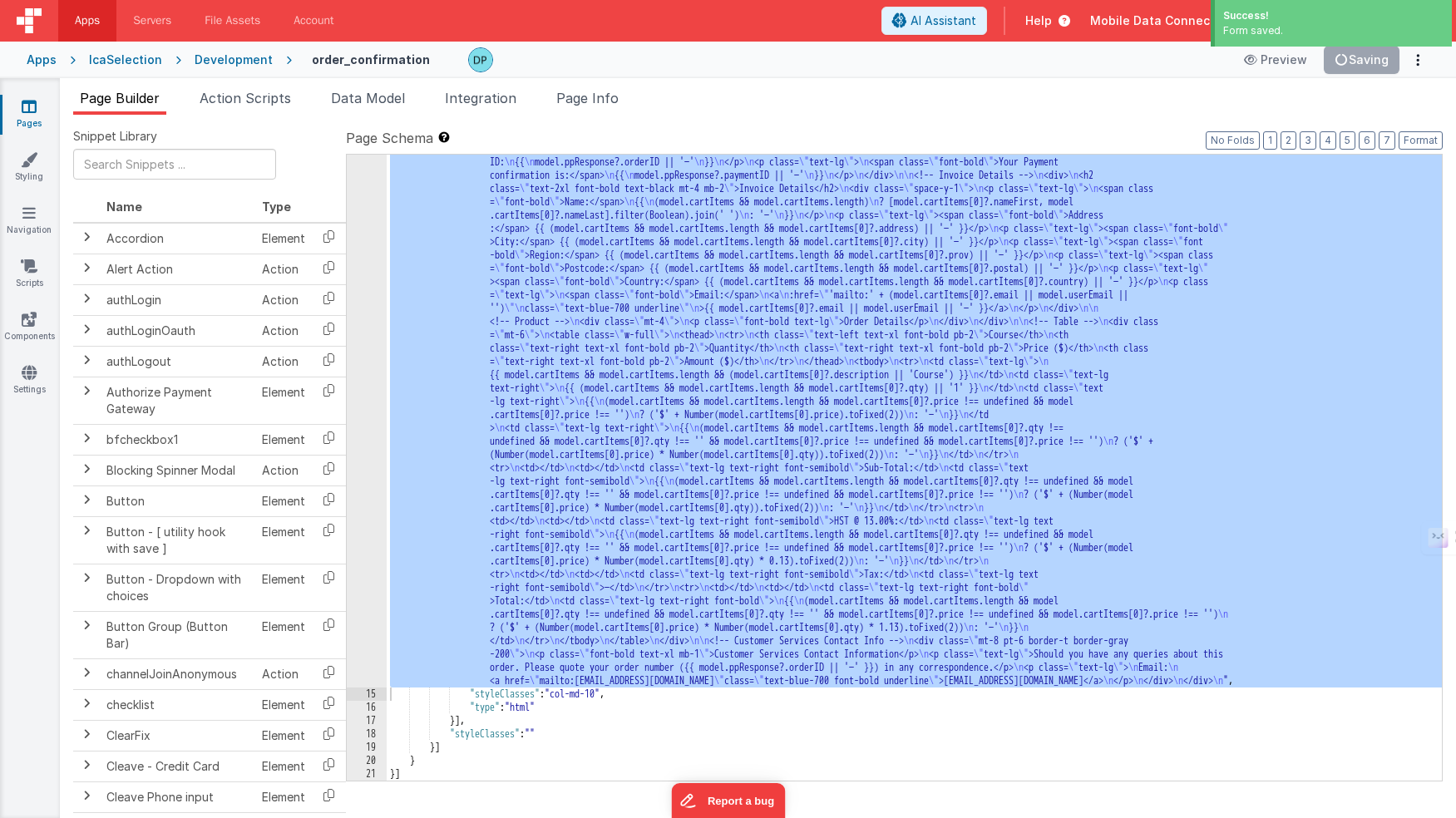 scroll, scrollTop: 265, scrollLeft: 0, axis: vertical 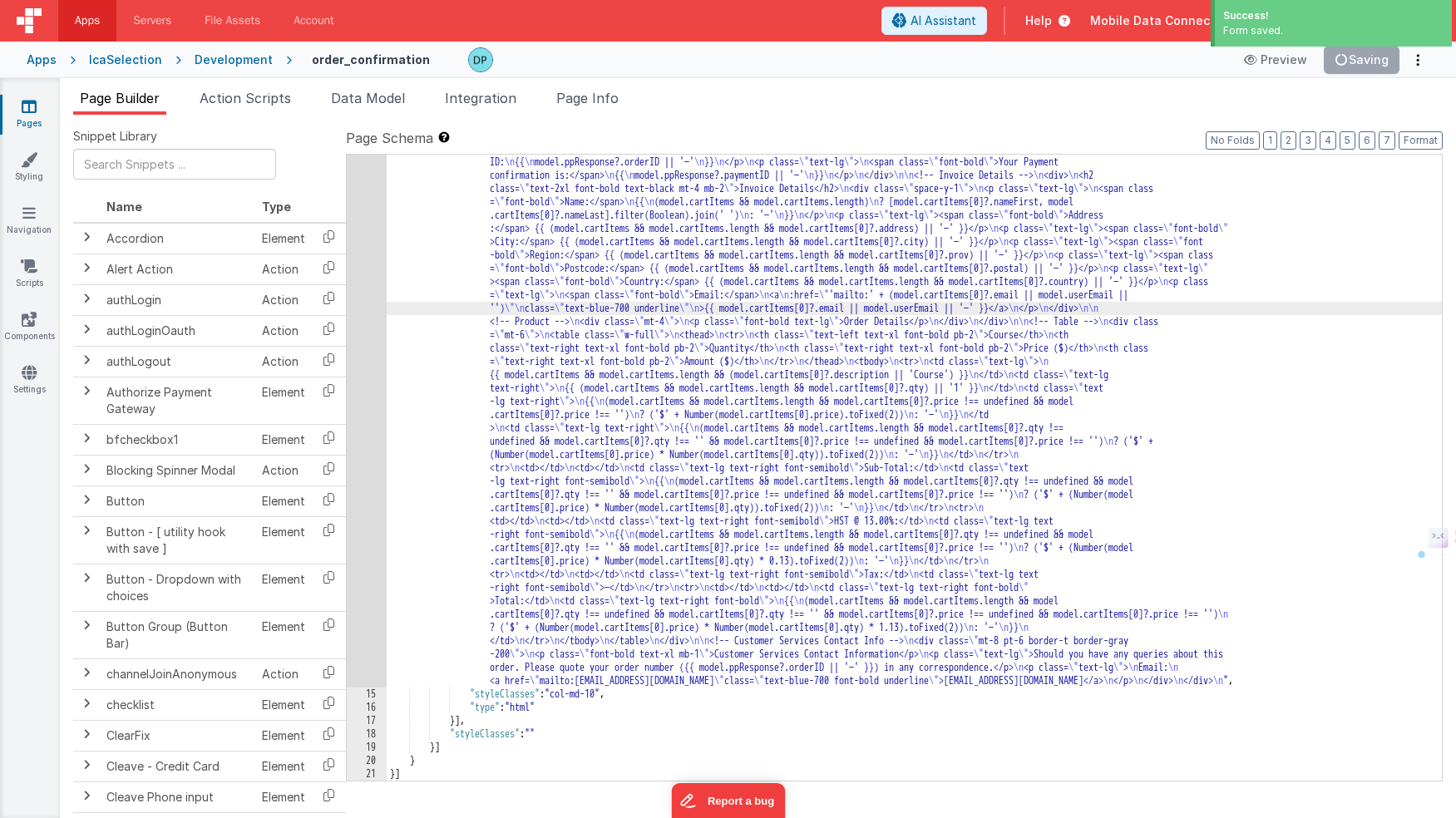 click on "14" at bounding box center (367, 395) 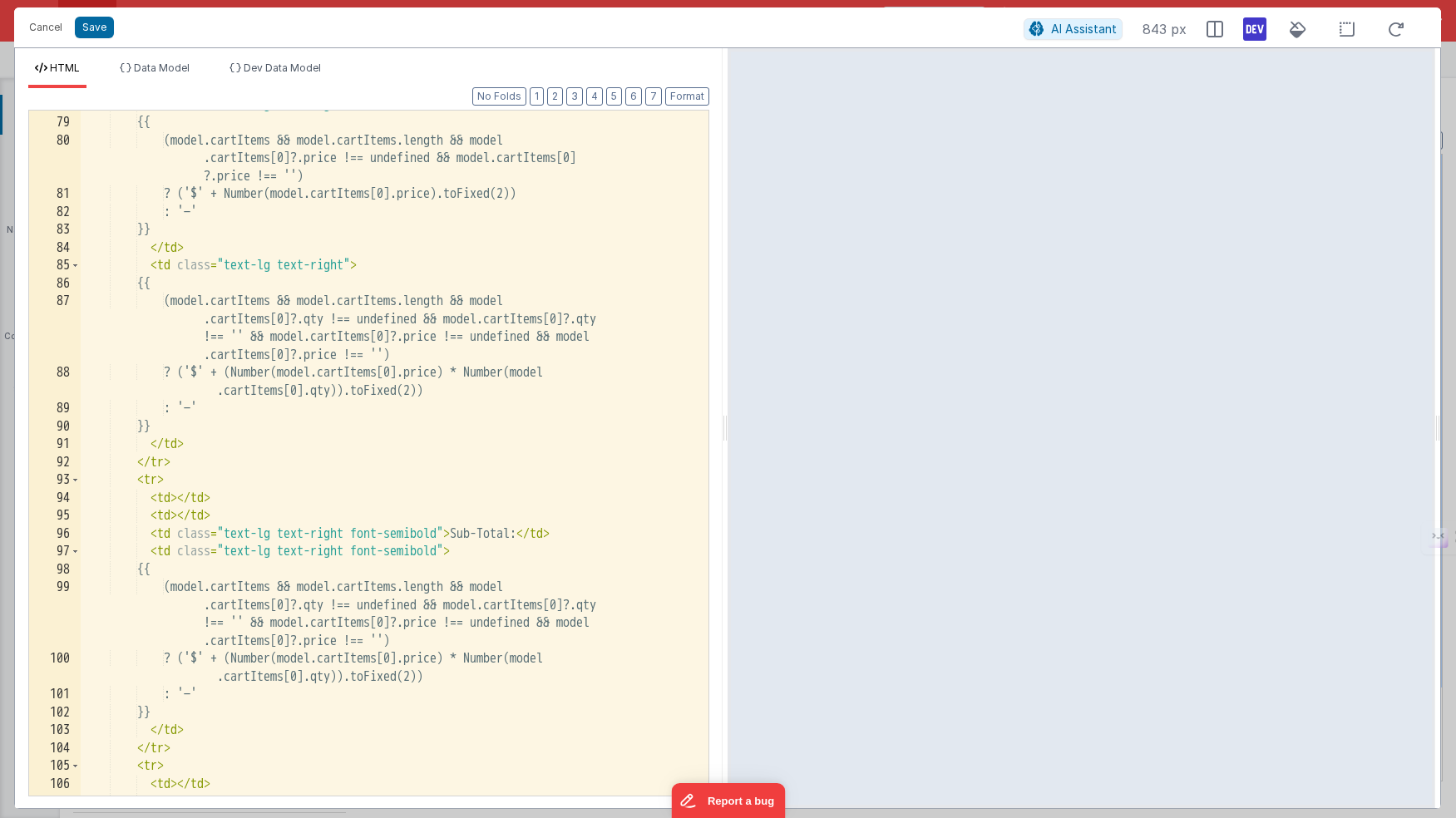 scroll, scrollTop: 1694, scrollLeft: 0, axis: vertical 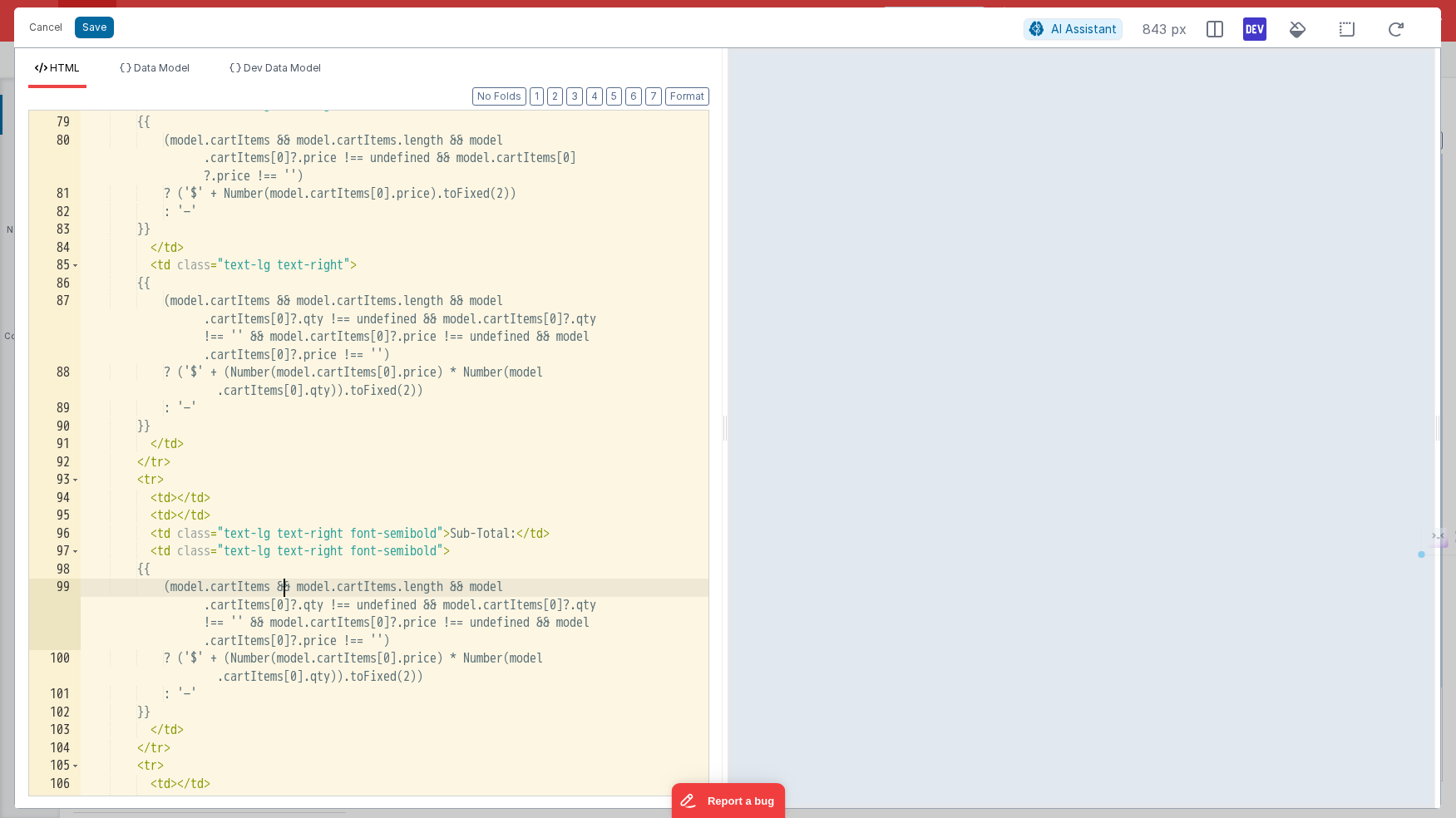 click on "< td   class = "text-lg text-right" >               {{                  (model.cartItems && model.cartItems.length && model                    .cartItems[0]?.price !== undefined && model.cartItems[0]                    ?.price !== '')                    ? ('$' + Number(model.cartItems[0].price).toFixed(2))                    : '—'               }}              </ td >              < td   class = "text-lg text-right" >               {{                  (model.cartItems && model.cartItems.length && model                    .cartItems[0]?.qty !== undefined && model.cartItems[0]?.qty                     !== '' && model.cartItems[0]?.price !== undefined && model                    .cartItems[0]?.price !== '')                    ? ('$' + (Number(model.cartItems[0].price) * Number(model                      .cartItems[0].qty)).toFixed(2))                    : '—'               }}           >" at bounding box center [394, 456] 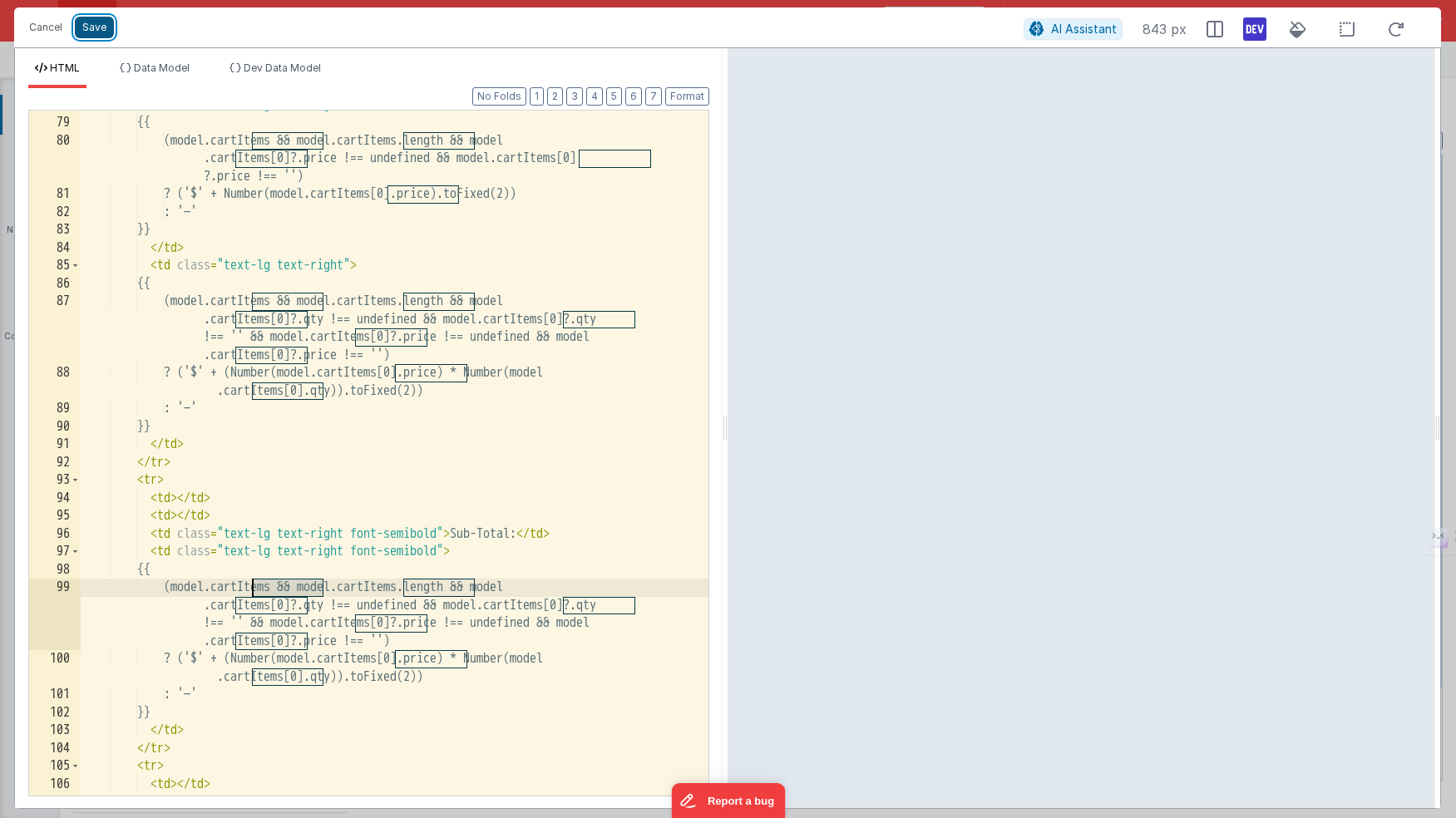 click on "Save" at bounding box center (94, 27) 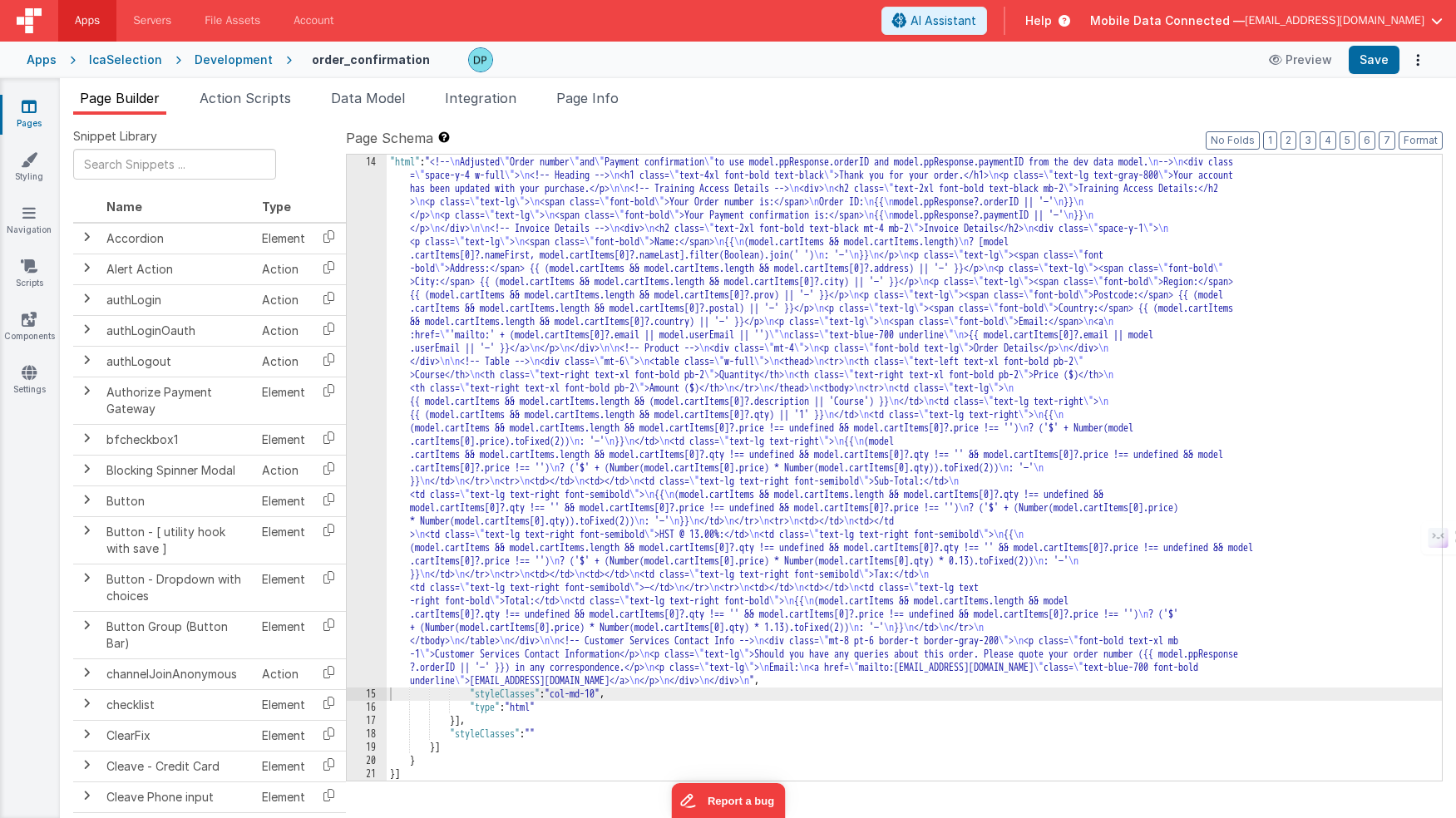 scroll, scrollTop: 212, scrollLeft: 0, axis: vertical 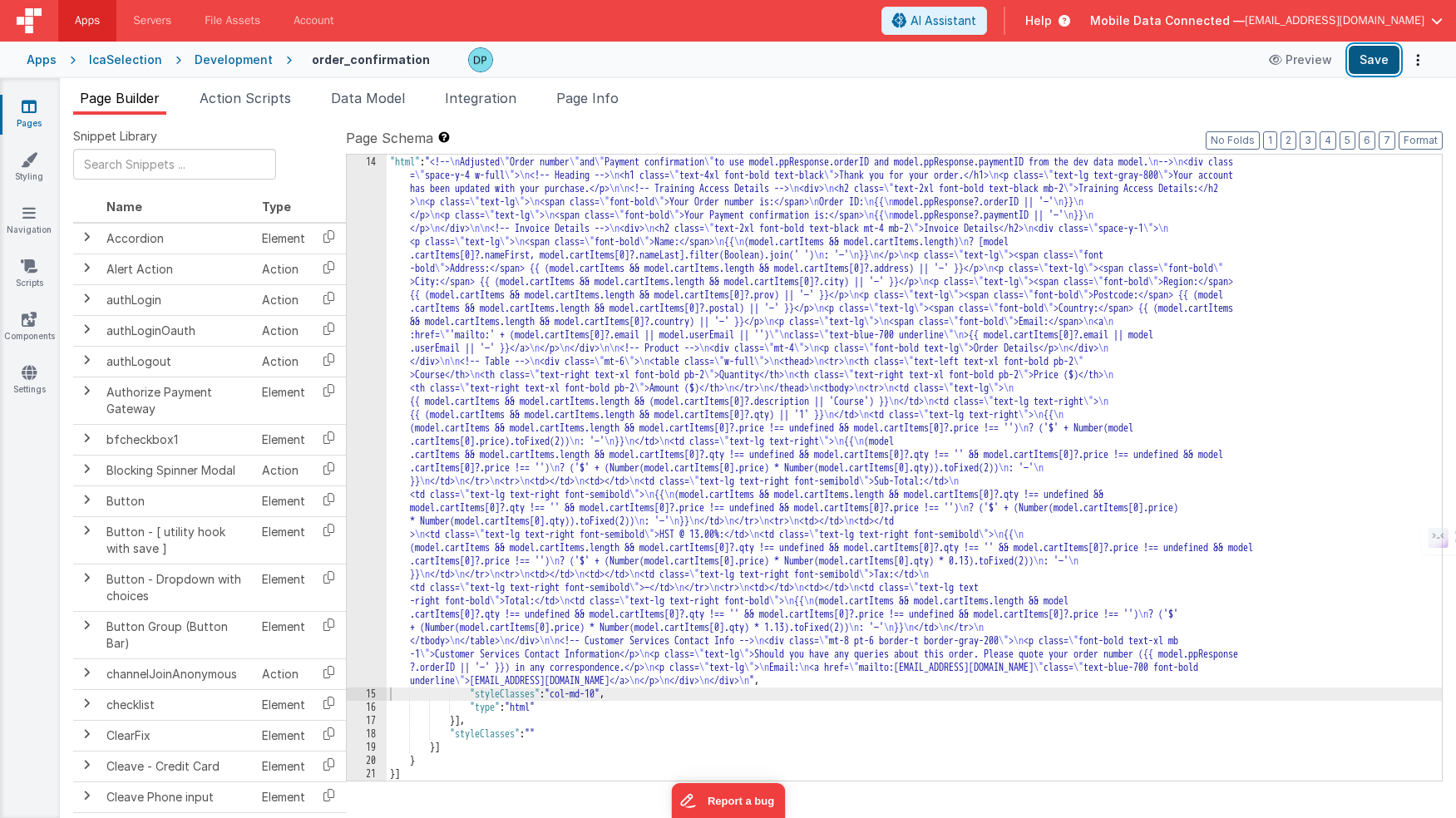 click on "Save" at bounding box center (1374, 60) 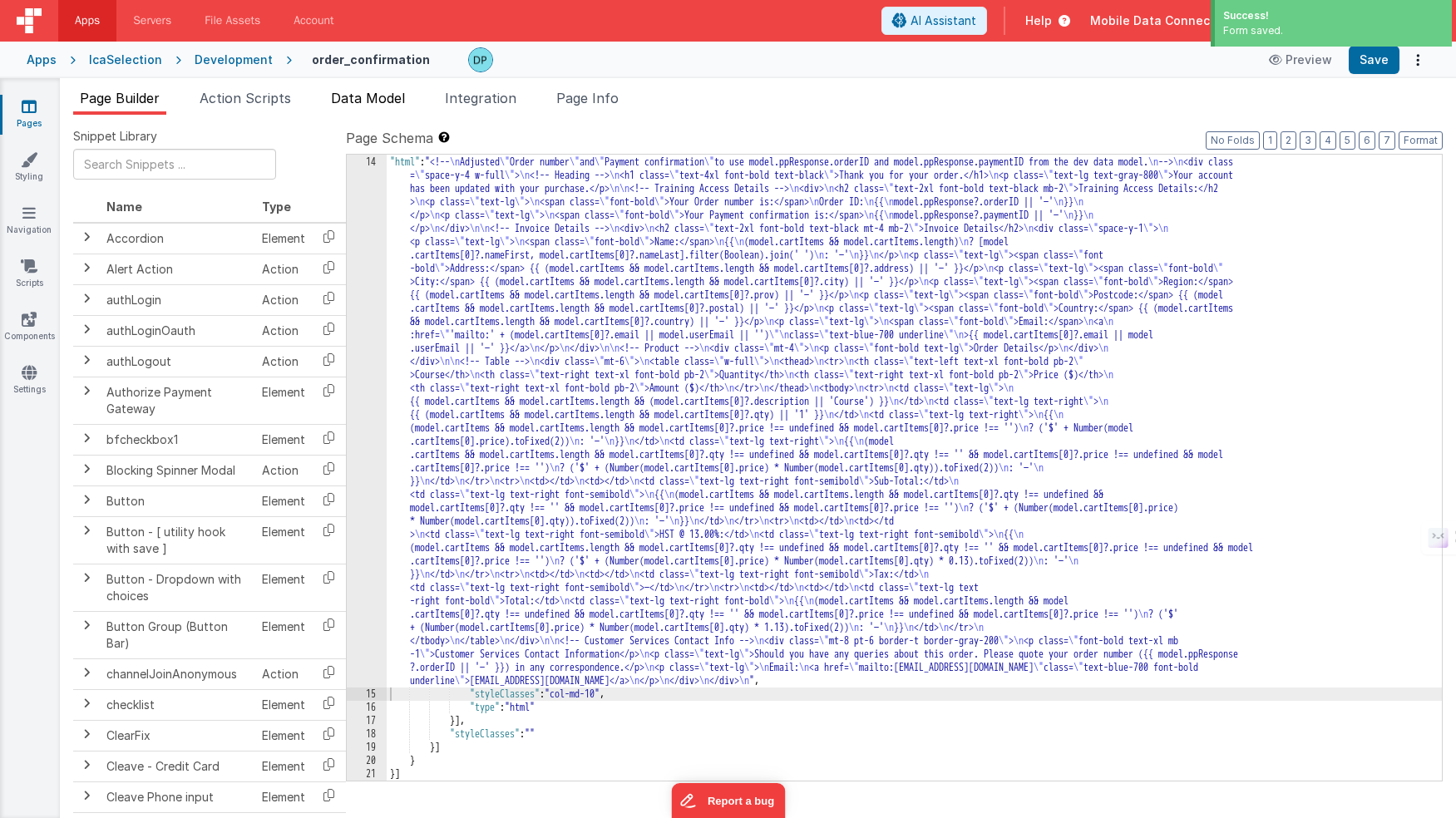 click on "Data Model" at bounding box center (368, 98) 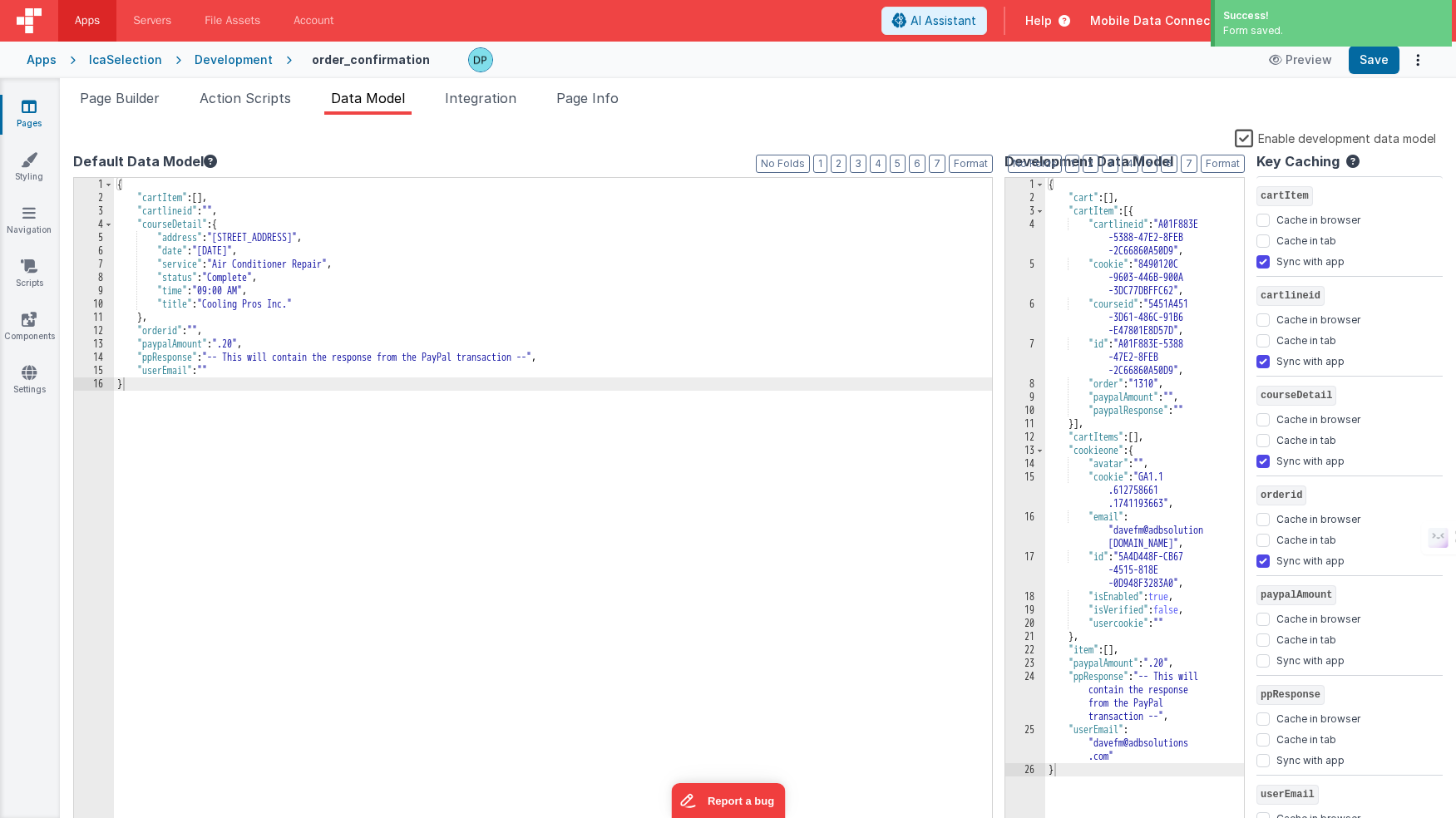 click on "Enable development data model" at bounding box center [1335, 137] 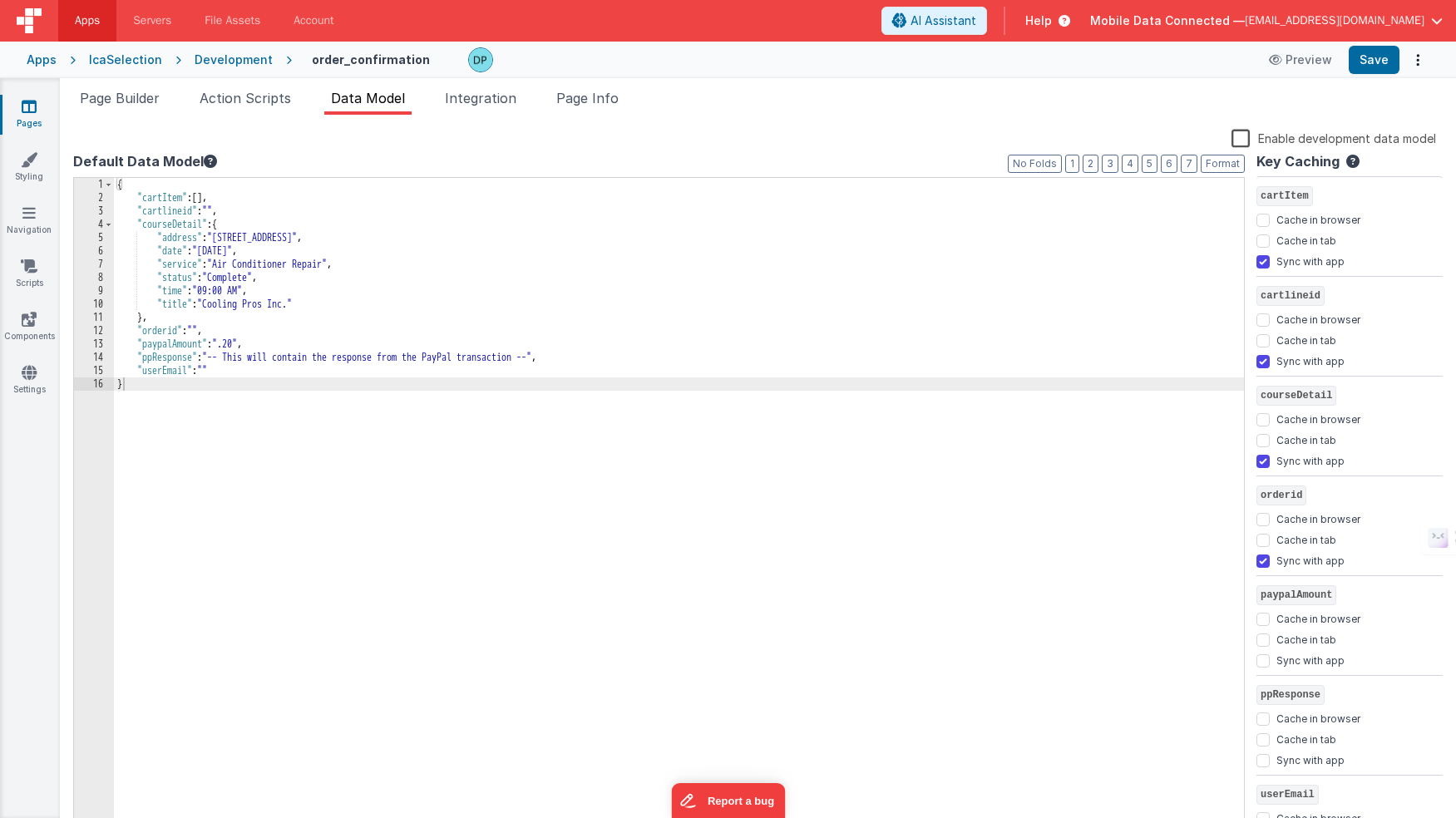 click on "{      "cartItem" :  [ ] ,      "cartlineid" :  "" ,      "courseDetail" :  {           "address" :  "[STREET_ADDRESS]" ,           "date" :  "[DATE]" ,           "service" :  "Air Conditioner Repair" ,           "status" :  "Complete" ,           "time" :  "09:00 AM" ,           "title" :  "Cooling Pros Inc."      } ,      "orderid" :  "" ,      "paypalAmount" :  ".20" ,      "ppResponse" :  "-- This will contain the response from the PayPal transaction --" ,      "userEmail" :  "" }" at bounding box center (679, 518) 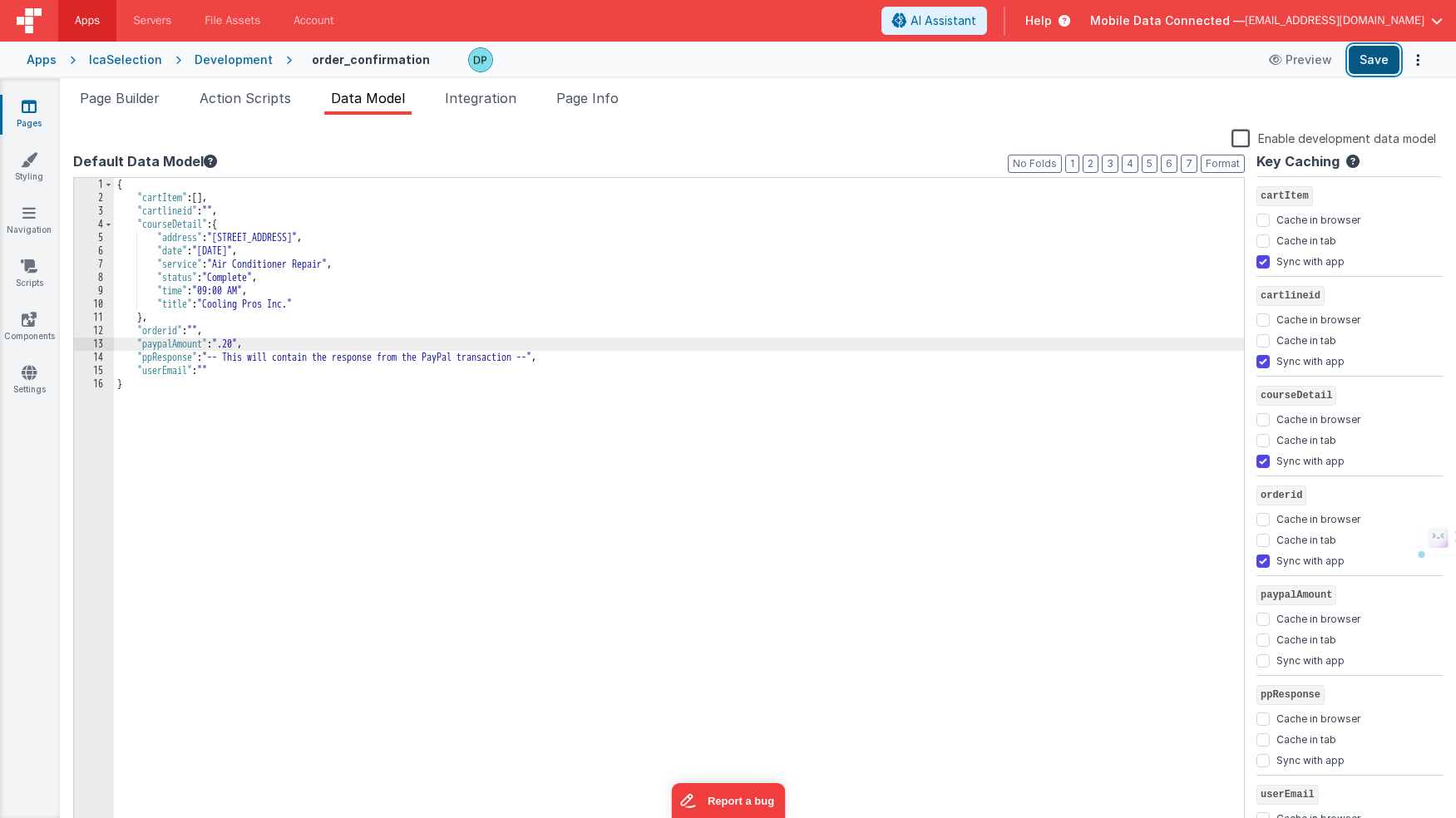 click on "Save" at bounding box center [1374, 60] 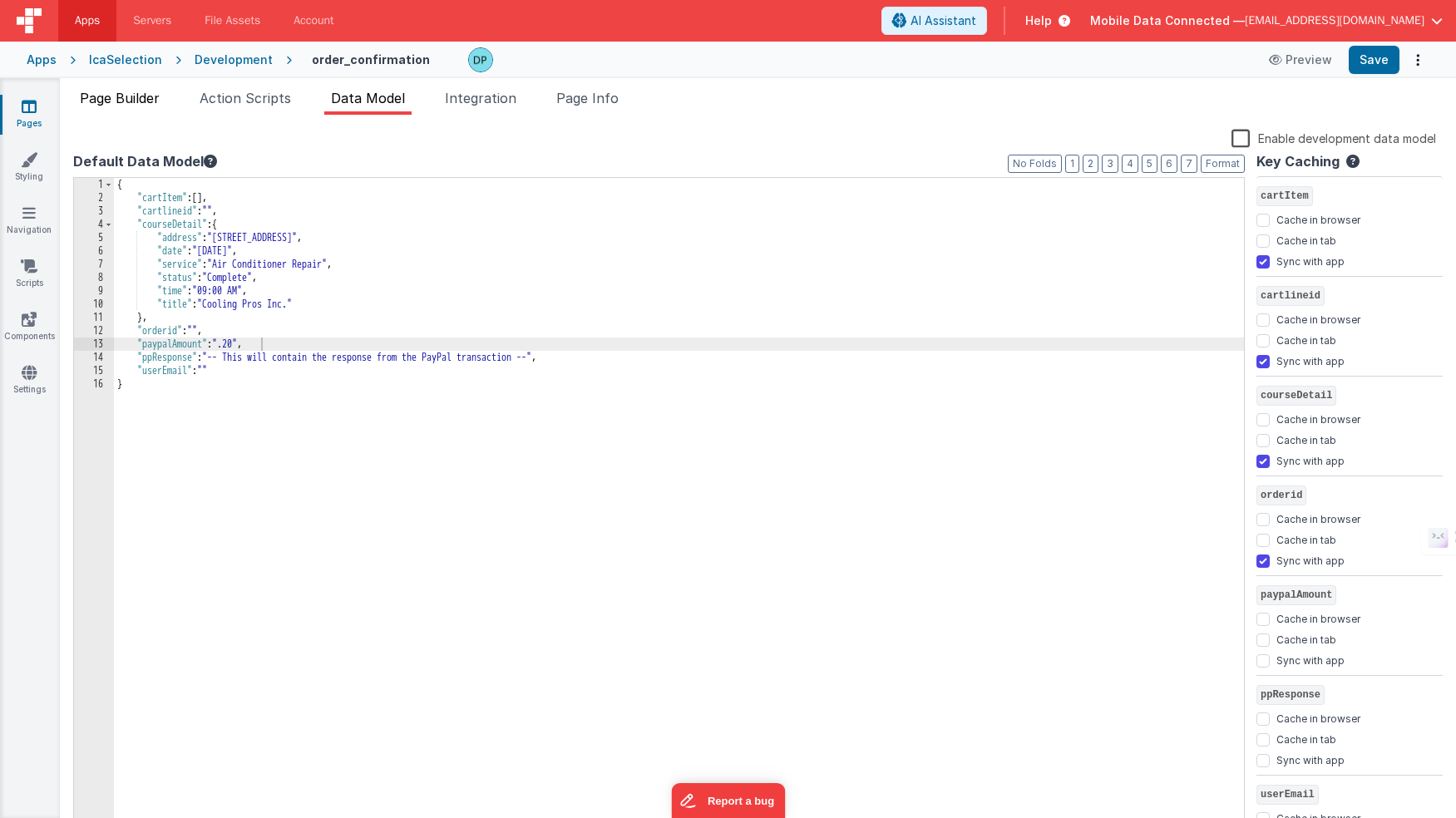 click on "Page Builder" at bounding box center [120, 98] 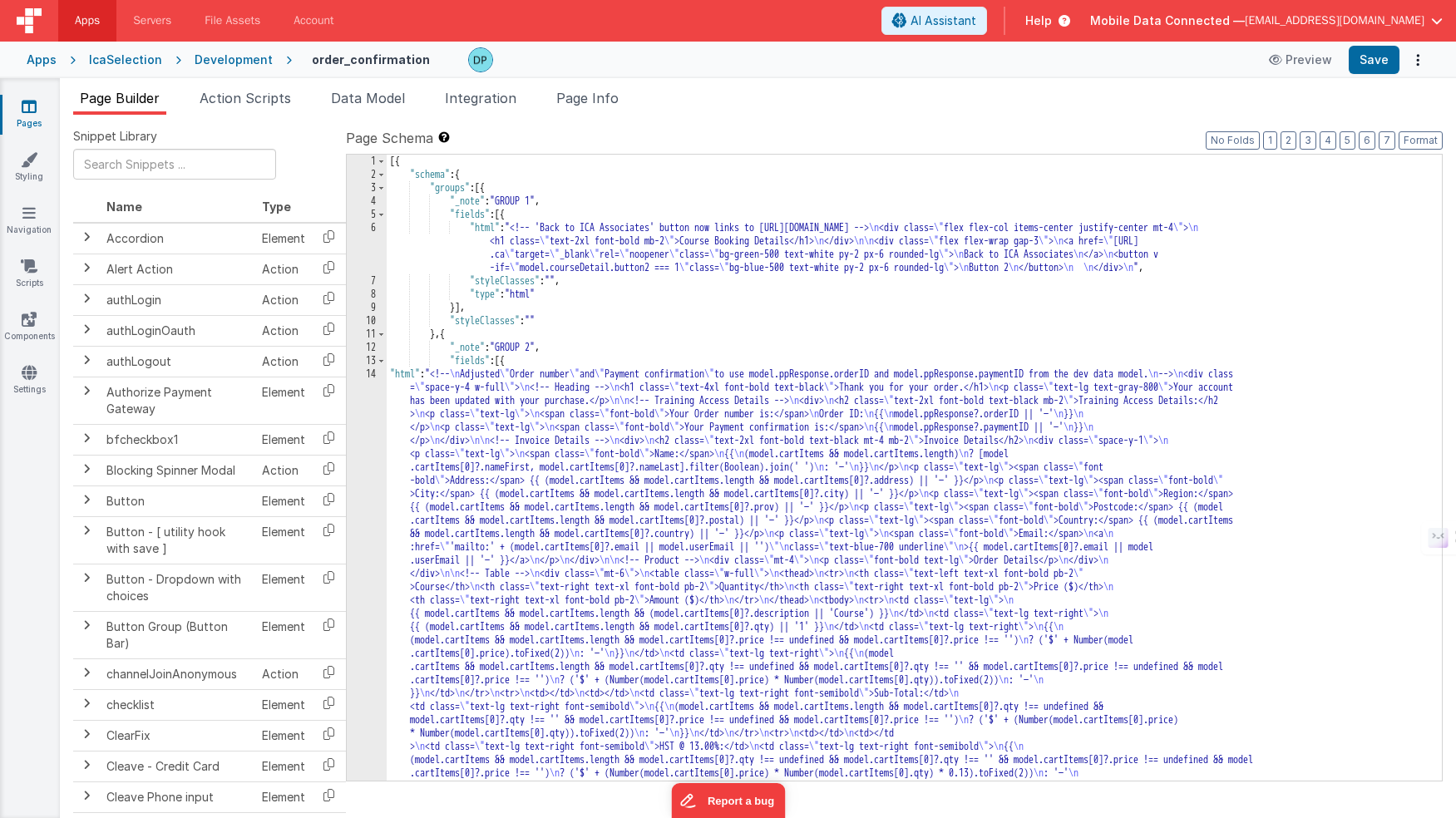 scroll, scrollTop: 0, scrollLeft: 0, axis: both 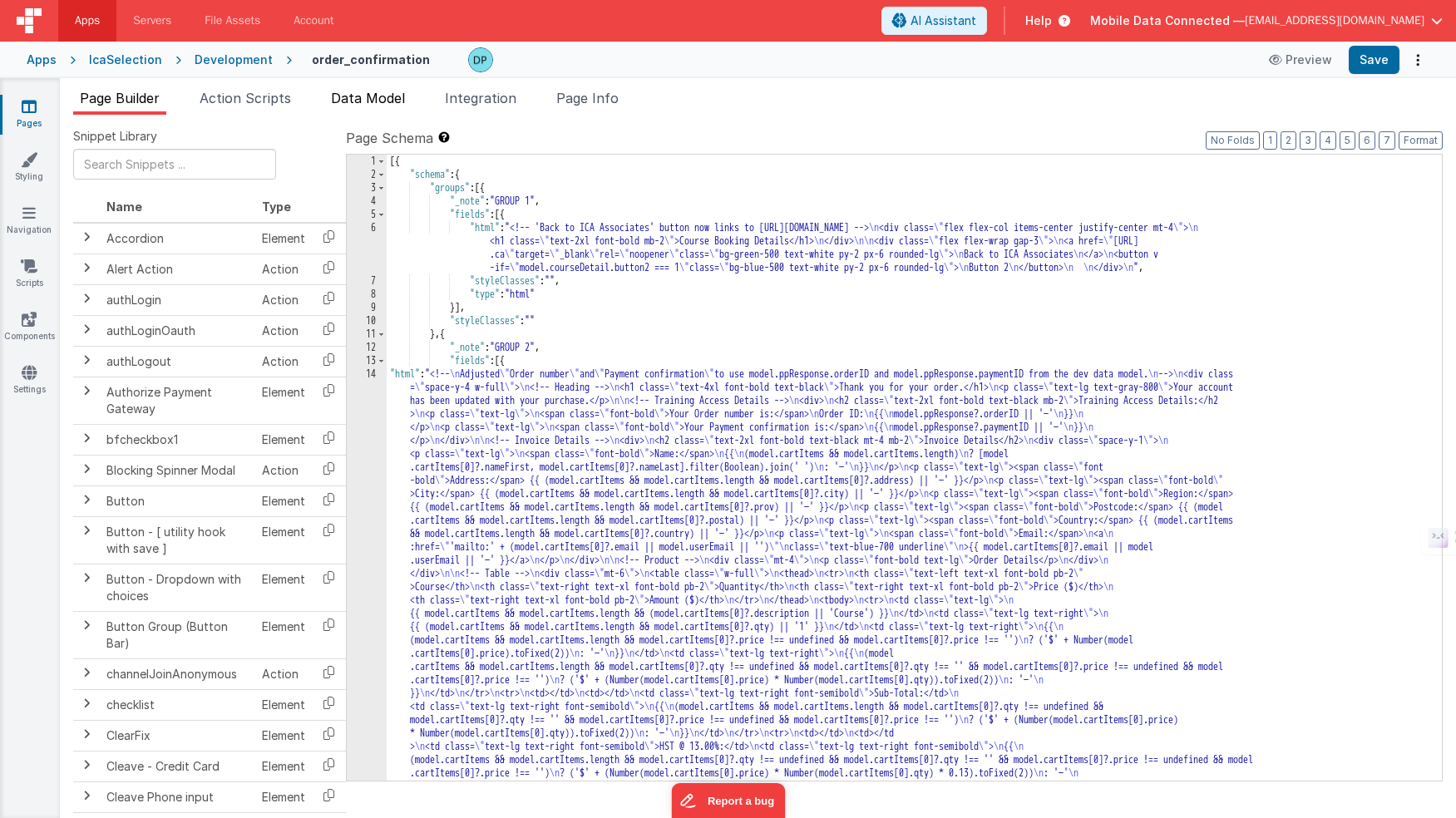 click on "Data Model" at bounding box center [368, 98] 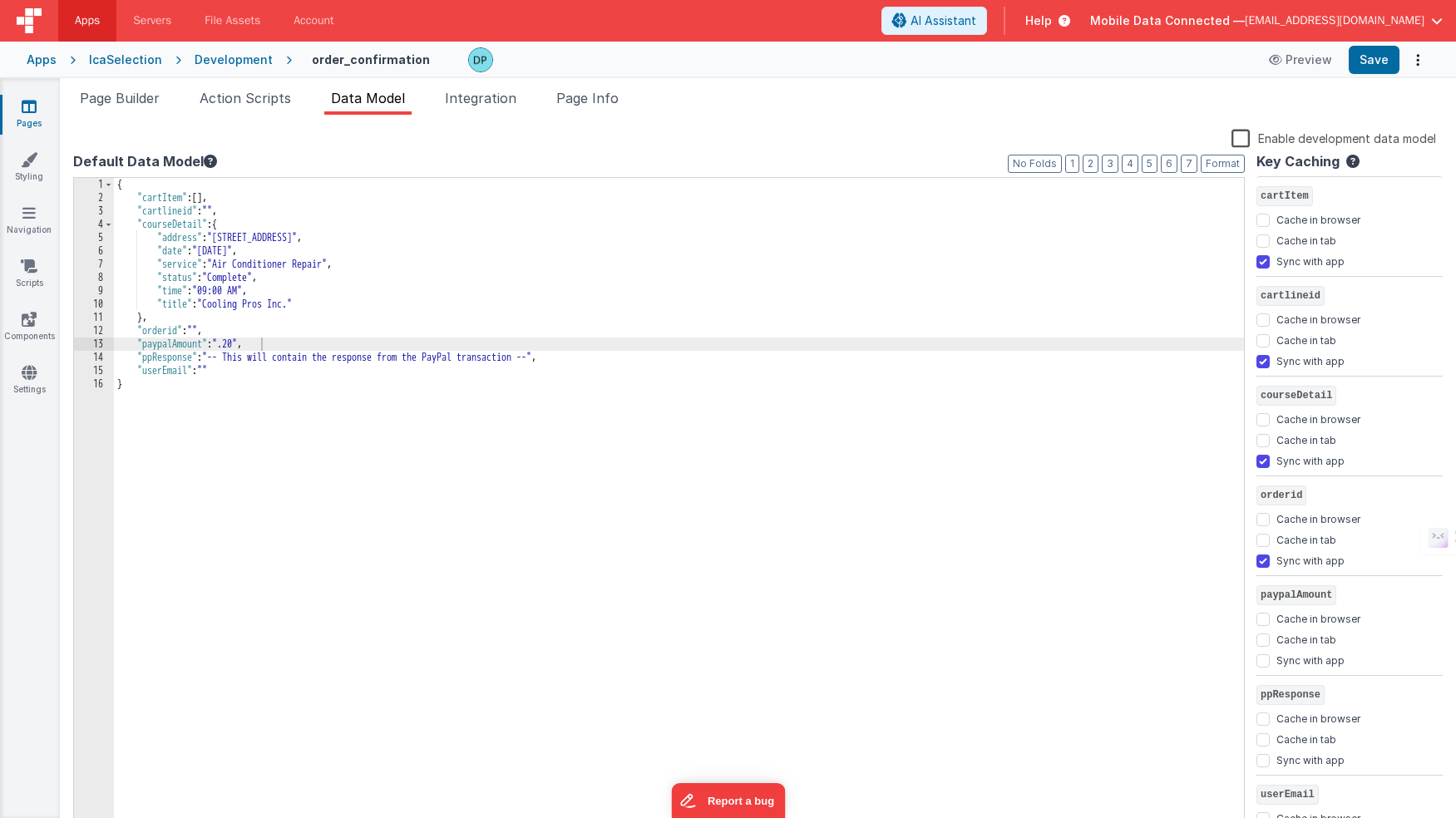 click on "Enable development data model" at bounding box center [1334, 137] 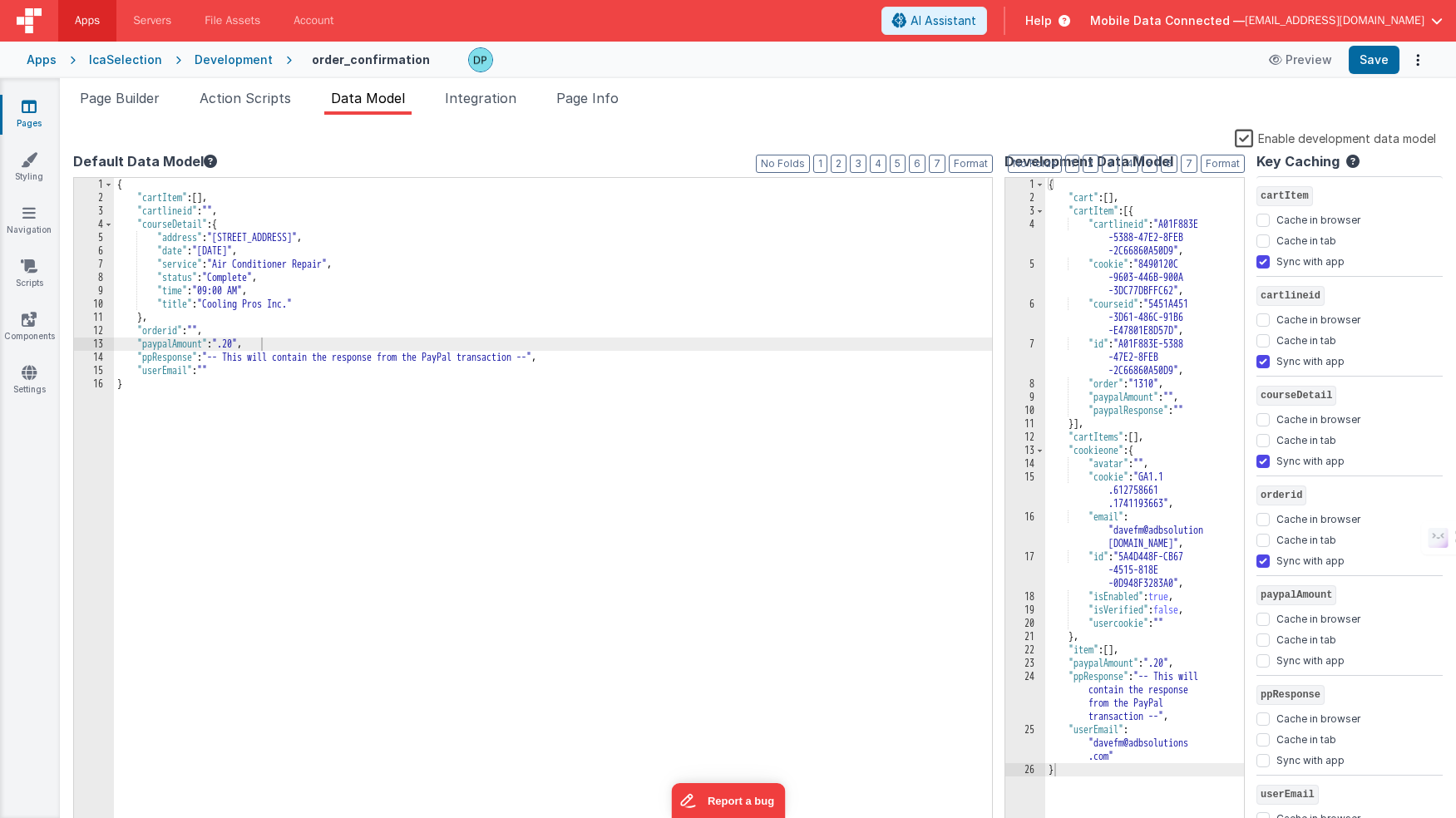 click on "Default Data Model
Format
7
6
5
4
3
2
1
No Folds
1 2 3 4 5 6 7 8 9 10 11 12 13 14 15 16 {      "cartItem" :  [ ] ,      "cartlineid" :  "" ,      "courseDetail" :  {           "address" :  "[STREET_ADDRESS]" ,           "date" :  "[DATE]" ,           "service" :  "Air Conditioner Repair" ,           "status" :  "Complete" ,           "time" :  "09:00 AM" ,           "title" :  "Cooling Pros Inc."      } ,      "orderid" :  "" ,      "paypalAmount" :  ".20" ,      "ppResponse" :  "-- This will contain the response from the PayPal transaction --" ,      "userEmail" :  "" } XXXXXXXXXXXXXXXXXXXXXXXXXXXXXXXXXXXXXXXXXXXXXXXXXX Development Data Model Format
7
6
5
4
1 2" at bounding box center (758, 491) 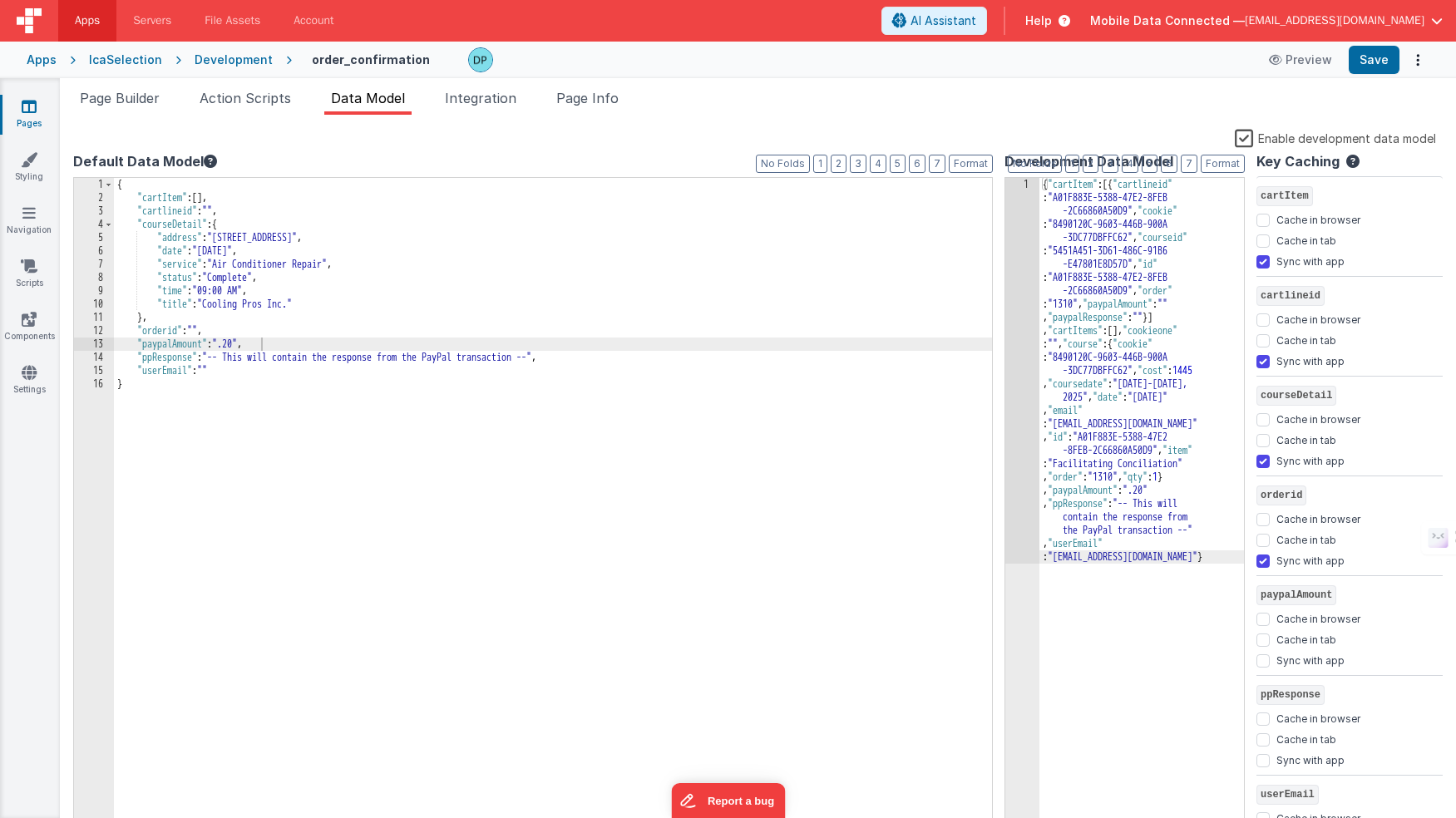 click on "{ "cartItem" : [{ "cartlineid"     : "A01F883E-5388-47E2-8FEB      -2C66860A50D9" , "cookie"     : "8490120C-9603-446B-900A      -3DC77DBFFC62" , "courseid"     : "5451A451-3D61-486C-91B6      -E47801E8D57D" , "id"     : "A01F883E-5388-47E2-8FEB      -2C66860A50D9" , "order"     : "1310" , "paypalAmount" : ""     , "paypalResponse" : "" }]     , "cartItems" : [ ] , "cookieone"     : "" , "course" : { "cookie"     : "8490120C-9603-446B-900A      -3DC77DBFFC62" , "cost" : 1445     , "coursedate" : "[DATE]-[DATE]" , "date" : "[DATE]"     , "email"     : "[EMAIL_ADDRESS][DOMAIN_NAME]"     , "id" : "A01F883E-5388-47E2      -8FEB-2C66860A50D9" , "item"     : "Facilitating Conciliation"     , "order" : "1310" , "qty" : 1 }     , "paypalAmount" : ".20"     , "ppResponse" : "-- This will       contain the response from       the PayPal transaction --"     , "userEmail"     : "[EMAIL_ADDRESS][DOMAIN_NAME]" }" at bounding box center (1142, 890) 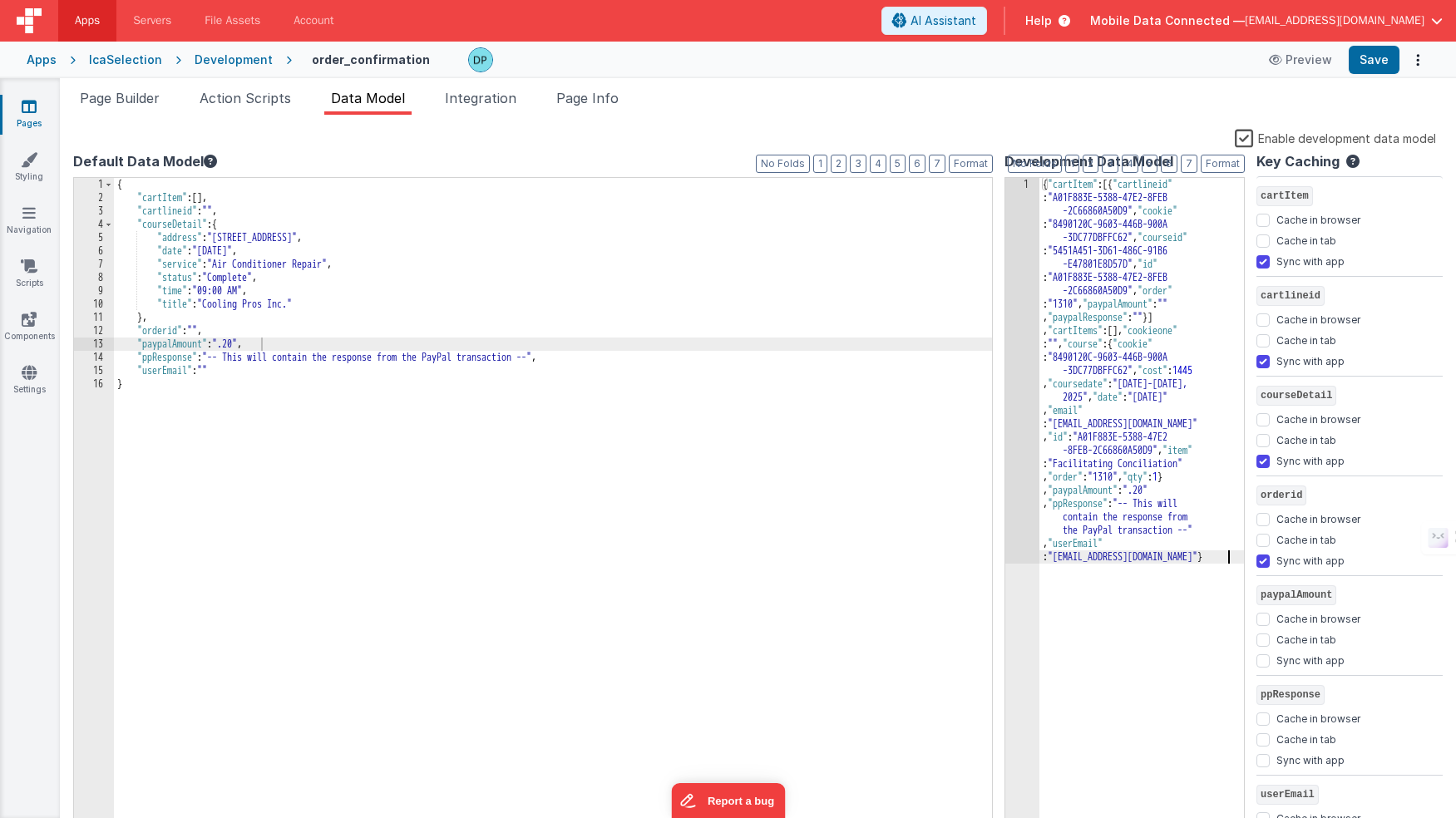 click on "{      "cartItem" :  [ ] ,      "cartlineid" :  "" ,      "courseDetail" :  {           "address" :  "[STREET_ADDRESS]" ,           "date" :  "[DATE]" ,           "service" :  "Air Conditioner Repair" ,           "status" :  "Complete" ,           "time" :  "09:00 AM" ,           "title" :  "Cooling Pros Inc."      } ,      "orderid" :  "" ,      "paypalAmount" :  ".20" ,      "ppResponse" :  "-- This will contain the response from the PayPal transaction --" ,      "userEmail" :  "" }" at bounding box center (679, 518) 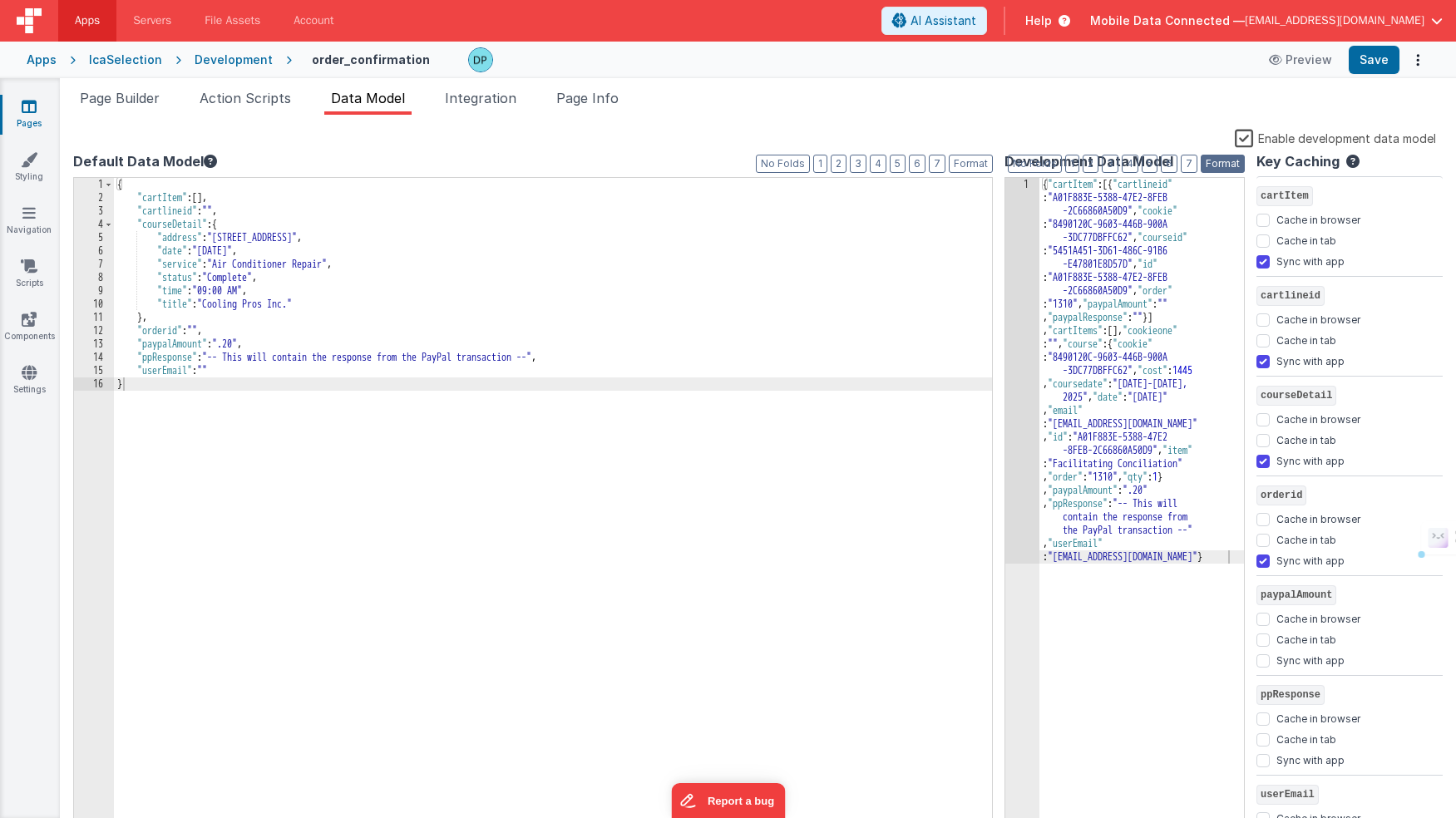 click on "Format" at bounding box center (1222, 164) 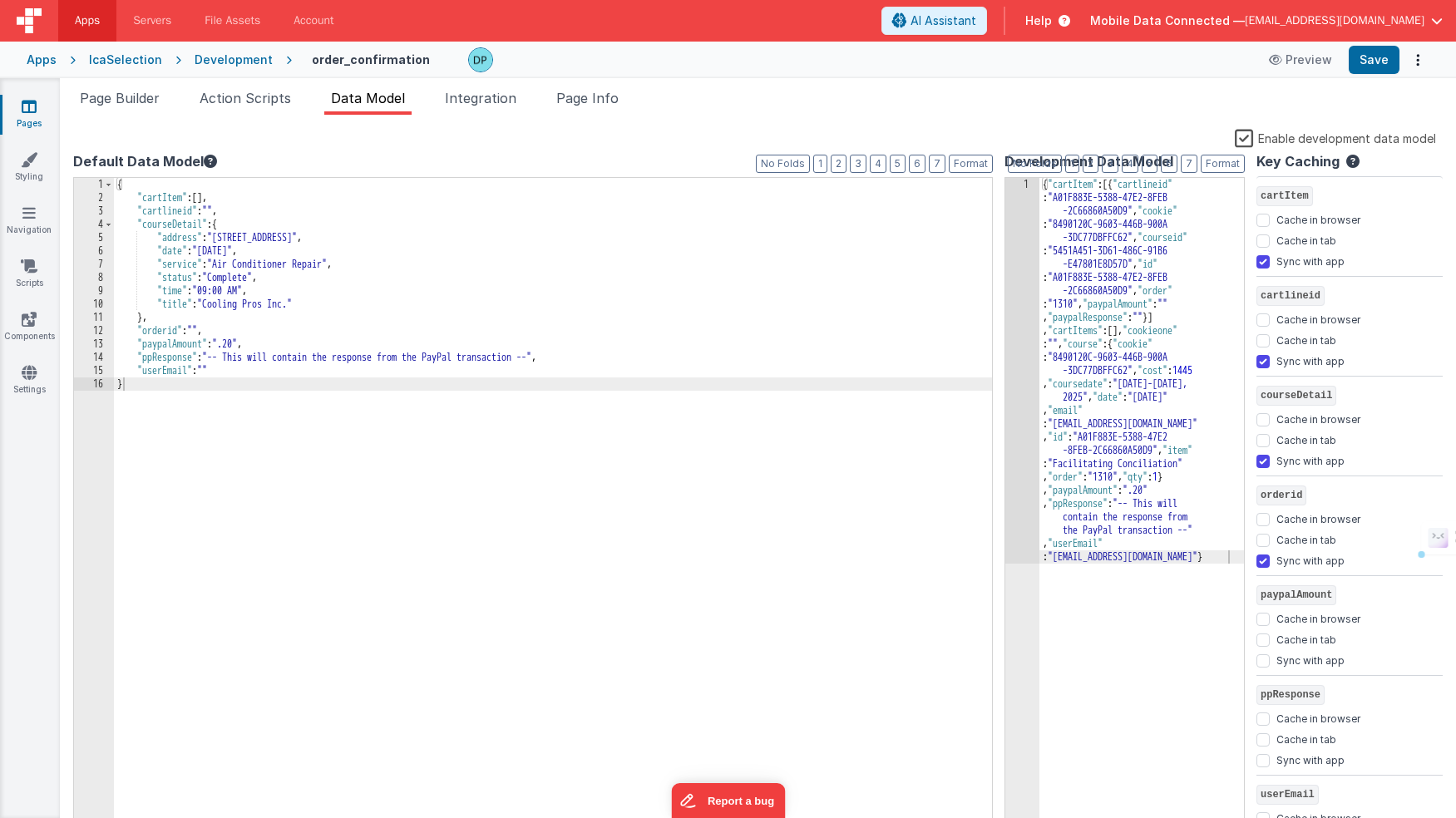 click on "{ "cartItem" : [{ "cartlineid"     : "A01F883E-5388-47E2-8FEB      -2C66860A50D9" , "cookie"     : "8490120C-9603-446B-900A      -3DC77DBFFC62" , "courseid"     : "5451A451-3D61-486C-91B6      -E47801E8D57D" , "id"     : "A01F883E-5388-47E2-8FEB      -2C66860A50D9" , "order"     : "1310" , "paypalAmount" : ""     , "paypalResponse" : "" }]     , "cartItems" : [ ] , "cookieone"     : "" , "course" : { "cookie"     : "8490120C-9603-446B-900A      -3DC77DBFFC62" , "cost" : 1445     , "coursedate" : "[DATE]-[DATE]" , "date" : "[DATE]"     , "email"     : "[EMAIL_ADDRESS][DOMAIN_NAME]"     , "id" : "A01F883E-5388-47E2      -8FEB-2C66860A50D9" , "item"     : "Facilitating Conciliation"     , "order" : "1310" , "qty" : 1 }     , "paypalAmount" : ".20"     , "ppResponse" : "-- This will       contain the response from       the PayPal transaction --"     , "userEmail"     : "[EMAIL_ADDRESS][DOMAIN_NAME]" }" at bounding box center [1142, 890] 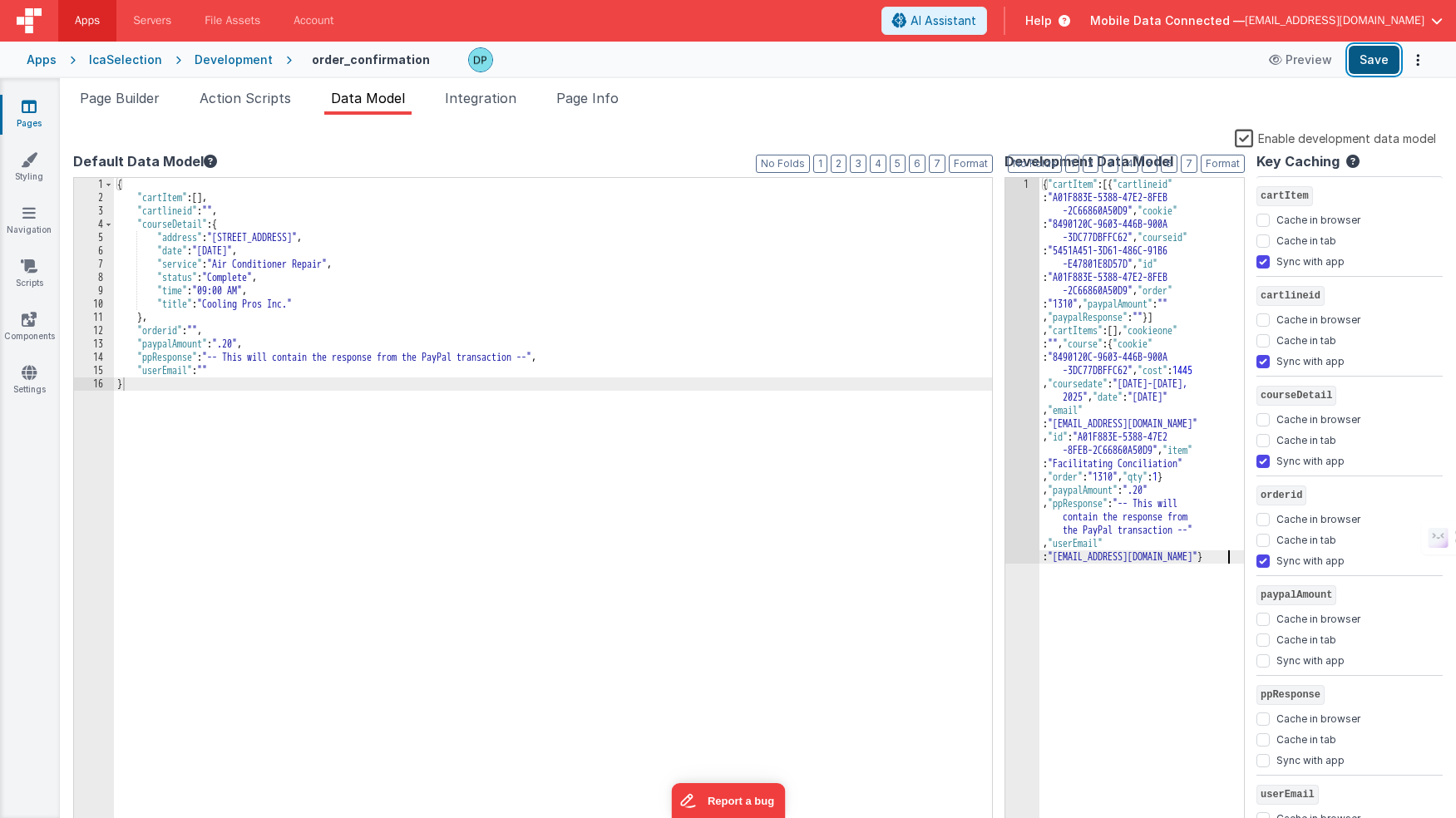 click on "Save" at bounding box center (1374, 60) 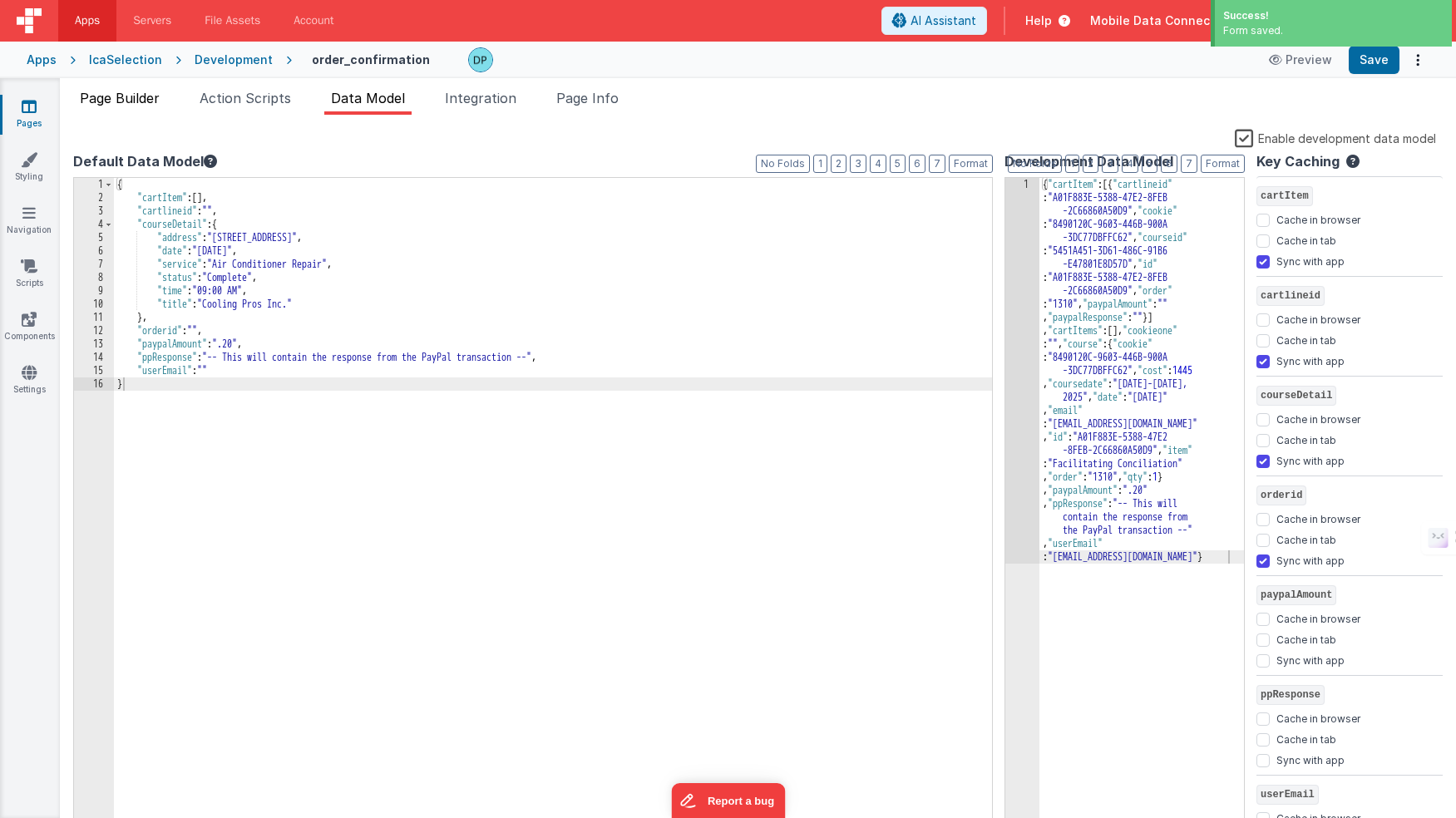 click on "Page Builder" at bounding box center [120, 98] 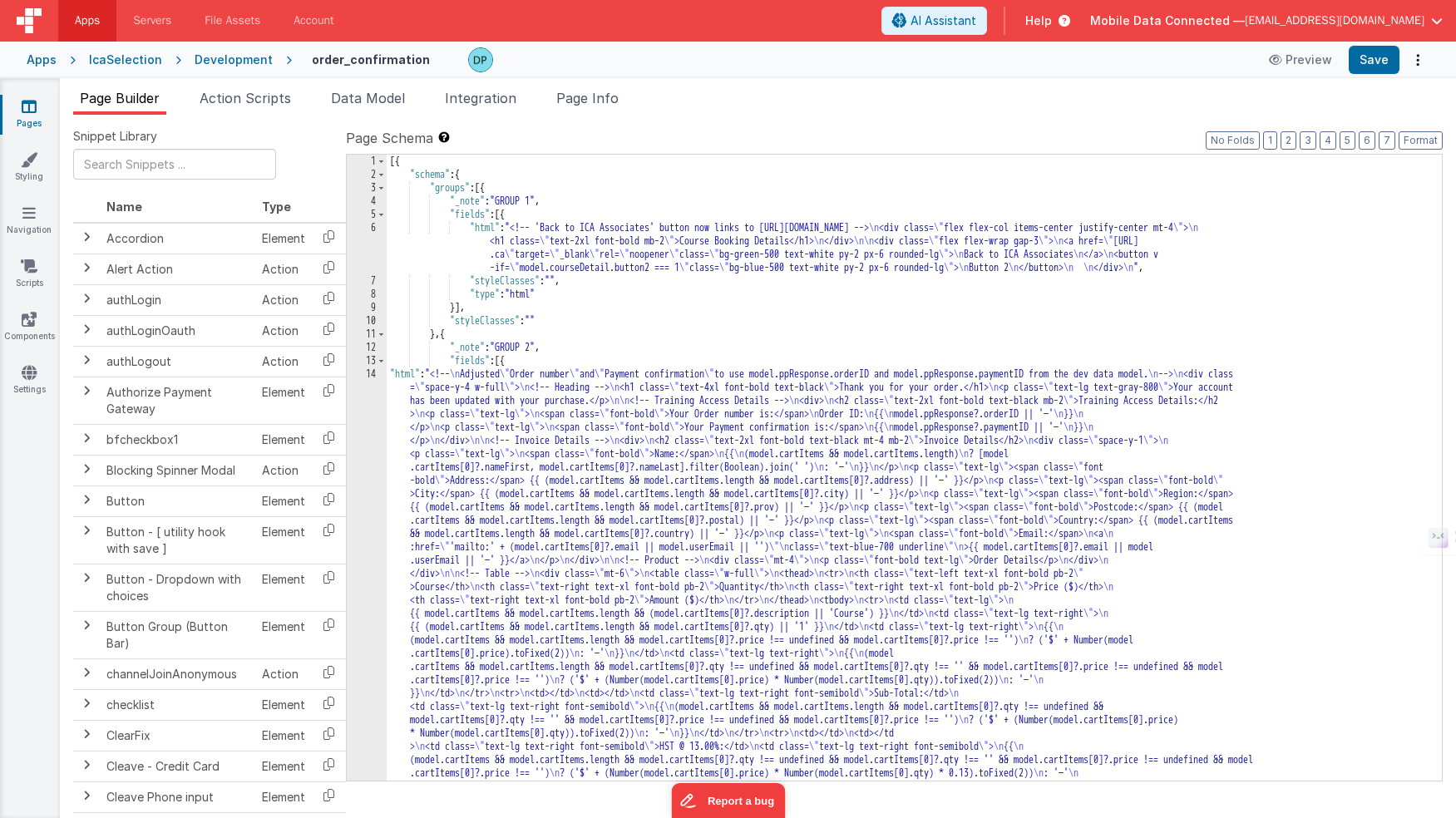 click on "[{      "schema" :  {           "groups" :  [{                "_note" :  "GROUP 1" ,                "fields" :  [{                     "html" :  "<!-- 'Back to ICA Associates' button now links to [URL][DOMAIN_NAME] --> \n <div class= \" flex flex-col items-center justify-center mt-4 \" > \n                           <h1 class= \" text-2xl font-bold mb-2 \" >Course Booking Details</h1> \n </div> \n\n <div class= \" flex flex-wrap gap-3 \" > \n     <a href= \" [URL]                      .ca \"  target= \" _blank \"  rel= \" noopener \"  class= \" bg-green-500 text-white py-2 px-6 rounded-lg \" > \n         Back to ICA Associates \n     </a> \n     <button v                      -if= \" model.courseDetail.button2 === 1 \"  class= \" bg-blue-500 text-white py-2 px-6 rounded-lg \" > \n         Button 2 \n     </button> \n    \n </div> \n " ,                     "styleClasses" :  "" ,                     "type" :  "html"           ," at bounding box center [914, 740] 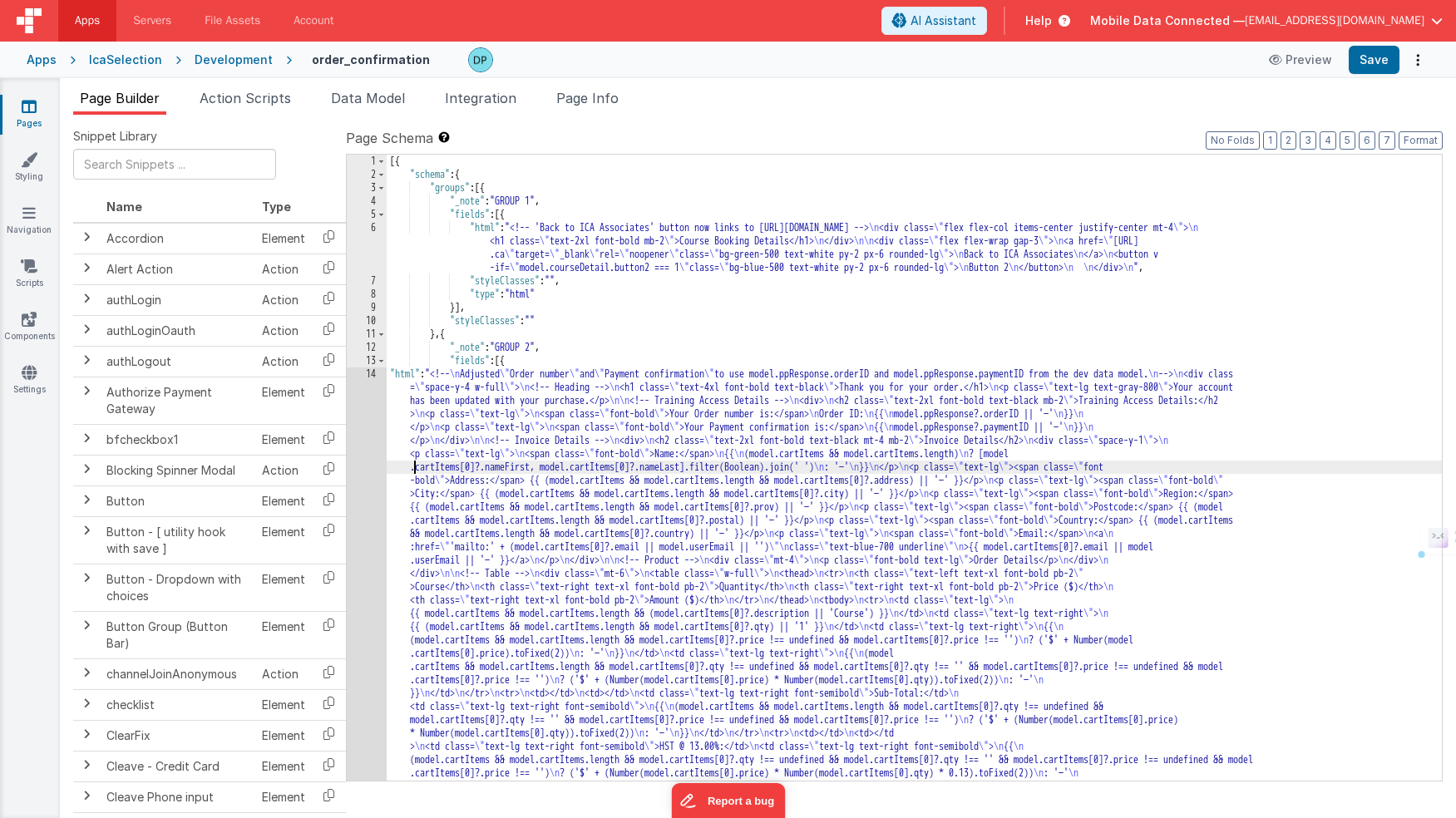 scroll, scrollTop: 132, scrollLeft: 0, axis: vertical 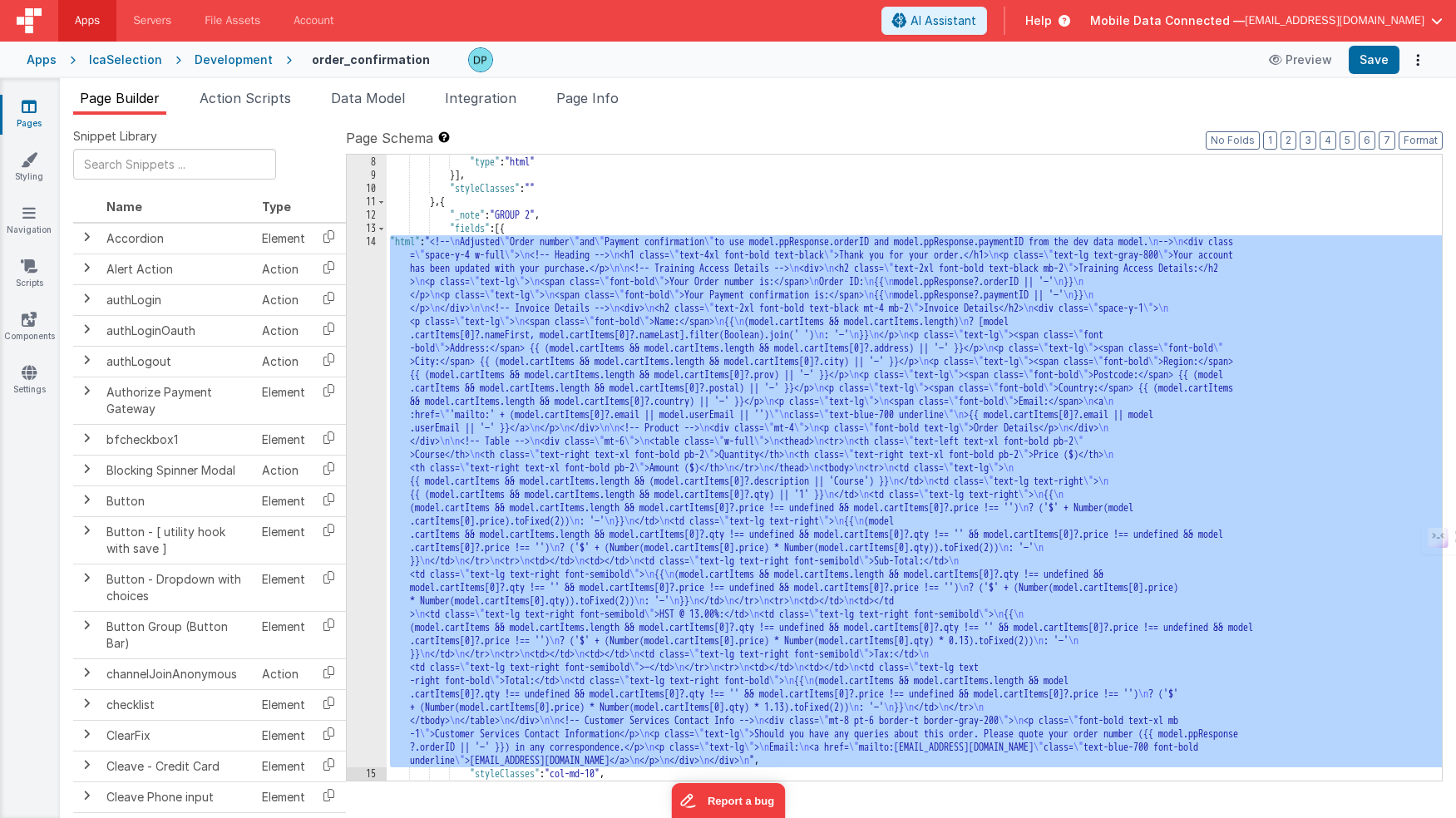 click on "14" at bounding box center [367, 501] 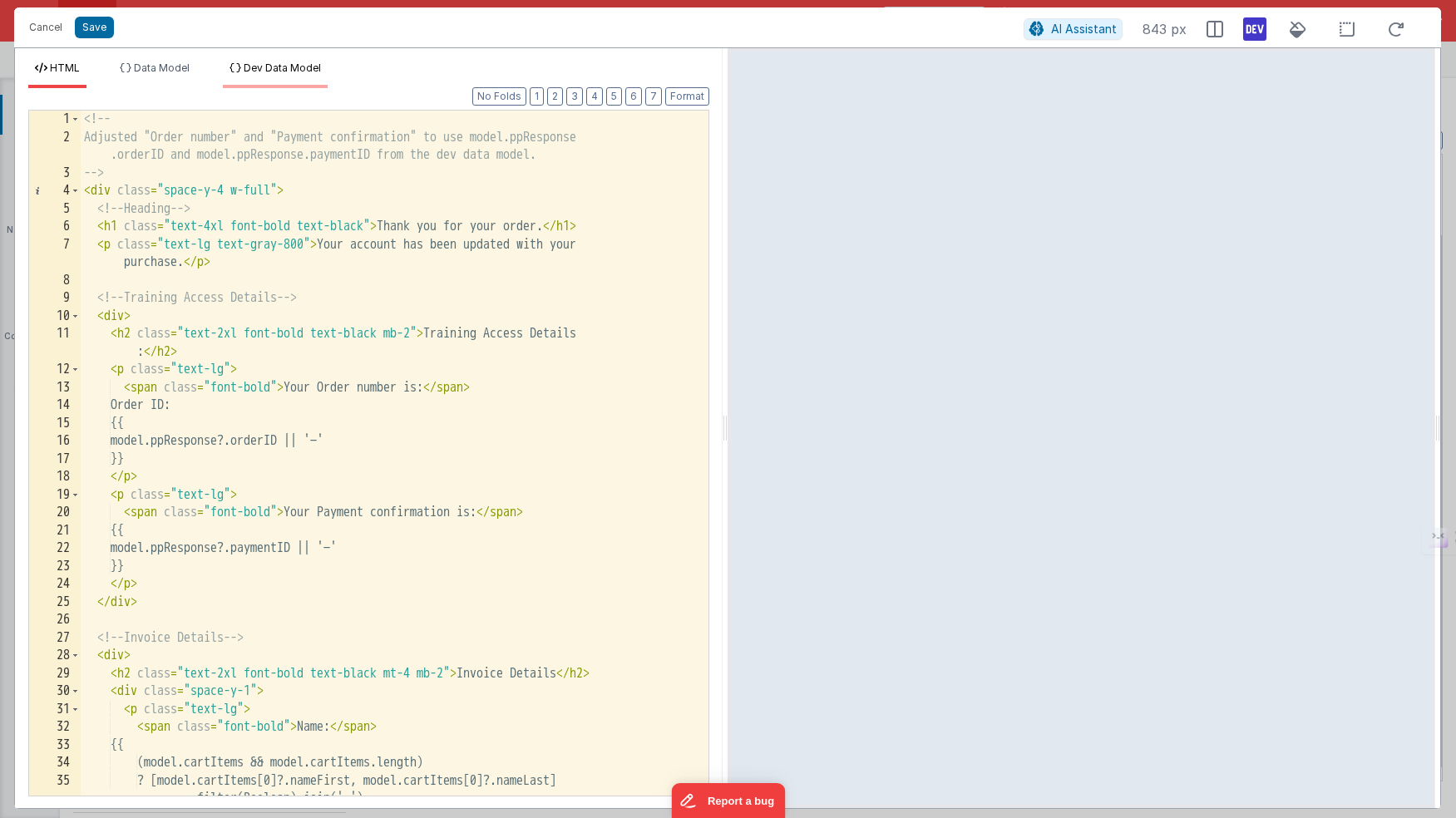 click on "Dev Data Model" at bounding box center [282, 67] 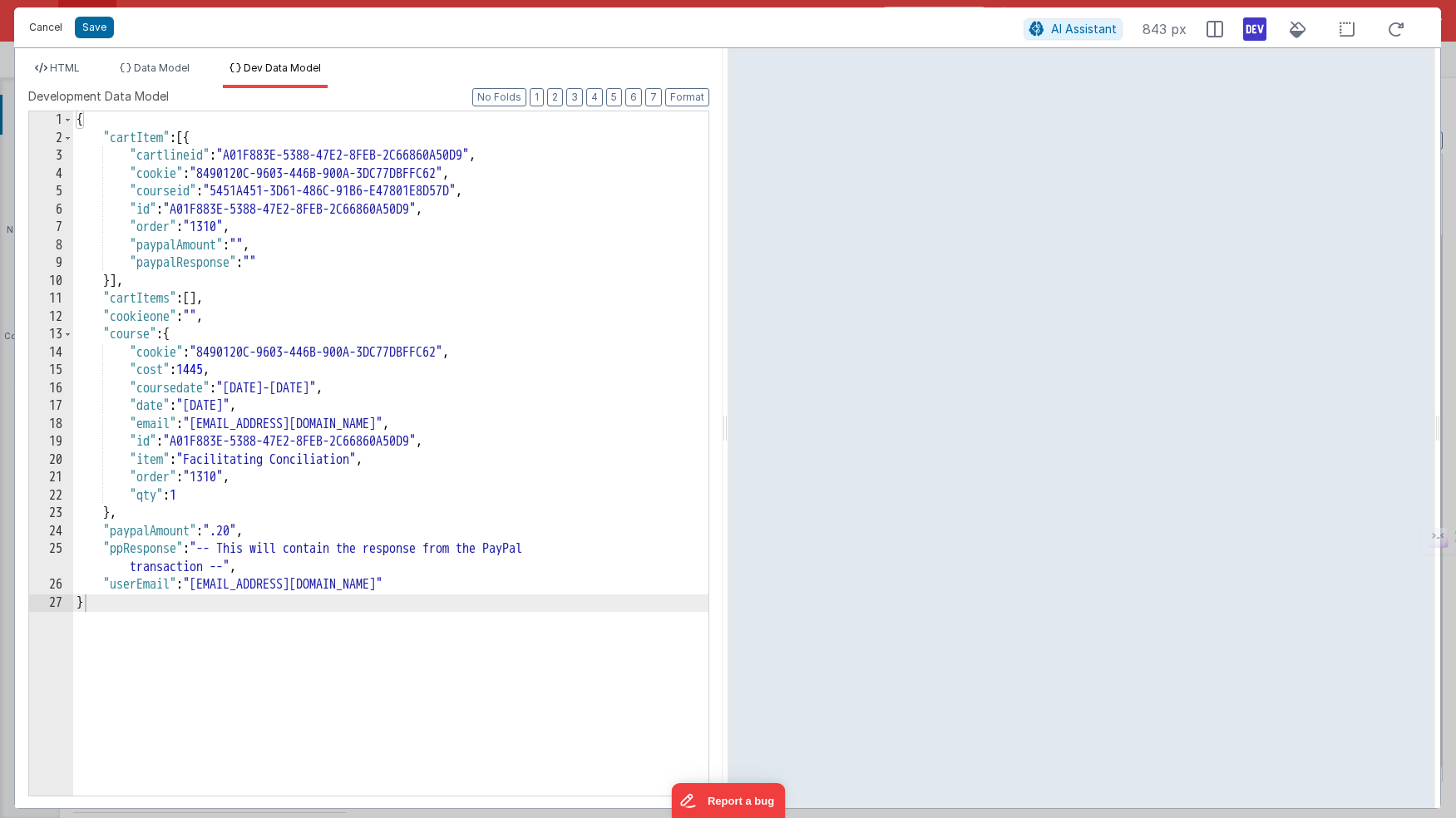 drag, startPoint x: 48, startPoint y: 26, endPoint x: 220, endPoint y: 29, distance: 172.02616 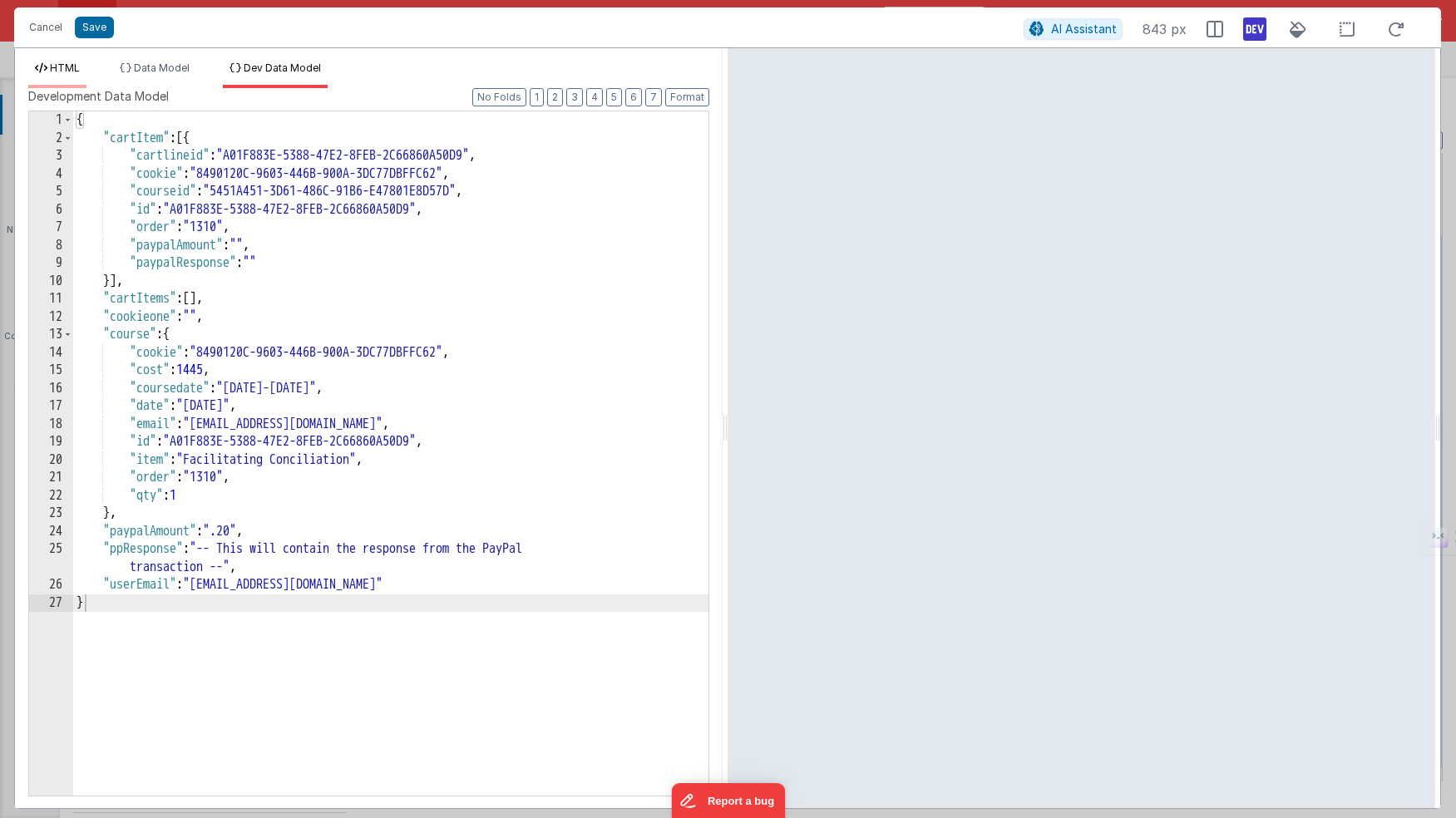 click on "HTML" at bounding box center [65, 67] 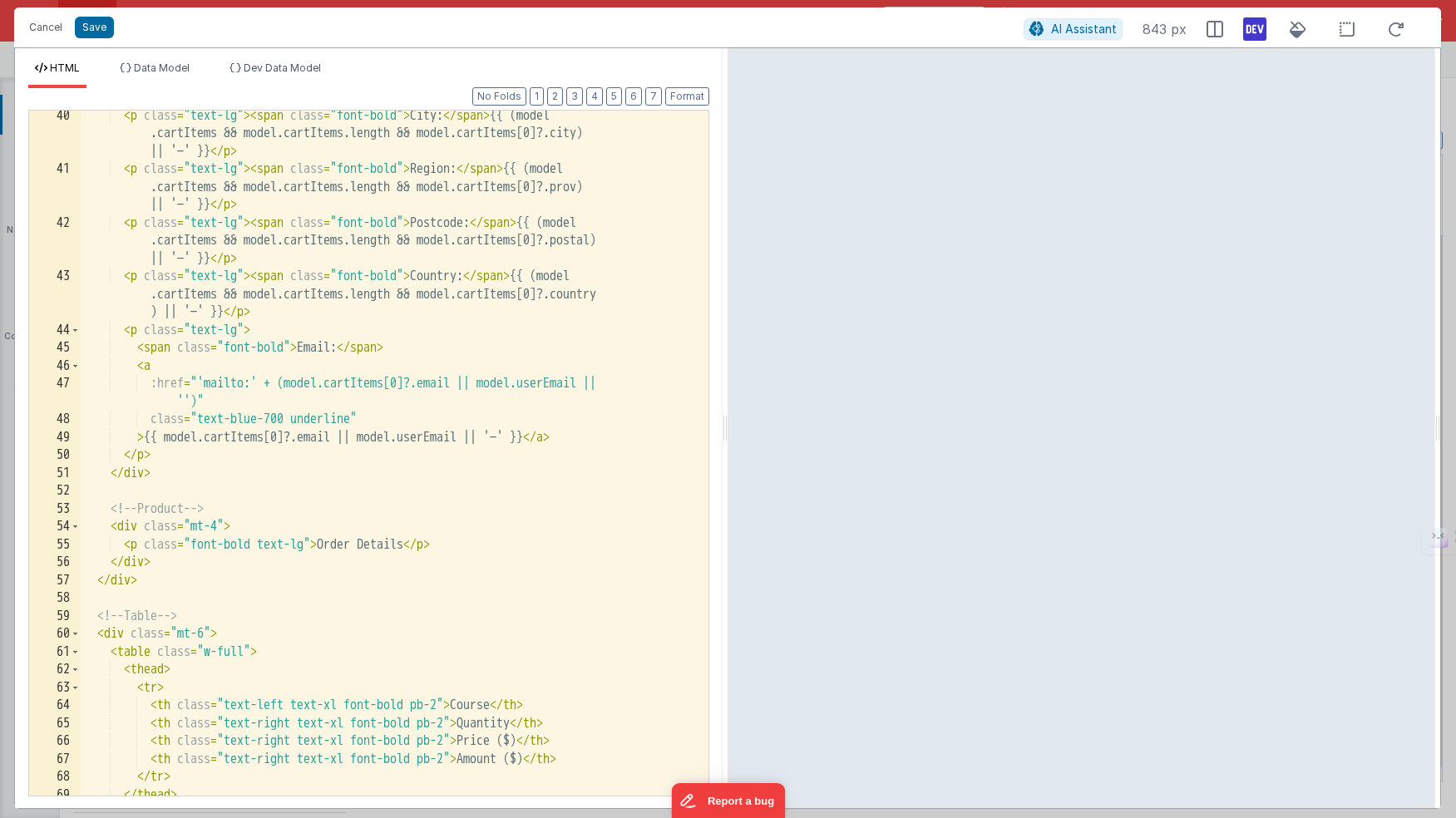 scroll, scrollTop: 808, scrollLeft: 0, axis: vertical 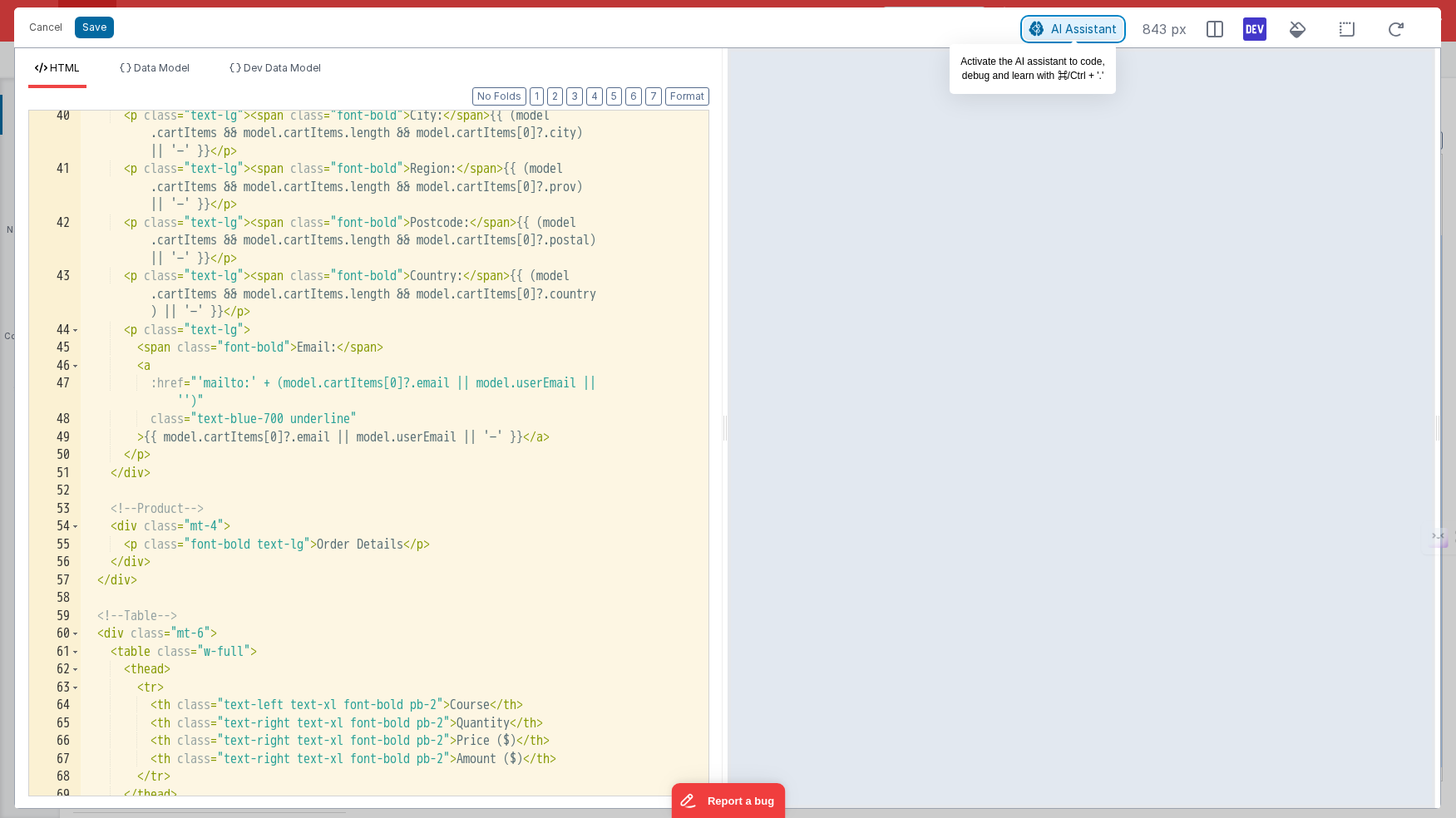 click on "AI Assistant" at bounding box center (1083, 28) 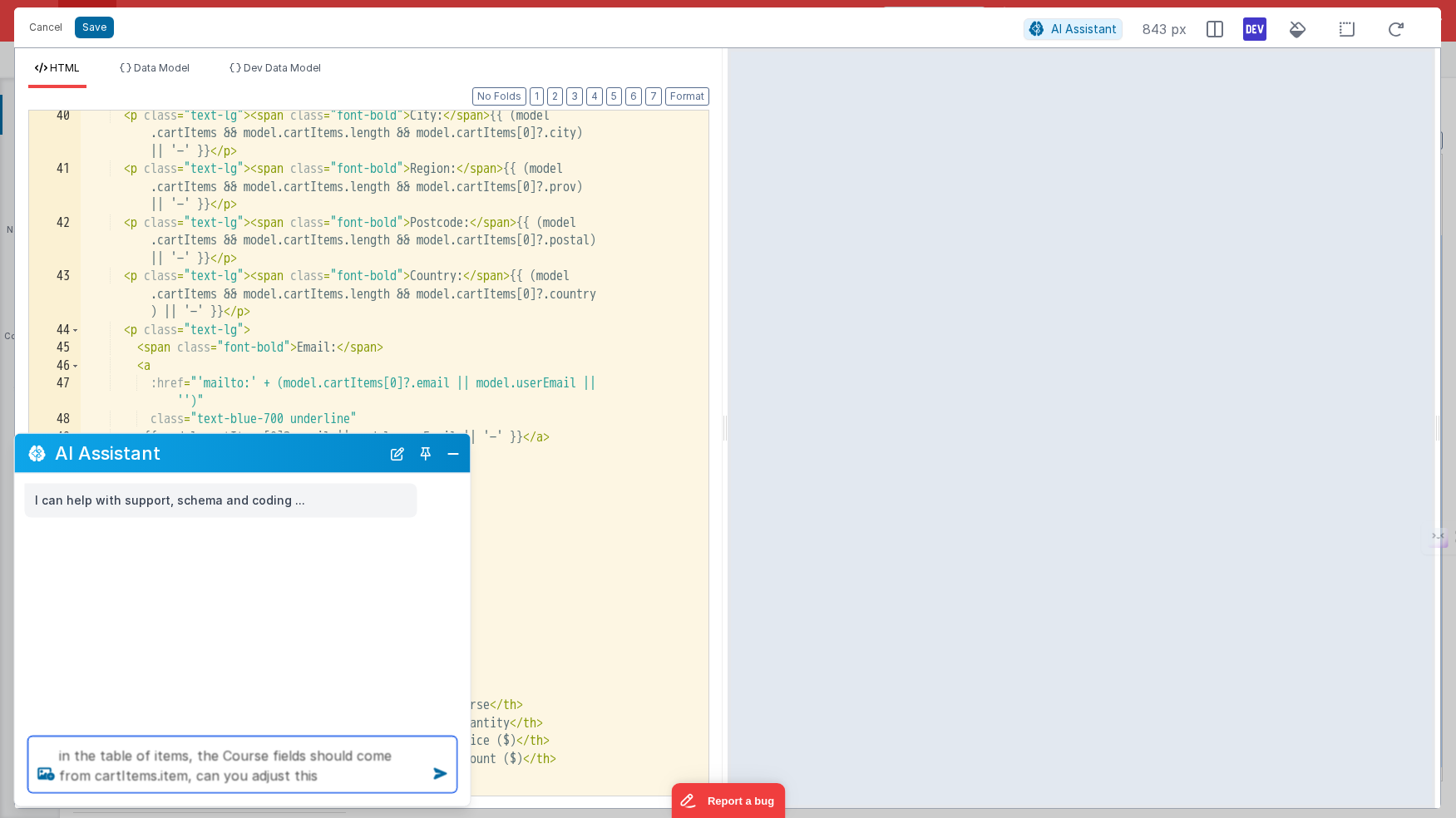 type on "in the table of items, the Course fields should come from cartItems.item, can you adjust this" 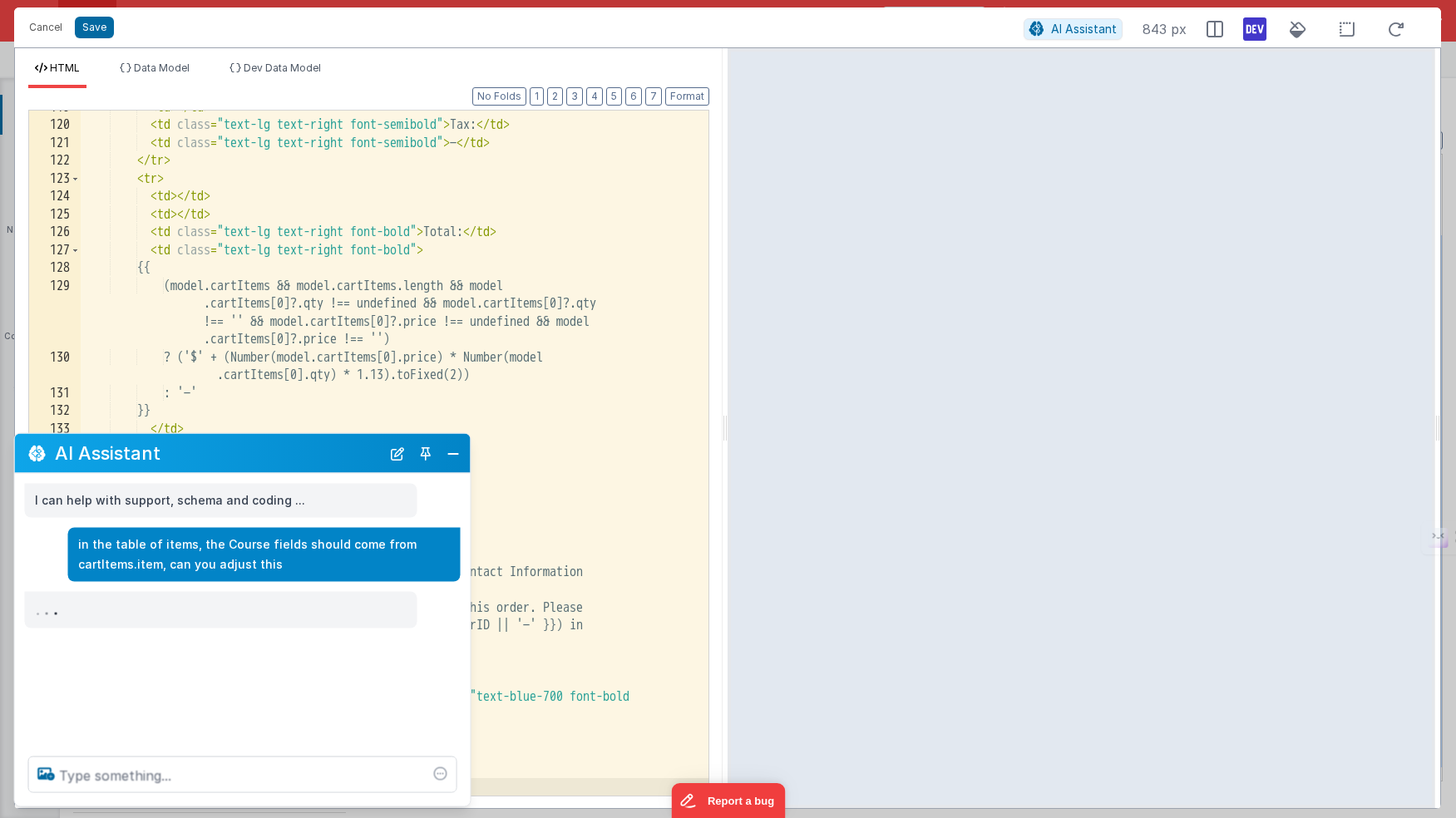 scroll, scrollTop: 2674, scrollLeft: 0, axis: vertical 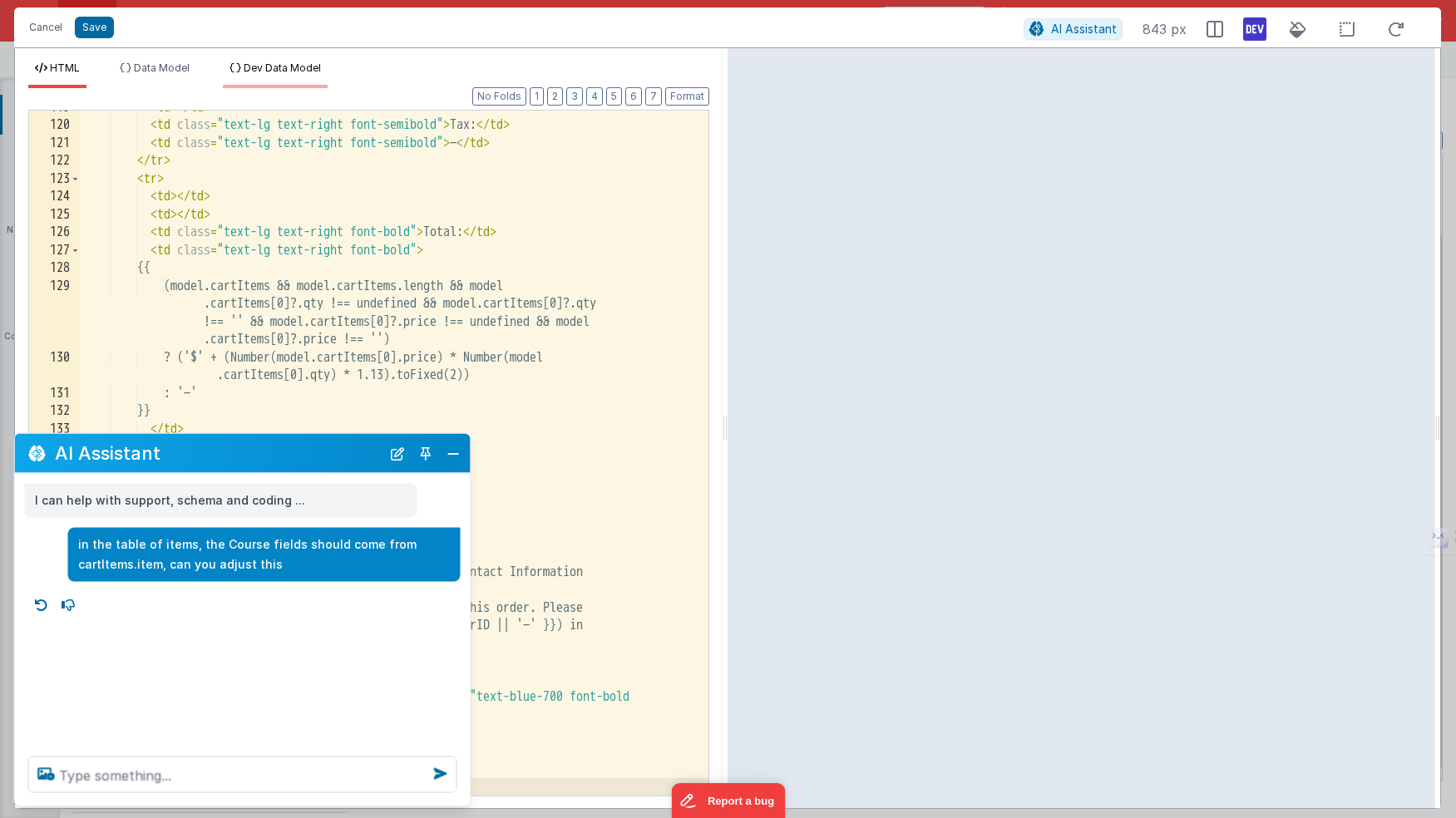 click on "Dev Data Model" at bounding box center (282, 67) 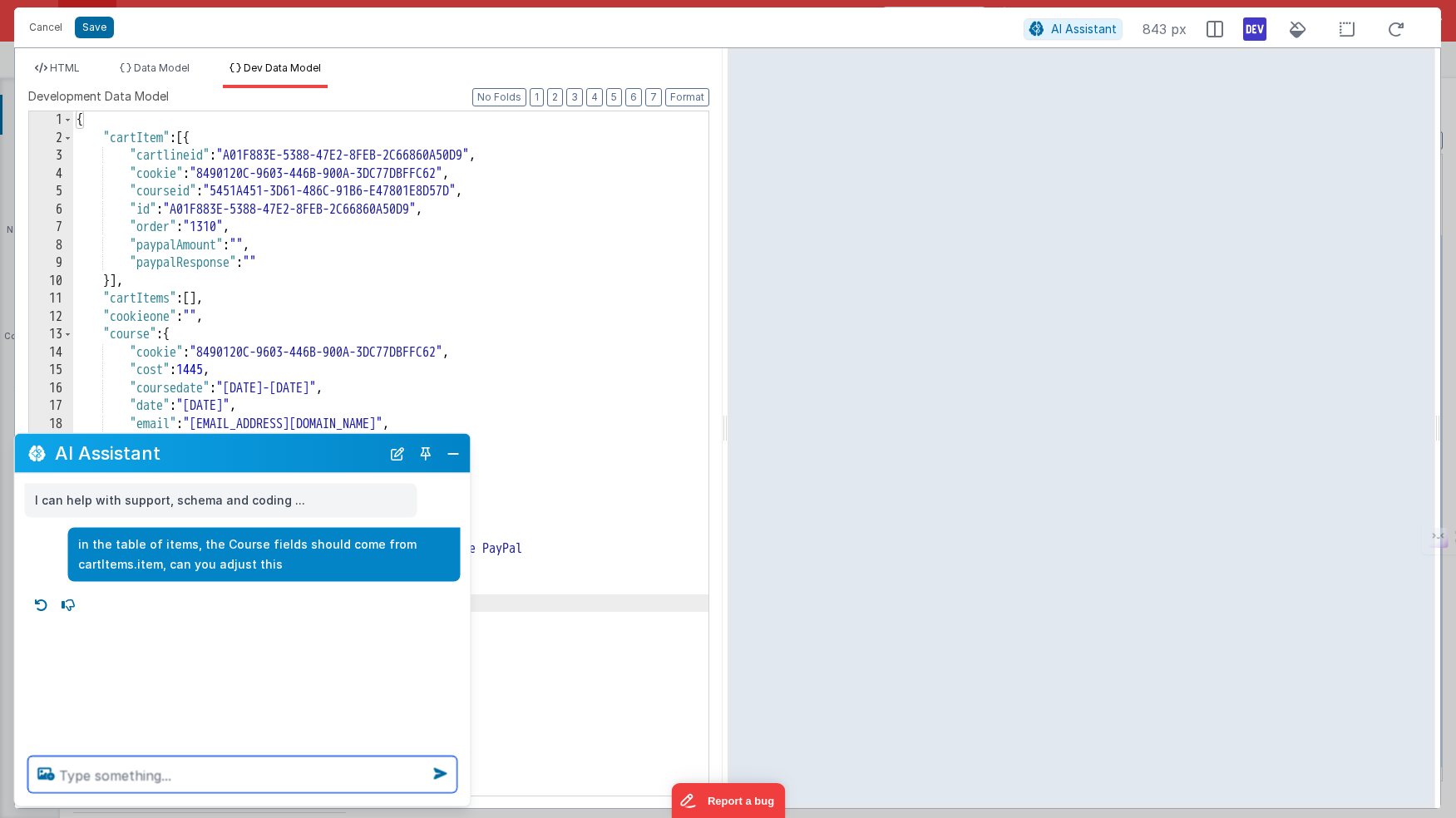click at bounding box center [243, 775] 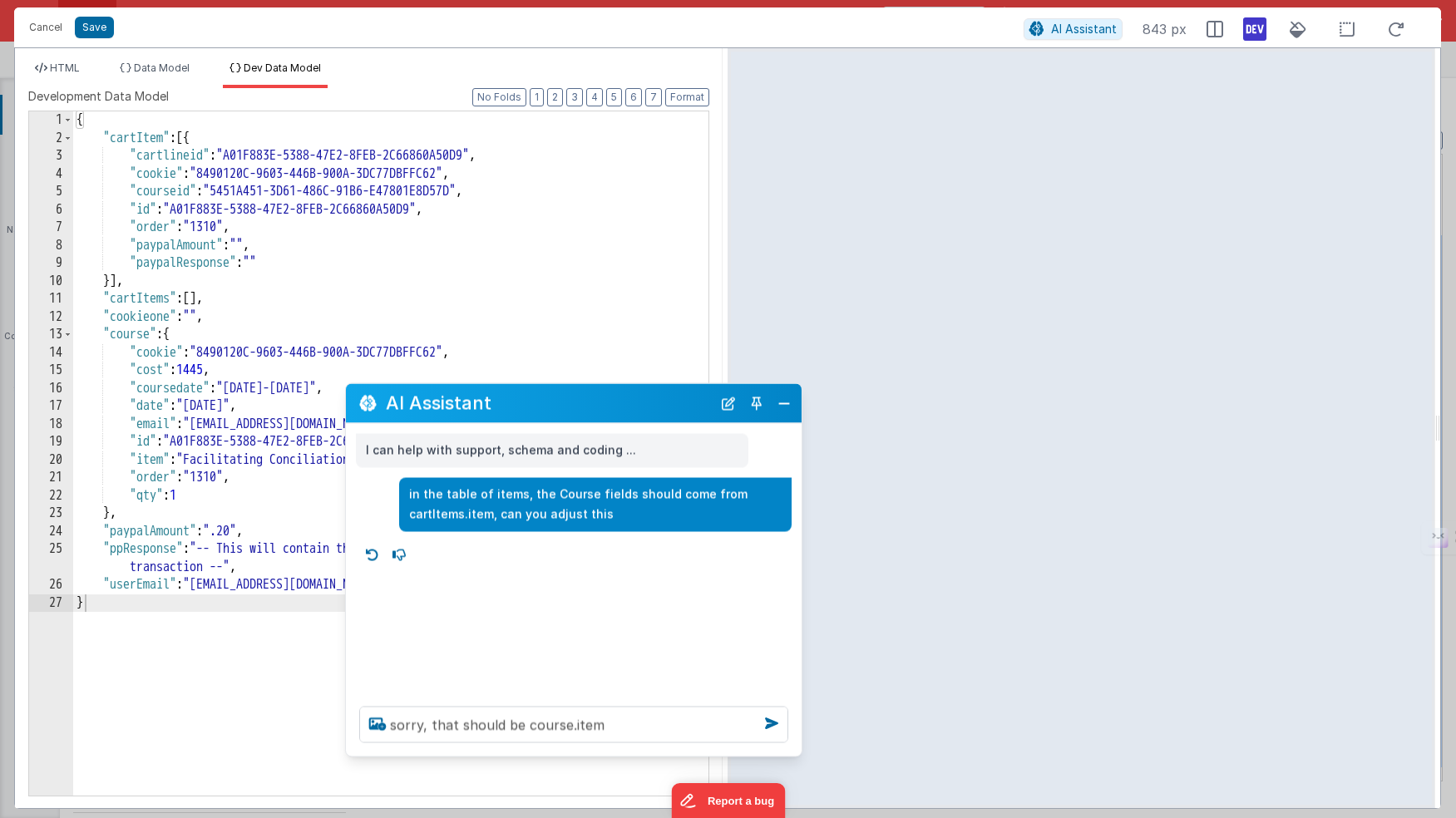 drag, startPoint x: 274, startPoint y: 463, endPoint x: 570, endPoint y: 422, distance: 298.82604 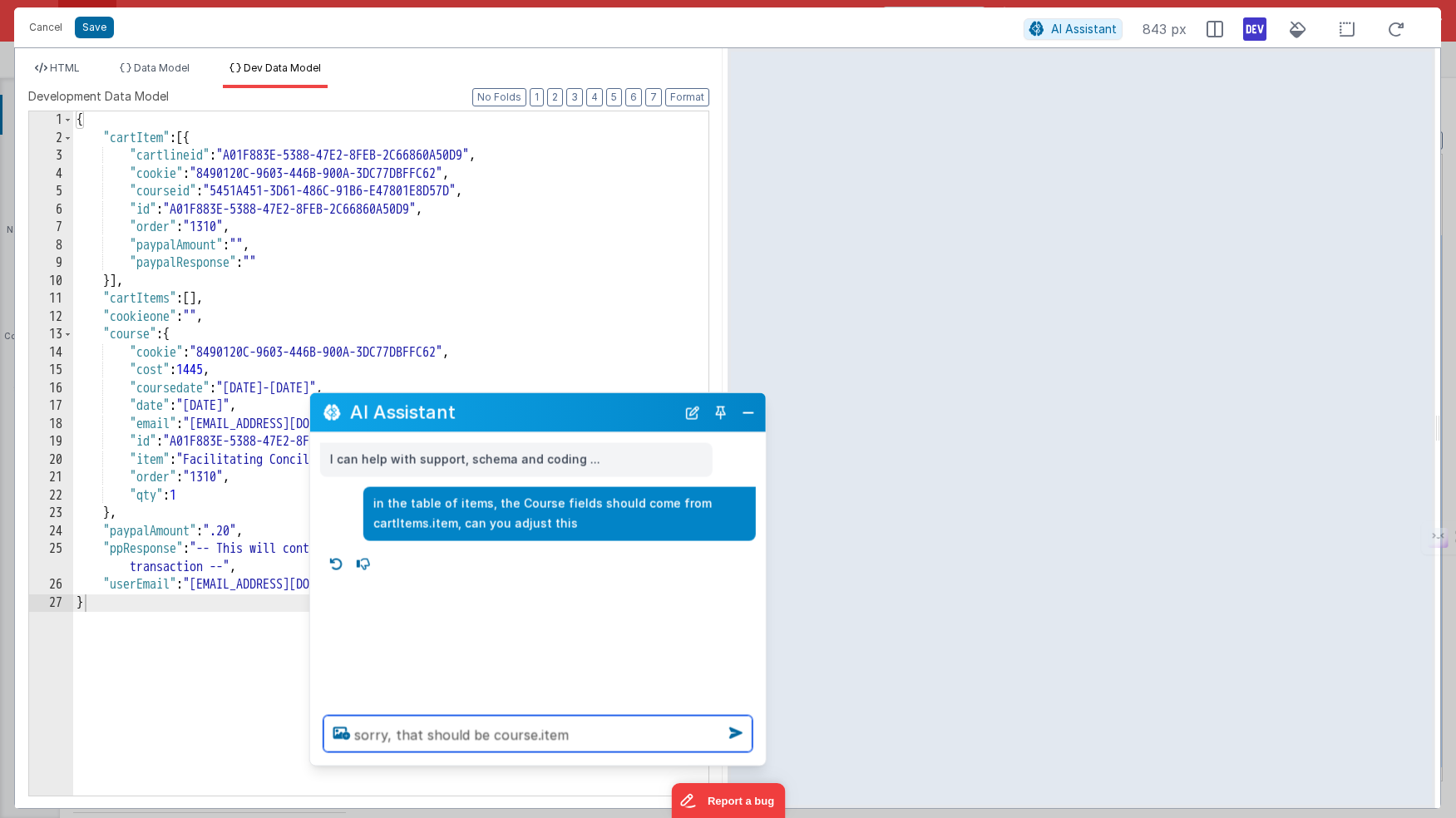 click on "sorry, that should be course.item" at bounding box center (538, 734) 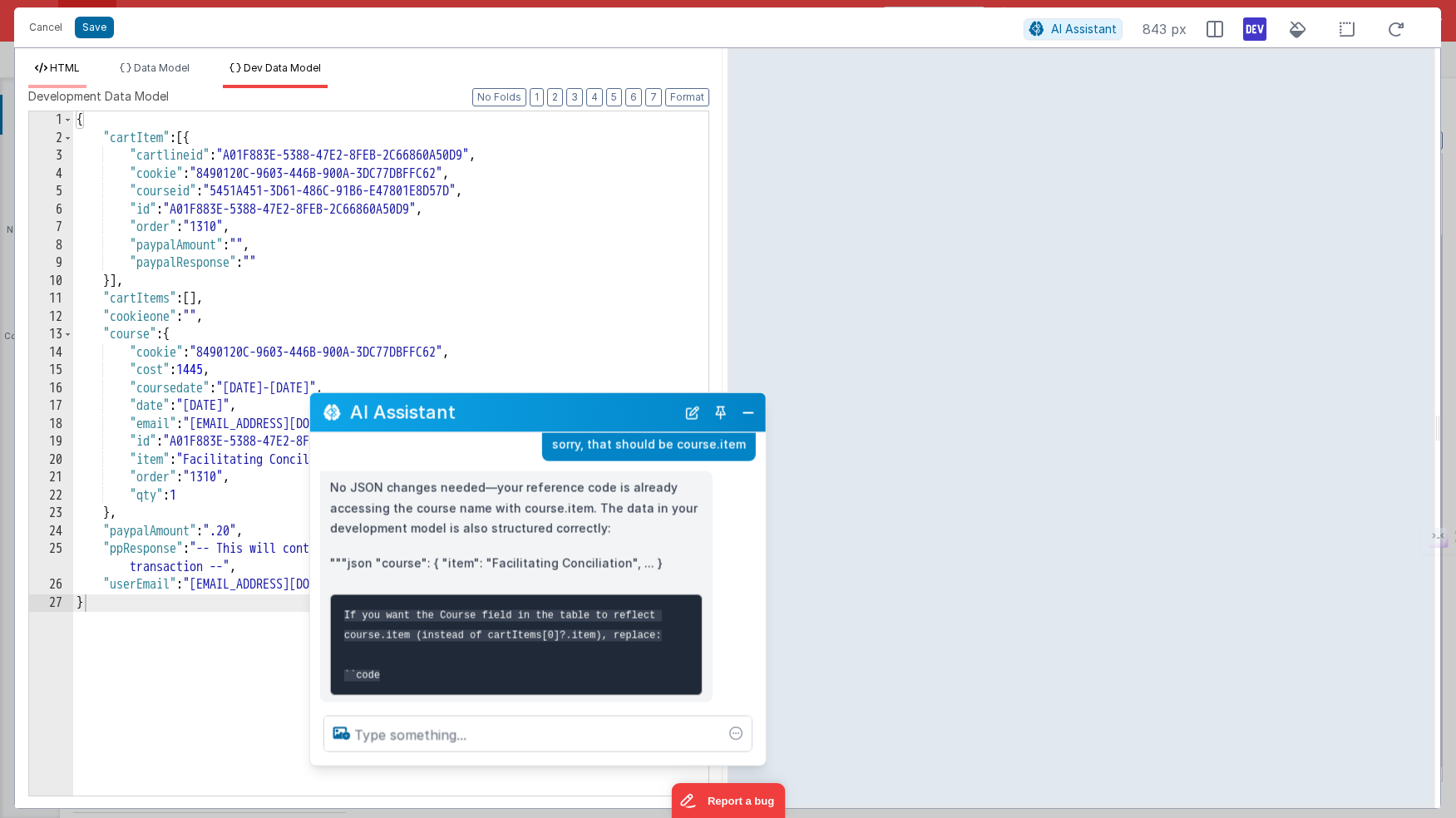 click on "HTML" at bounding box center (65, 67) 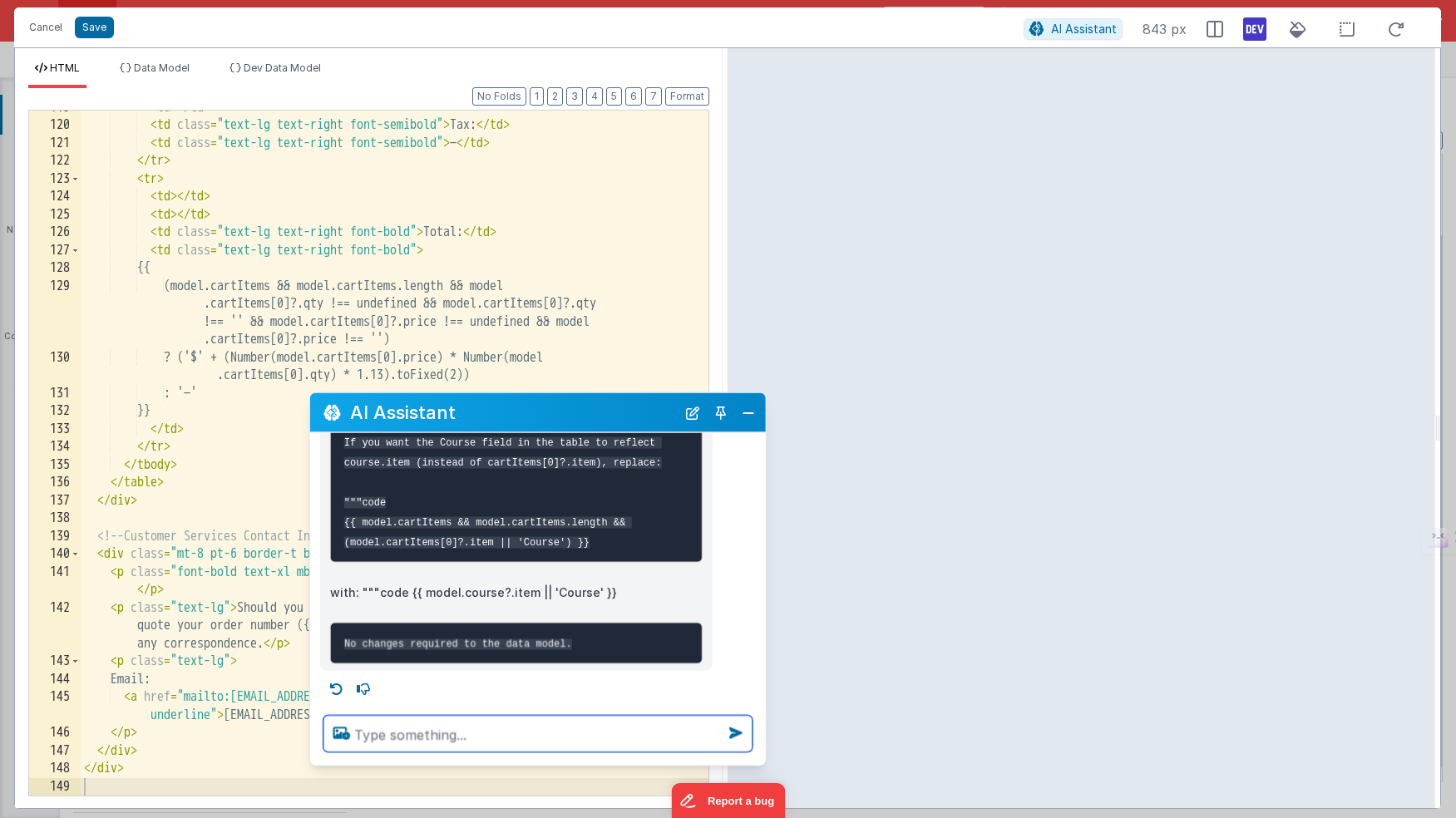 scroll, scrollTop: 336, scrollLeft: 0, axis: vertical 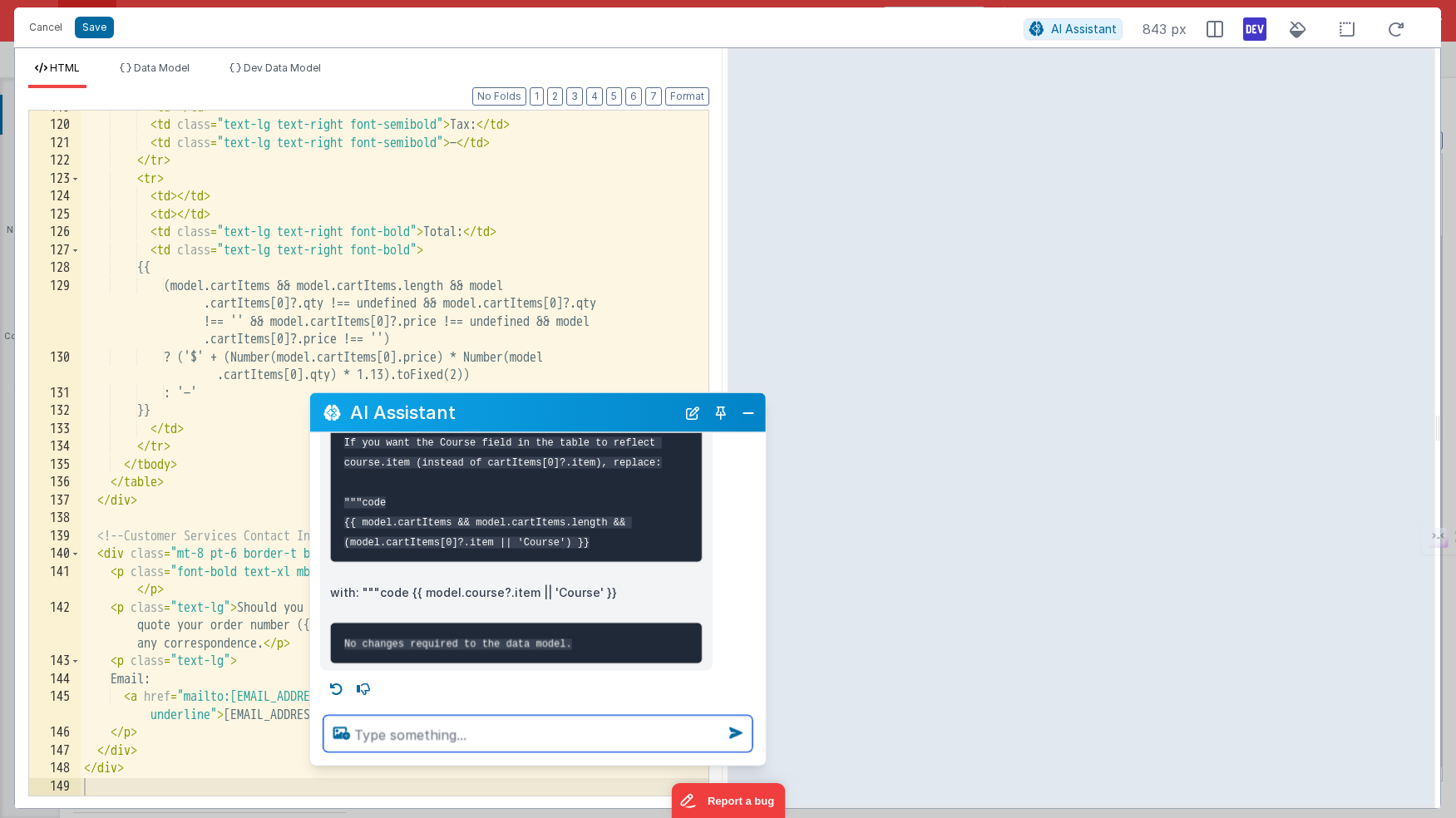 click at bounding box center (538, 734) 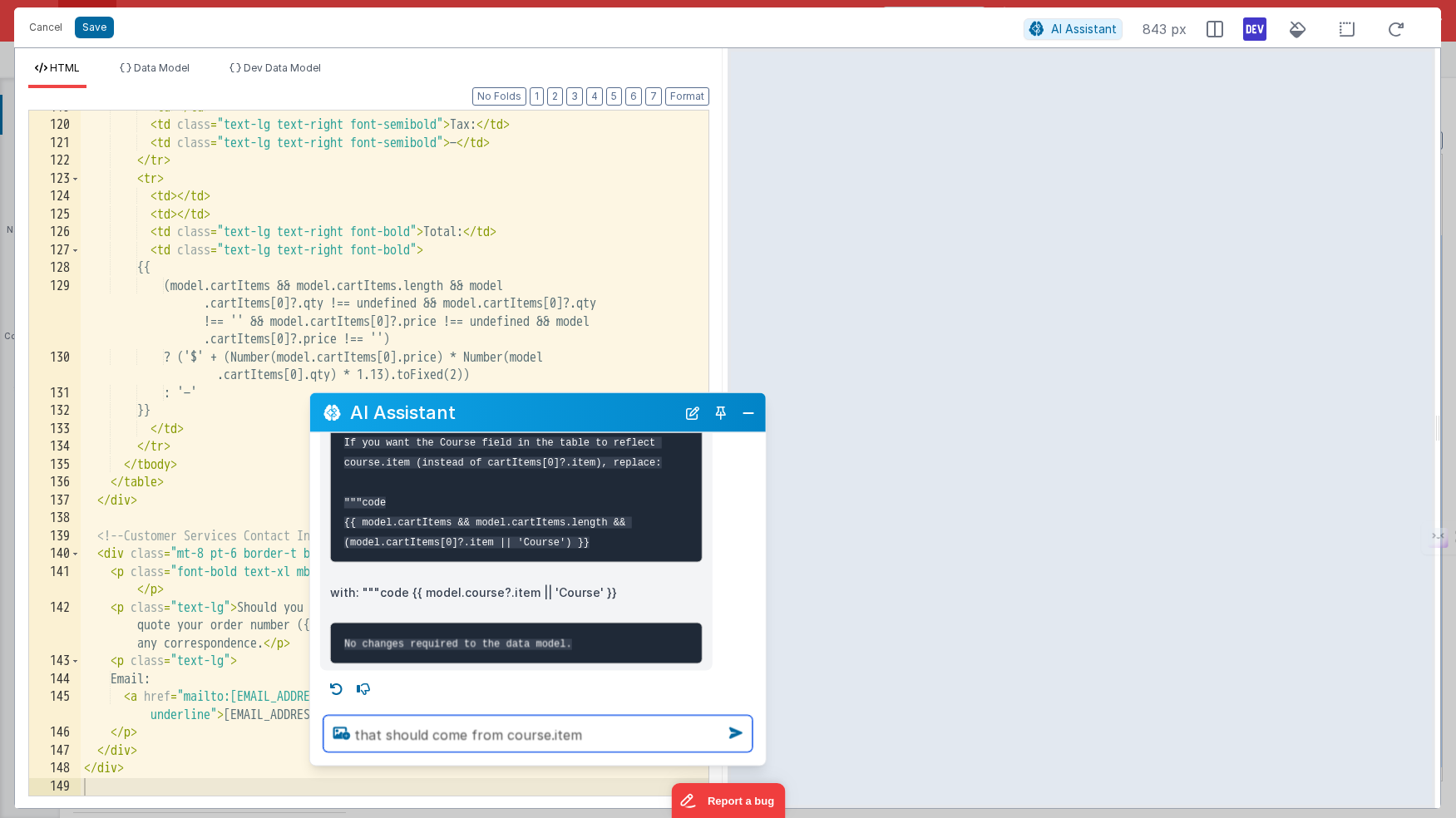 type on "that should come from course.item" 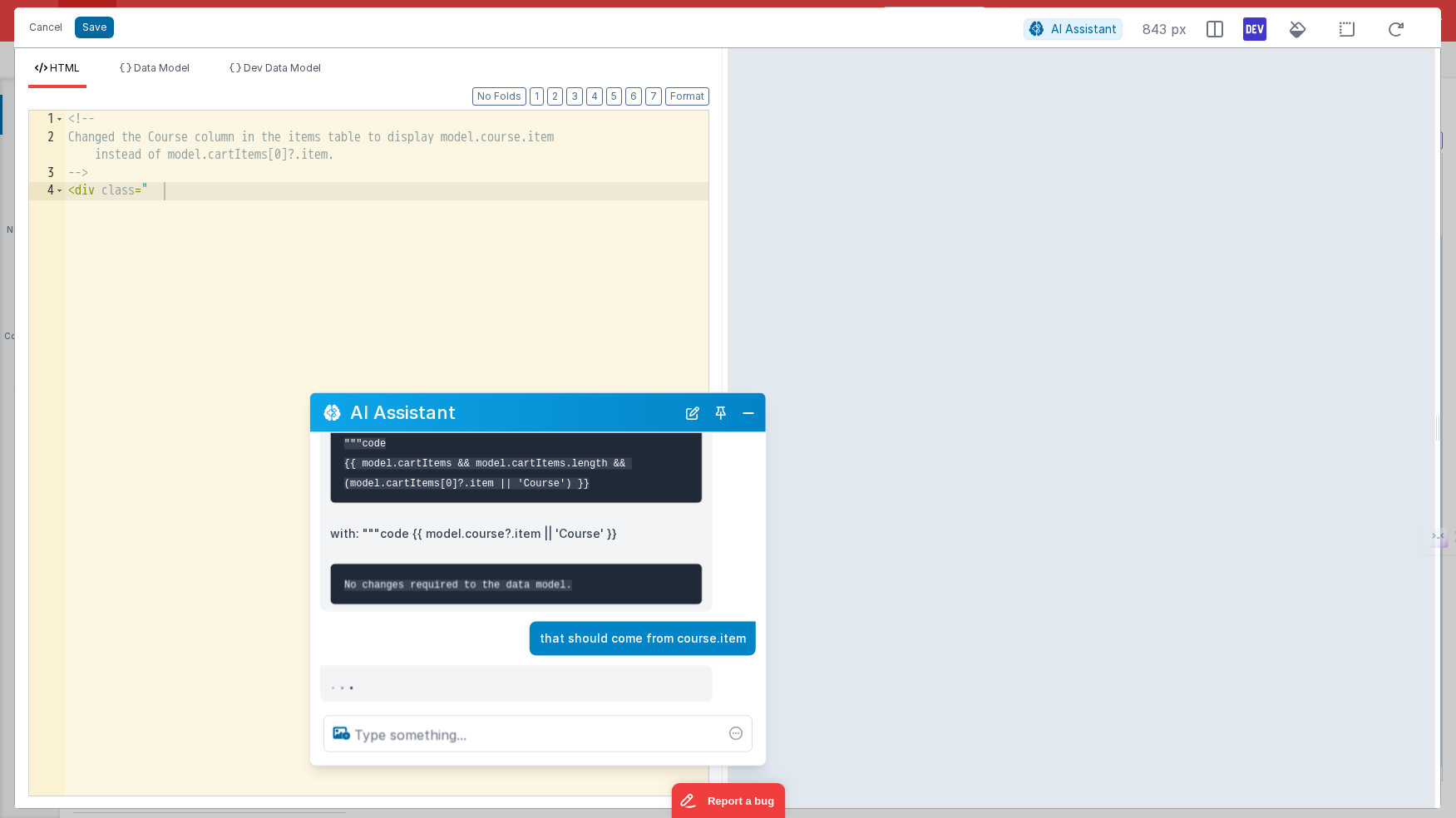 scroll, scrollTop: 394, scrollLeft: 0, axis: vertical 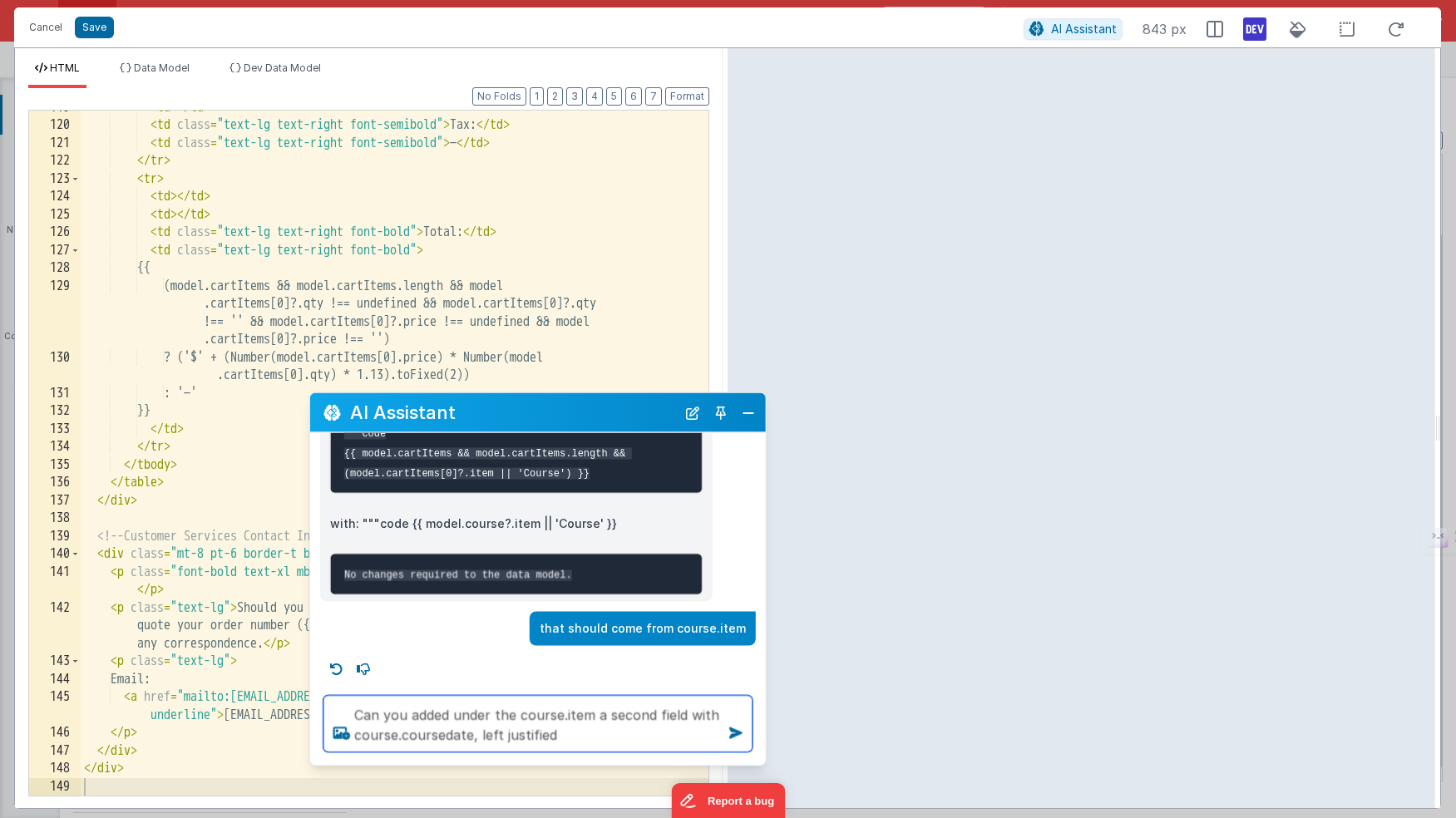 type on "Can you added under the course.item a second field with course.coursedate, left justified" 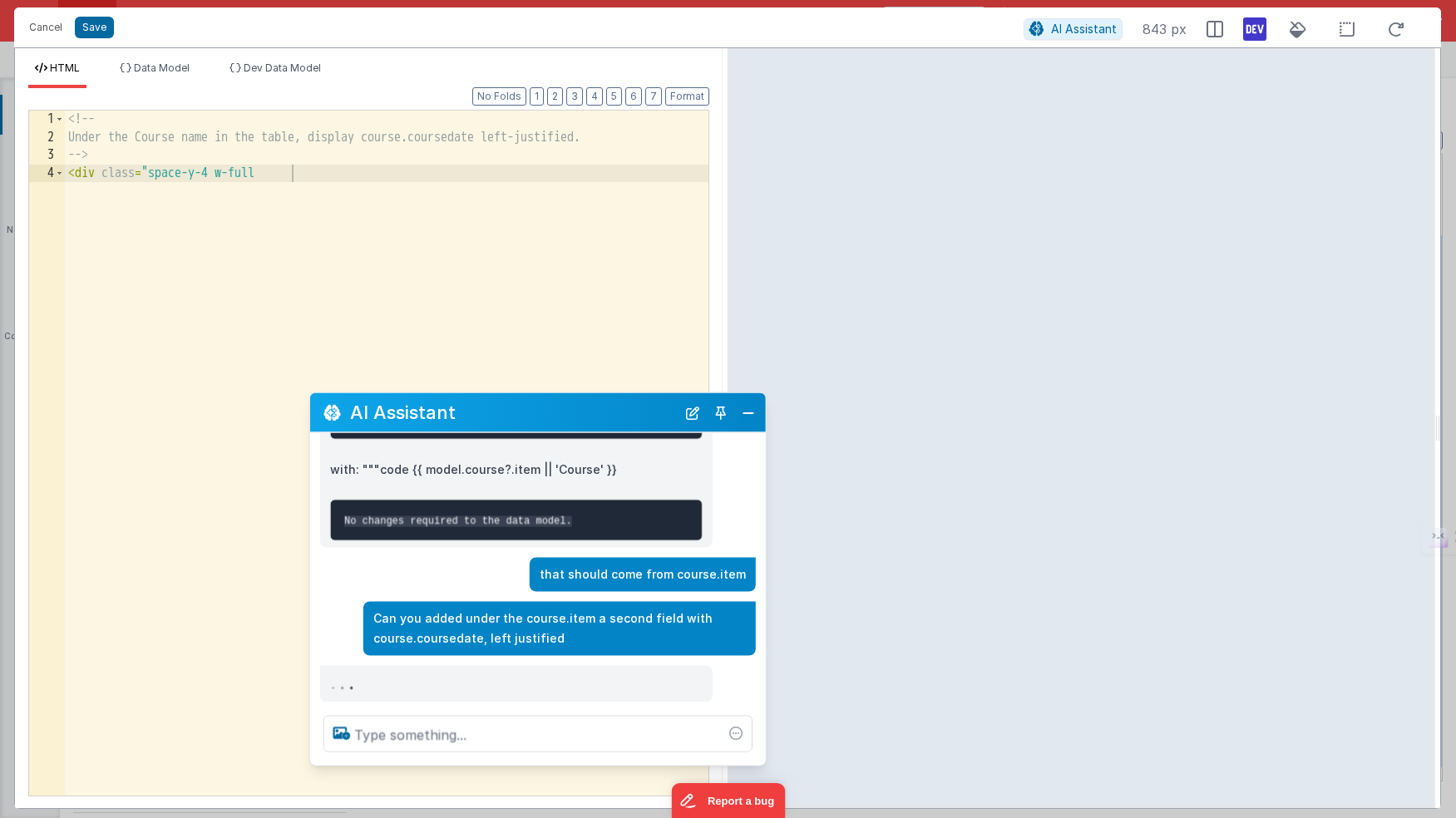 scroll, scrollTop: 458, scrollLeft: 0, axis: vertical 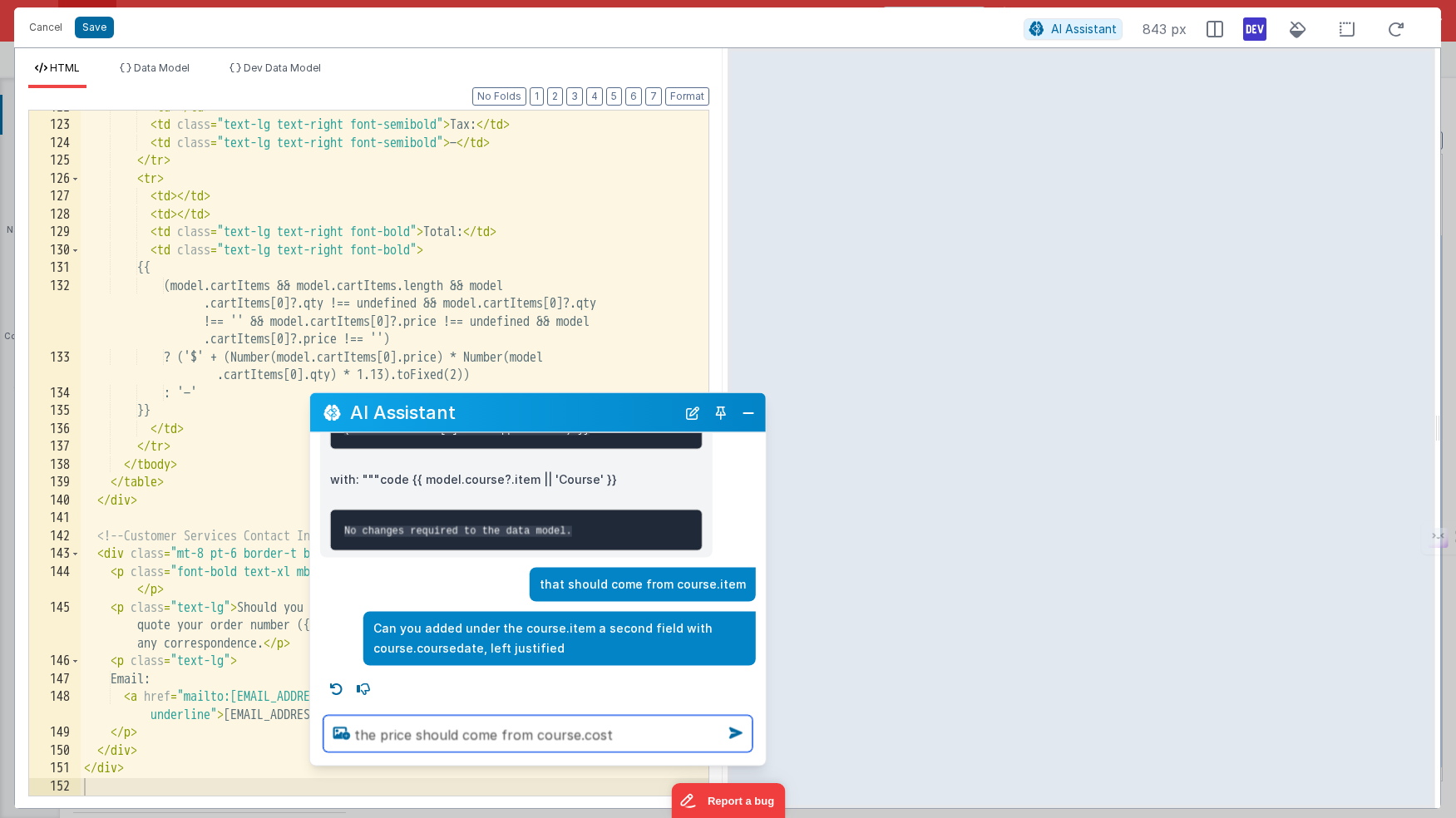 type on "the price should come from course.cost" 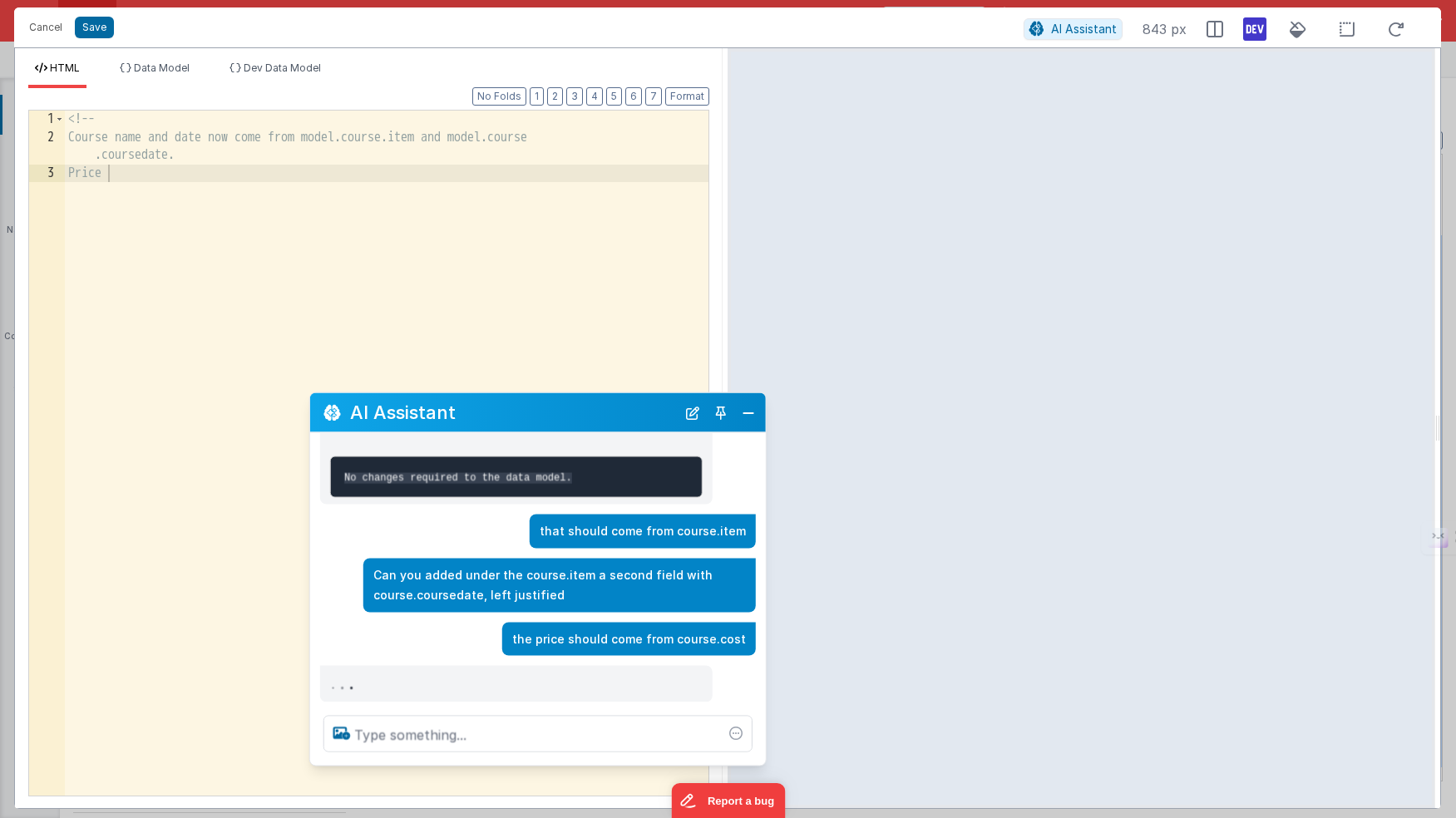 scroll, scrollTop: 502, scrollLeft: 0, axis: vertical 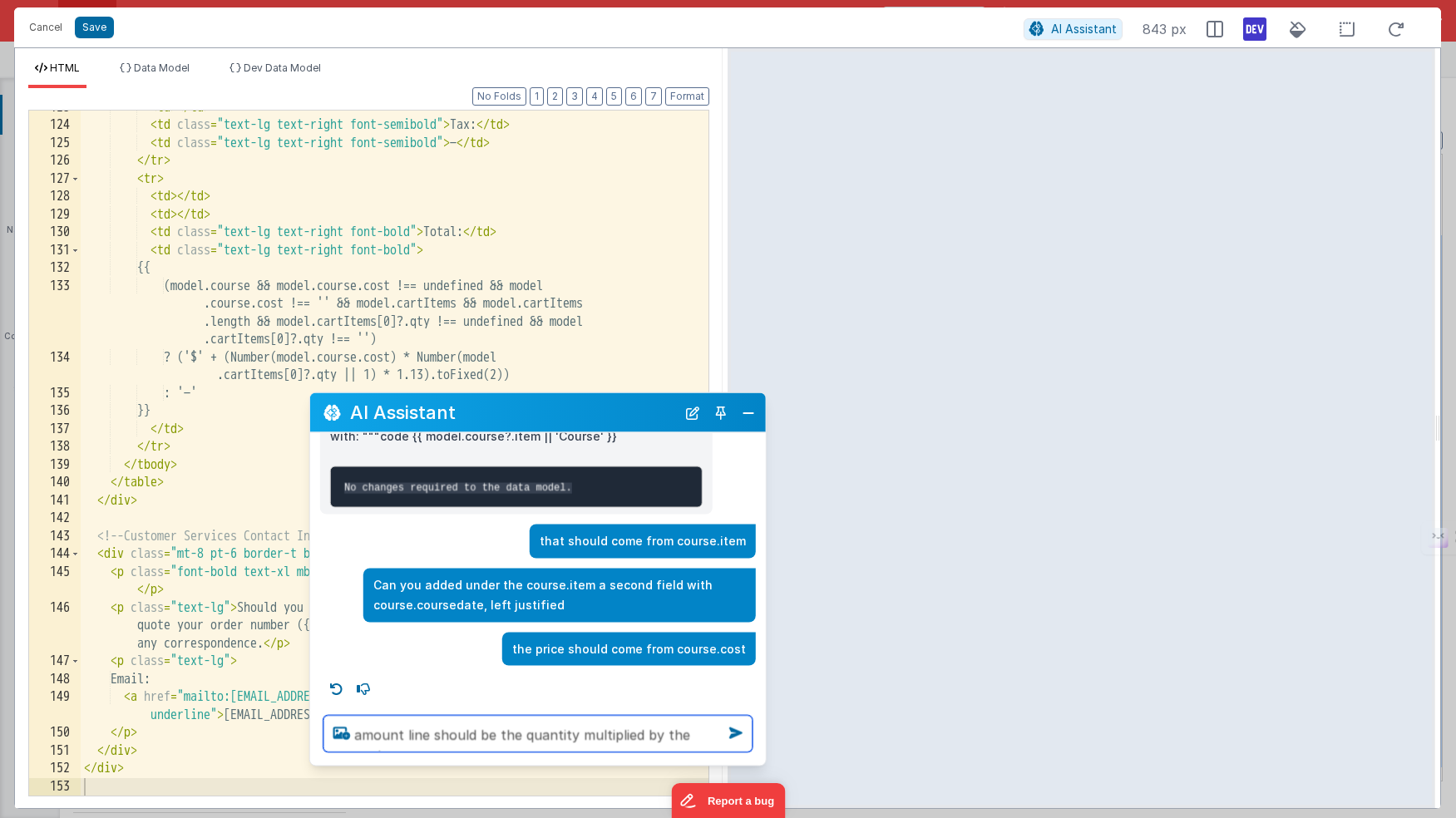 type on "amount line should be the quantity multiplied by the cost" 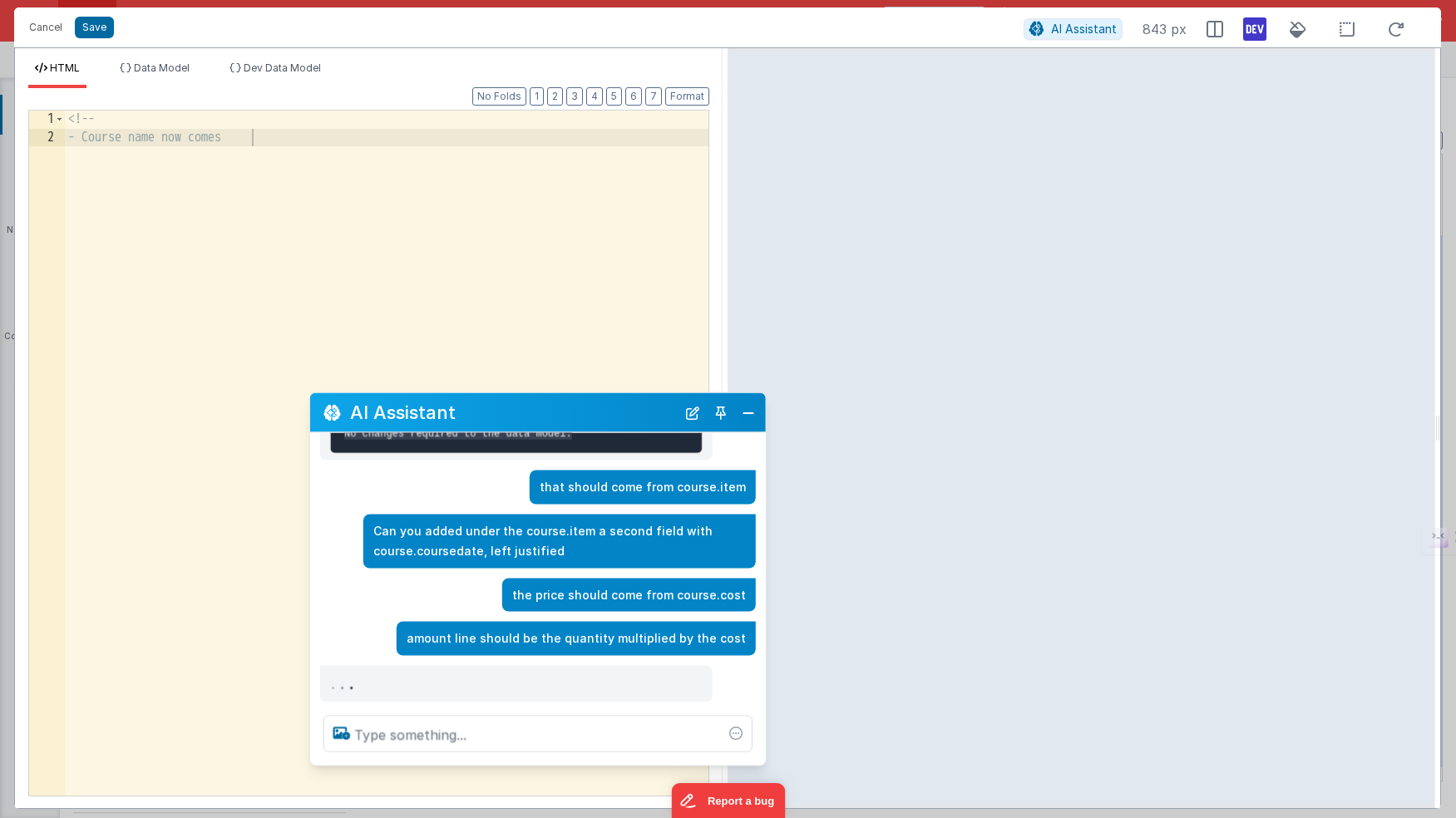scroll, scrollTop: 545, scrollLeft: 0, axis: vertical 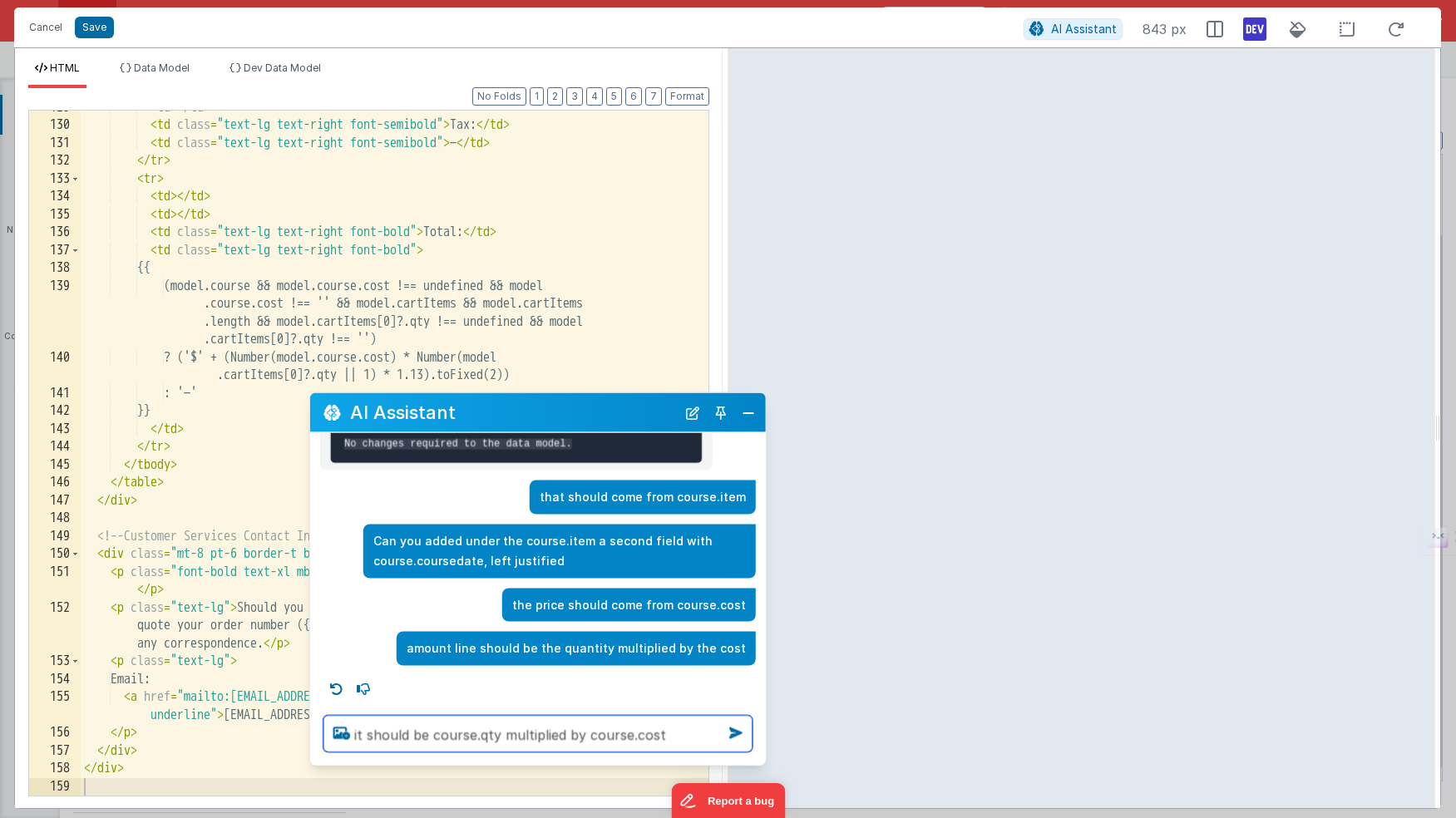 type on "it should be course.qty multiplied by course.cost" 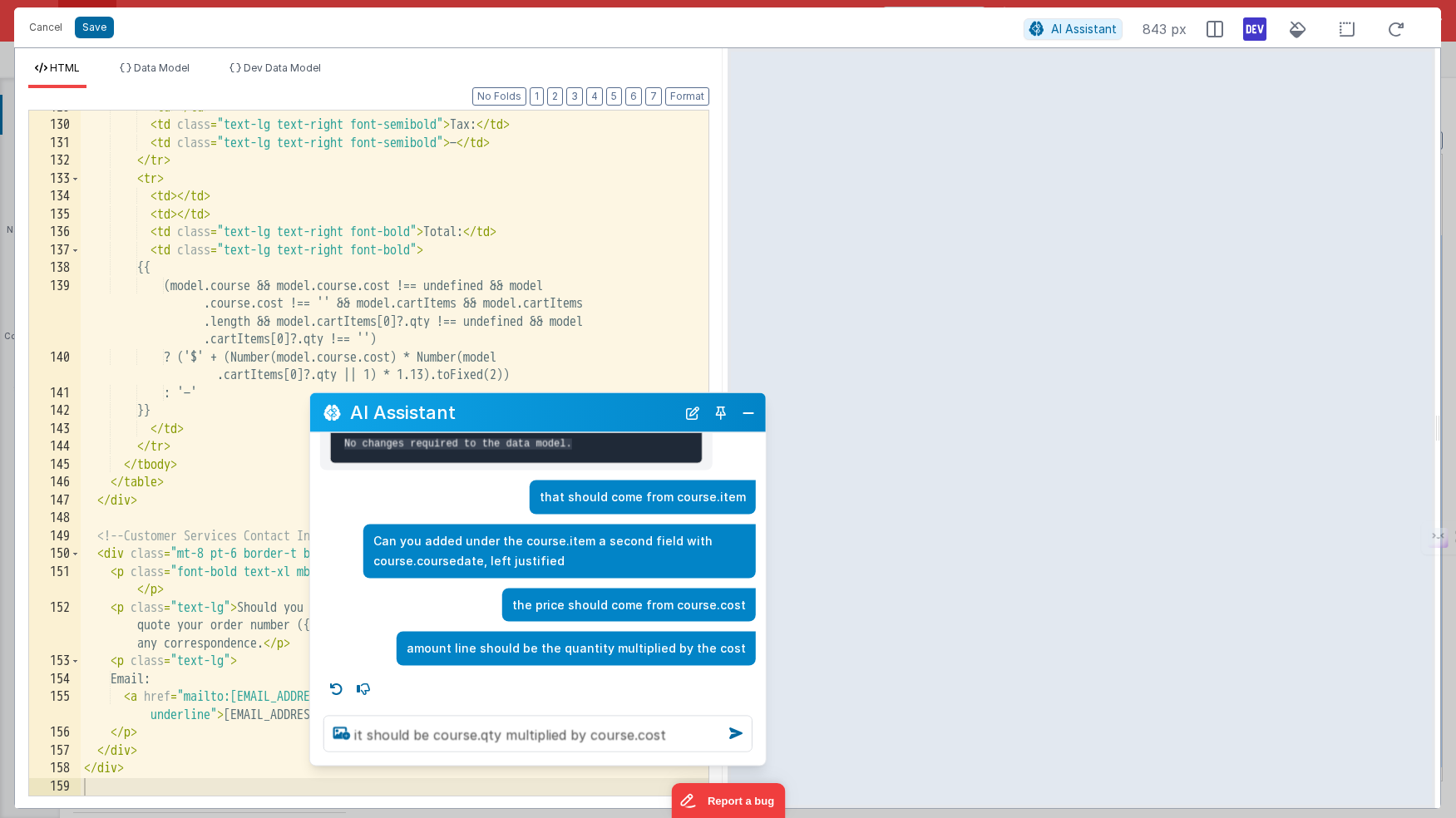 type 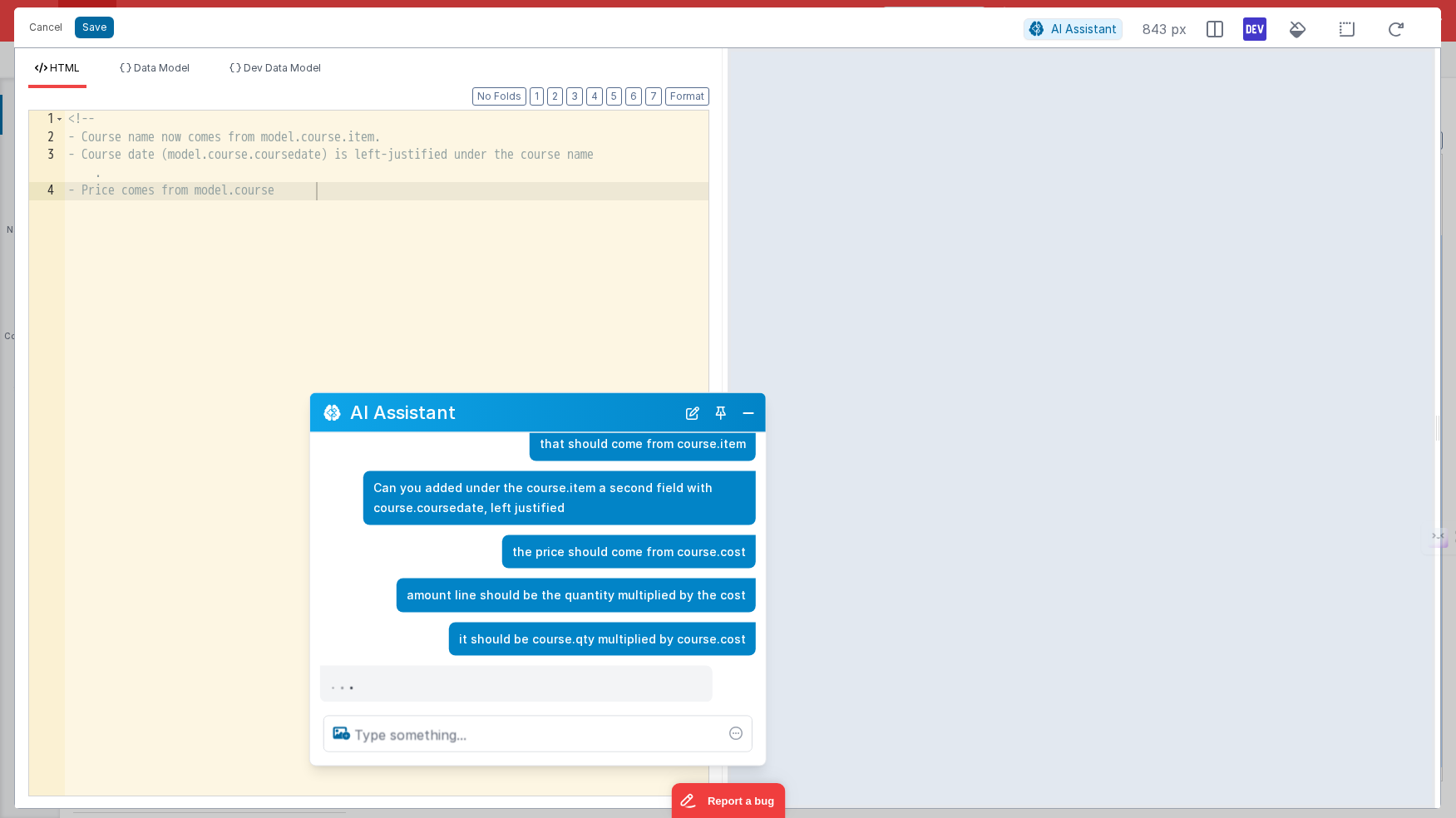 scroll, scrollTop: 589, scrollLeft: 0, axis: vertical 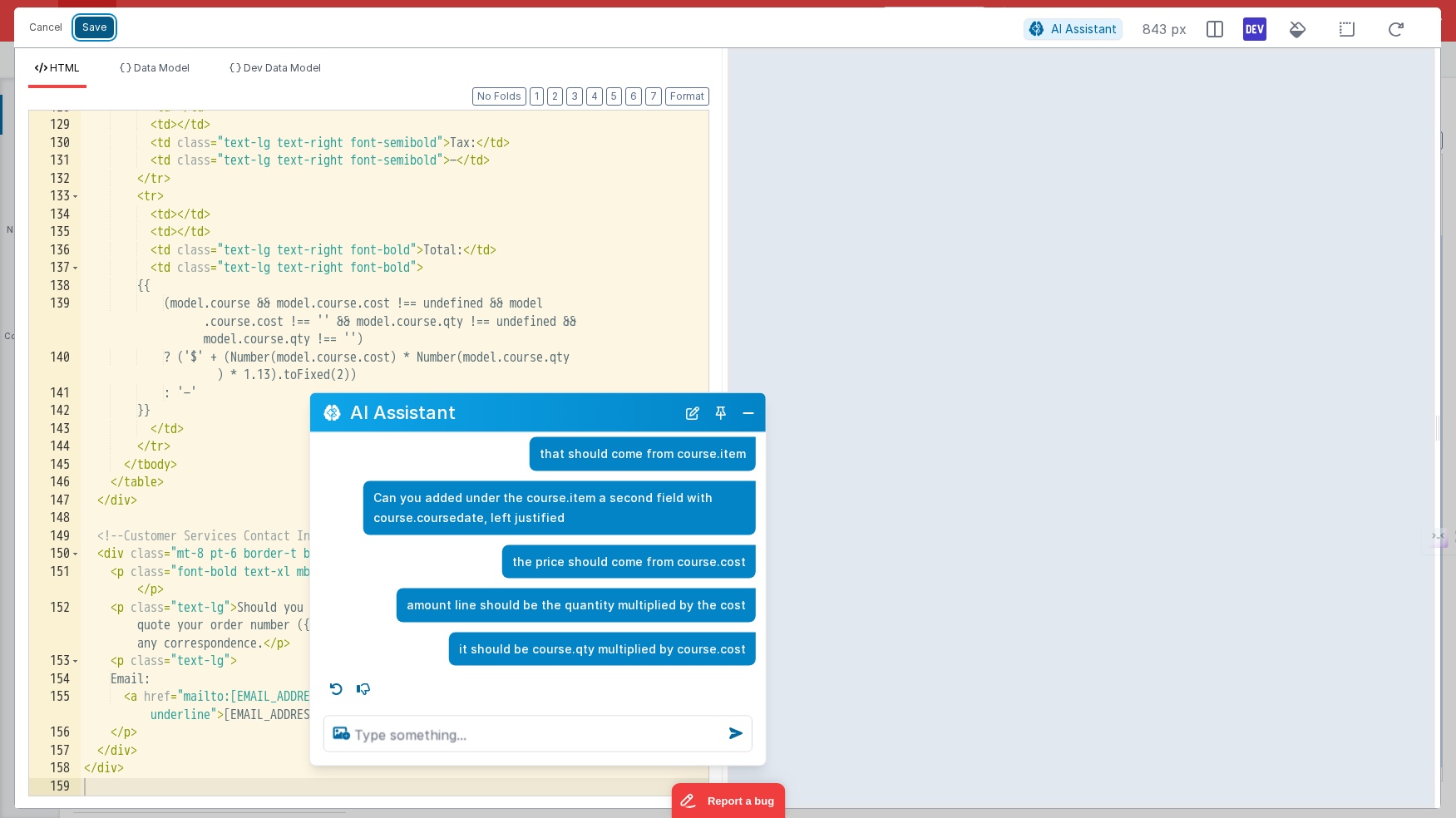 click on "Save" at bounding box center [94, 27] 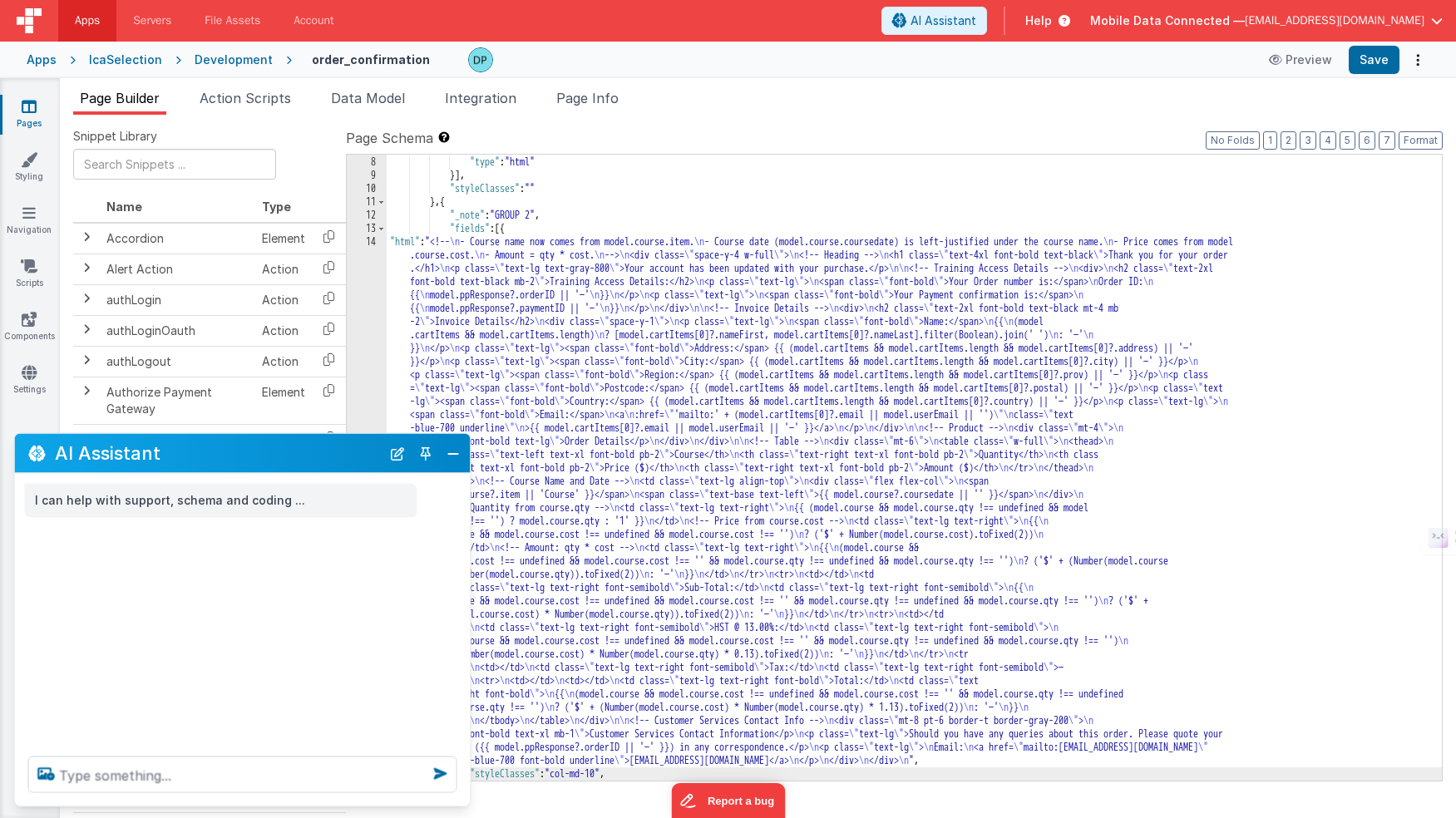 scroll, scrollTop: 0, scrollLeft: 0, axis: both 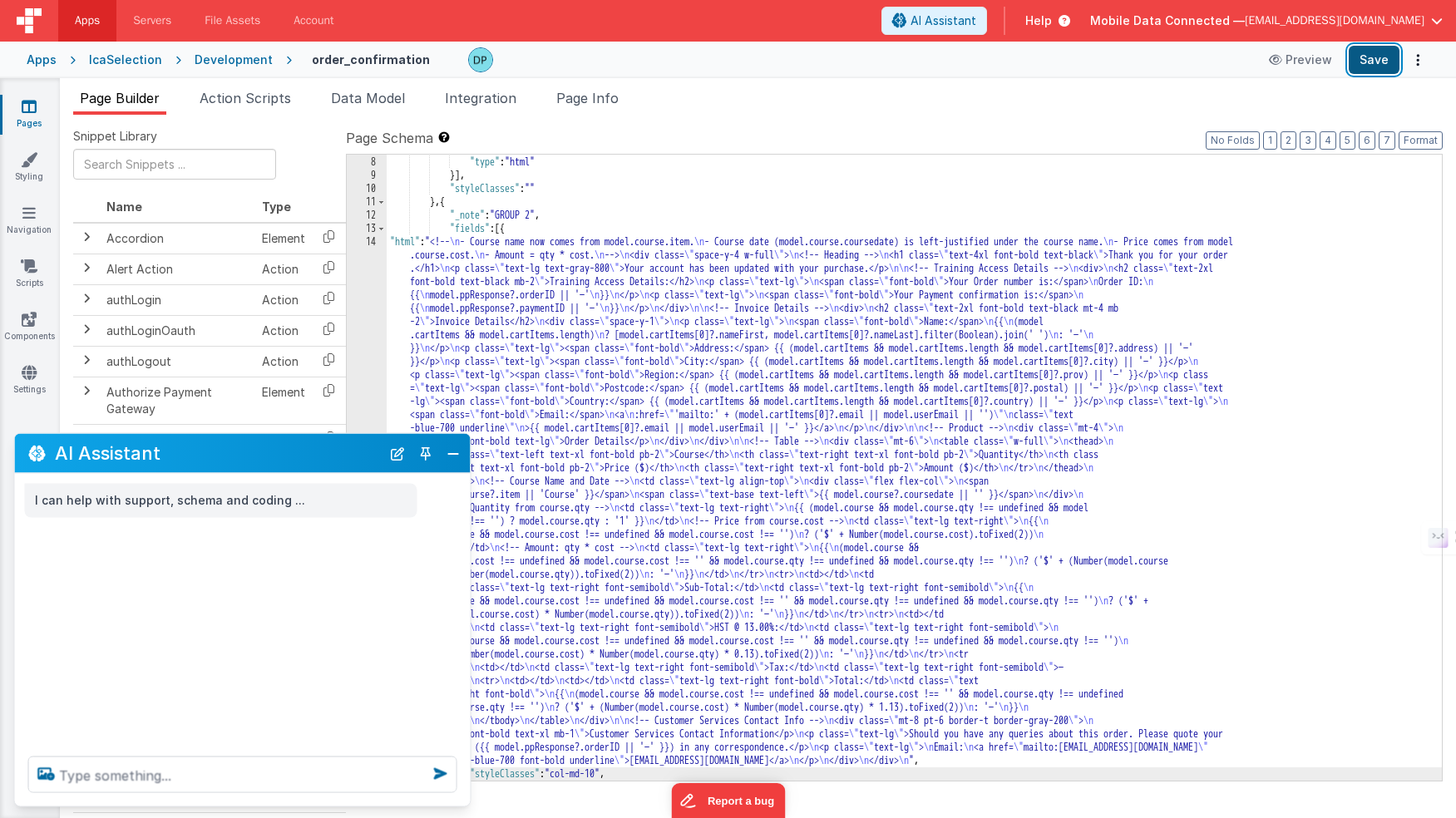 click on "Save" at bounding box center [1374, 60] 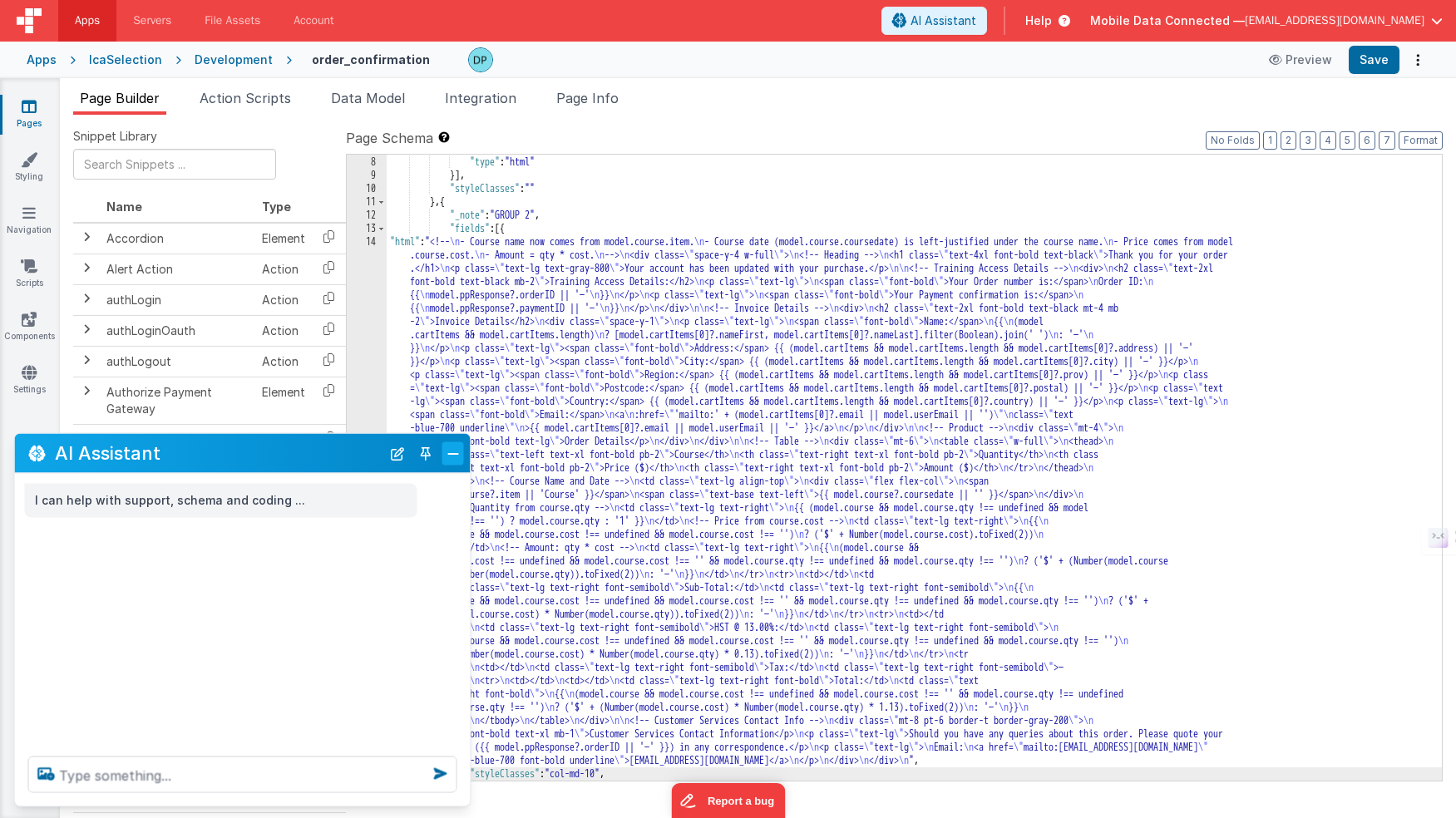 click at bounding box center (453, 453) 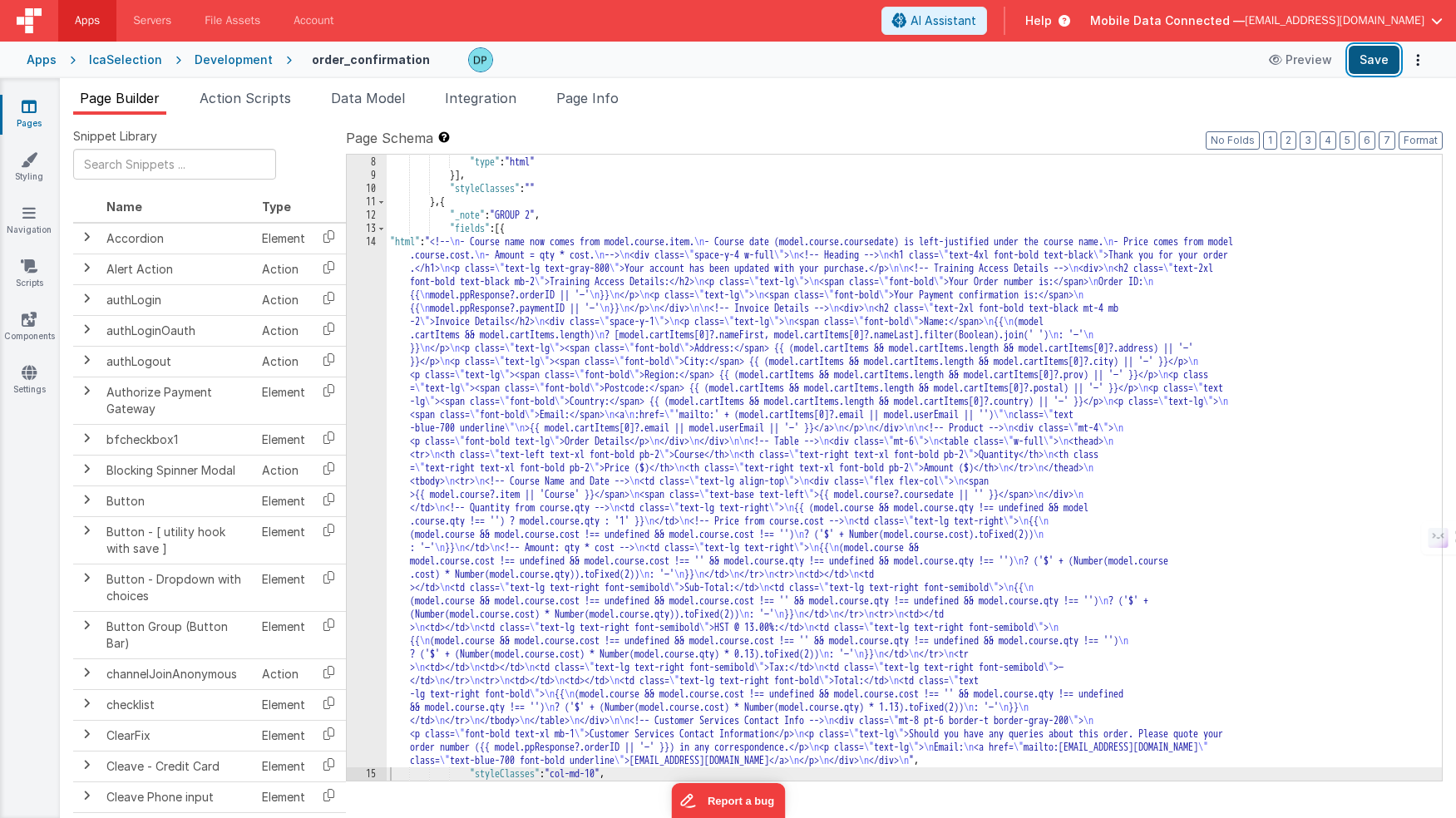 click on "Save" at bounding box center (1374, 60) 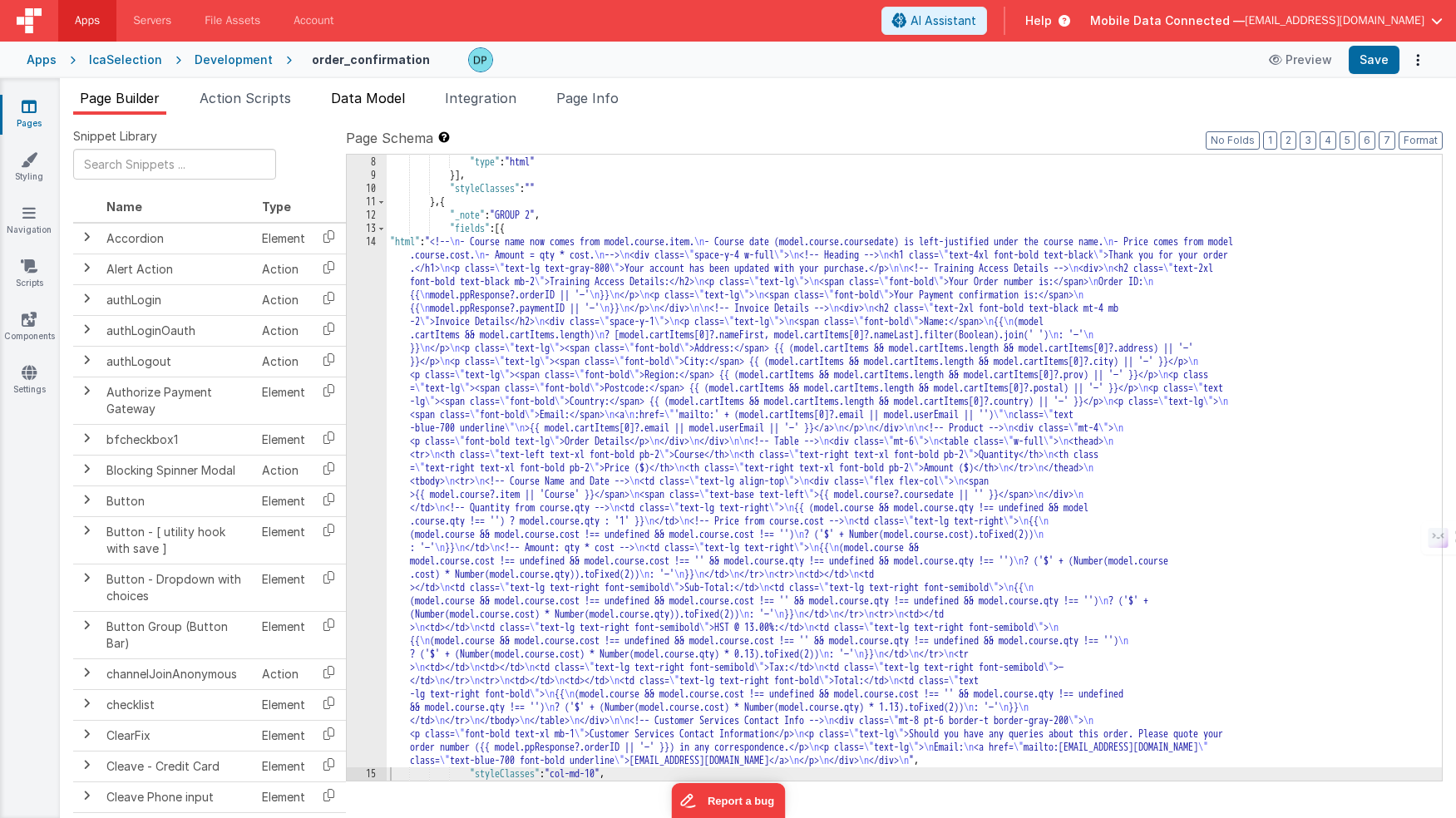 click on "Data Model" at bounding box center (368, 98) 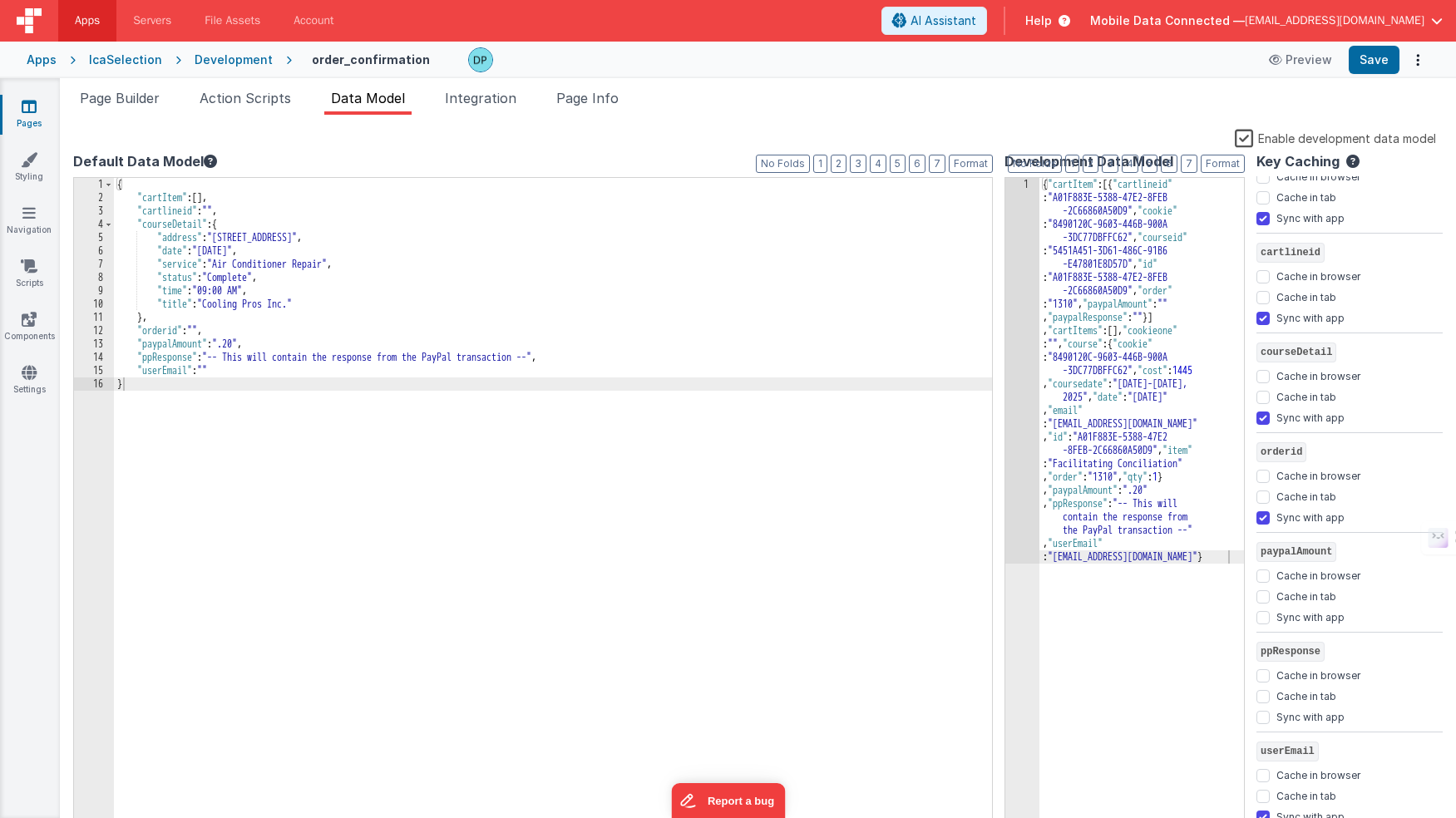 scroll, scrollTop: 0, scrollLeft: 0, axis: both 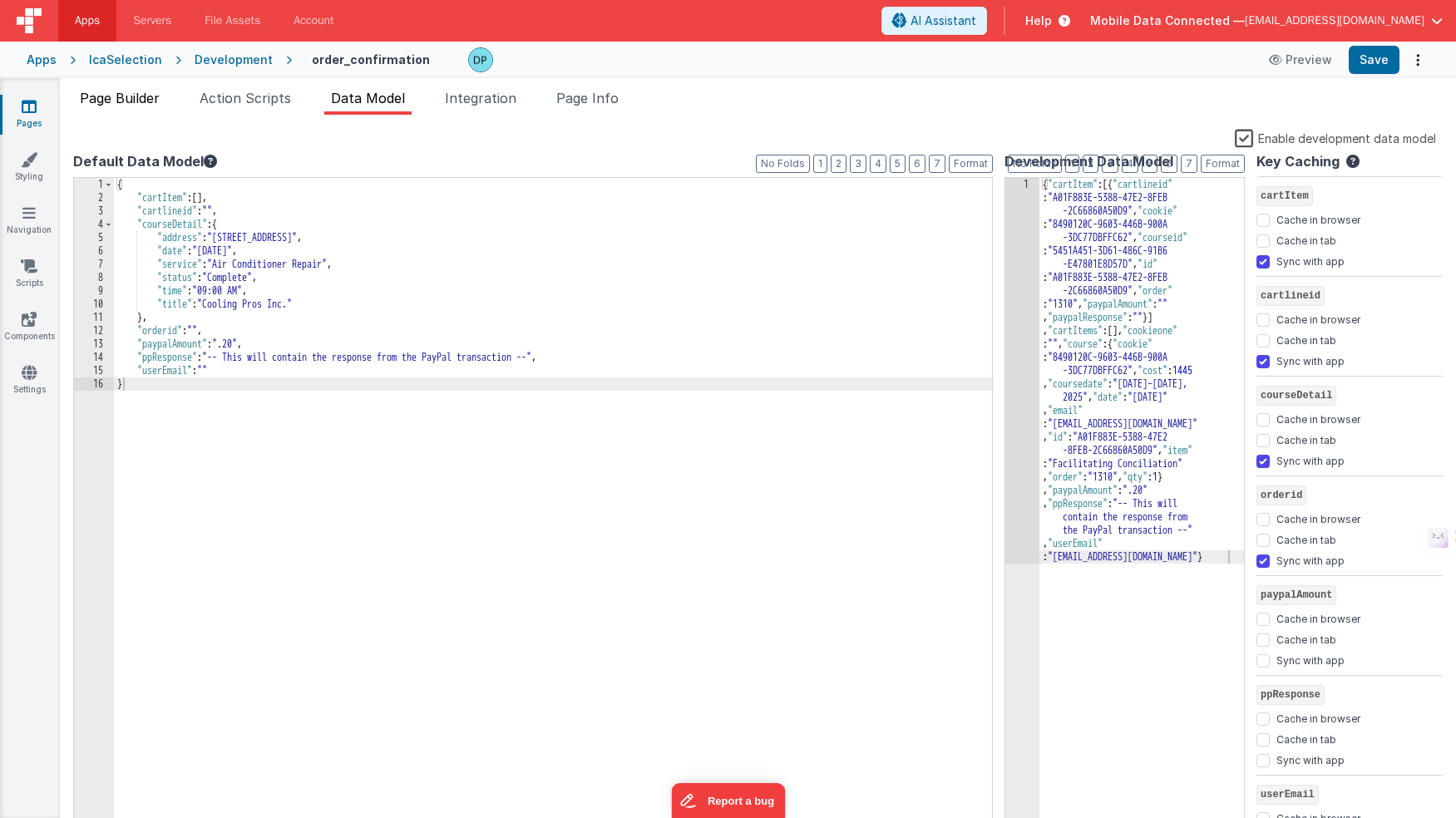 click on "Page Builder" at bounding box center [120, 98] 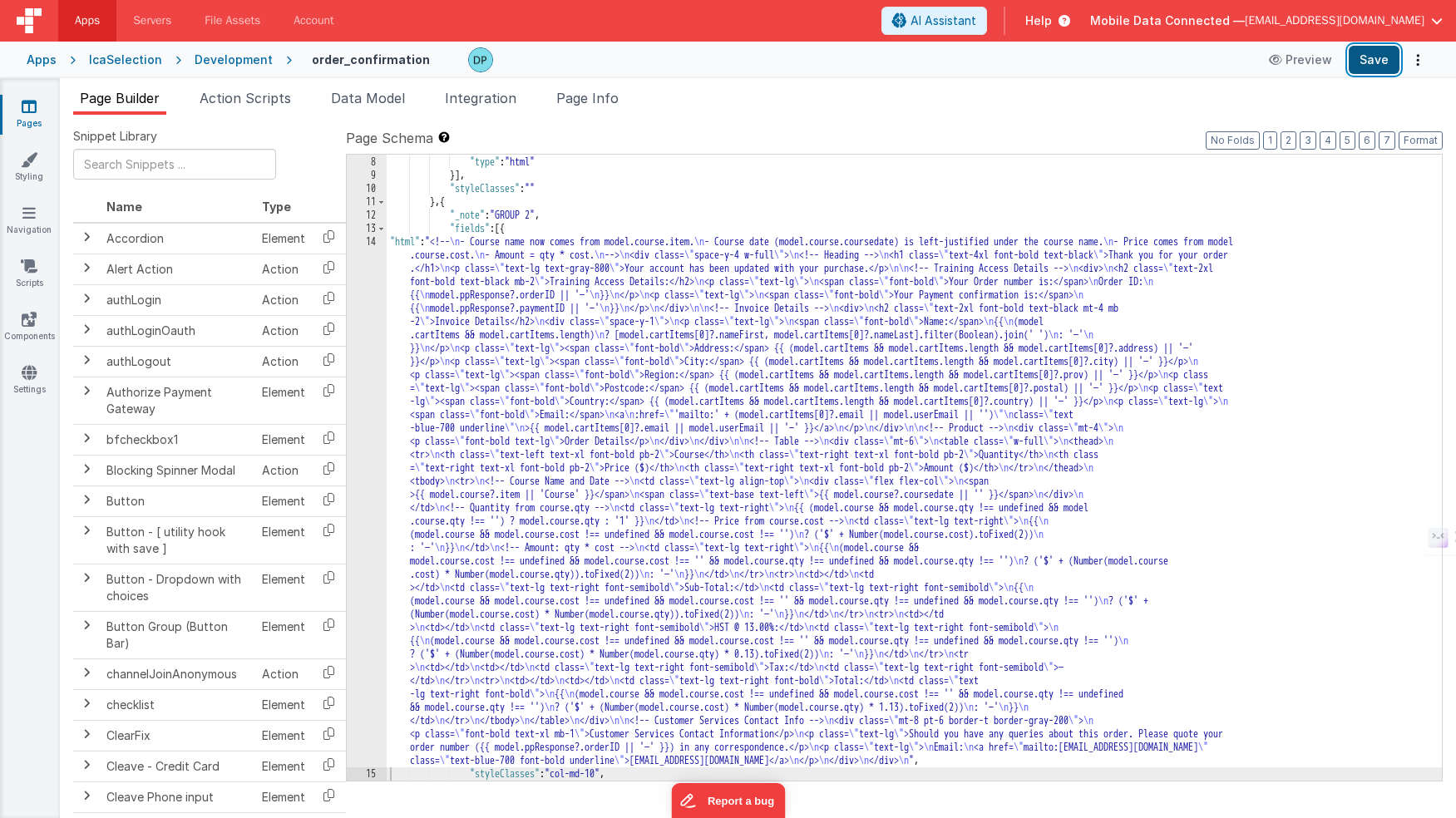 click on "Save" at bounding box center (1374, 60) 